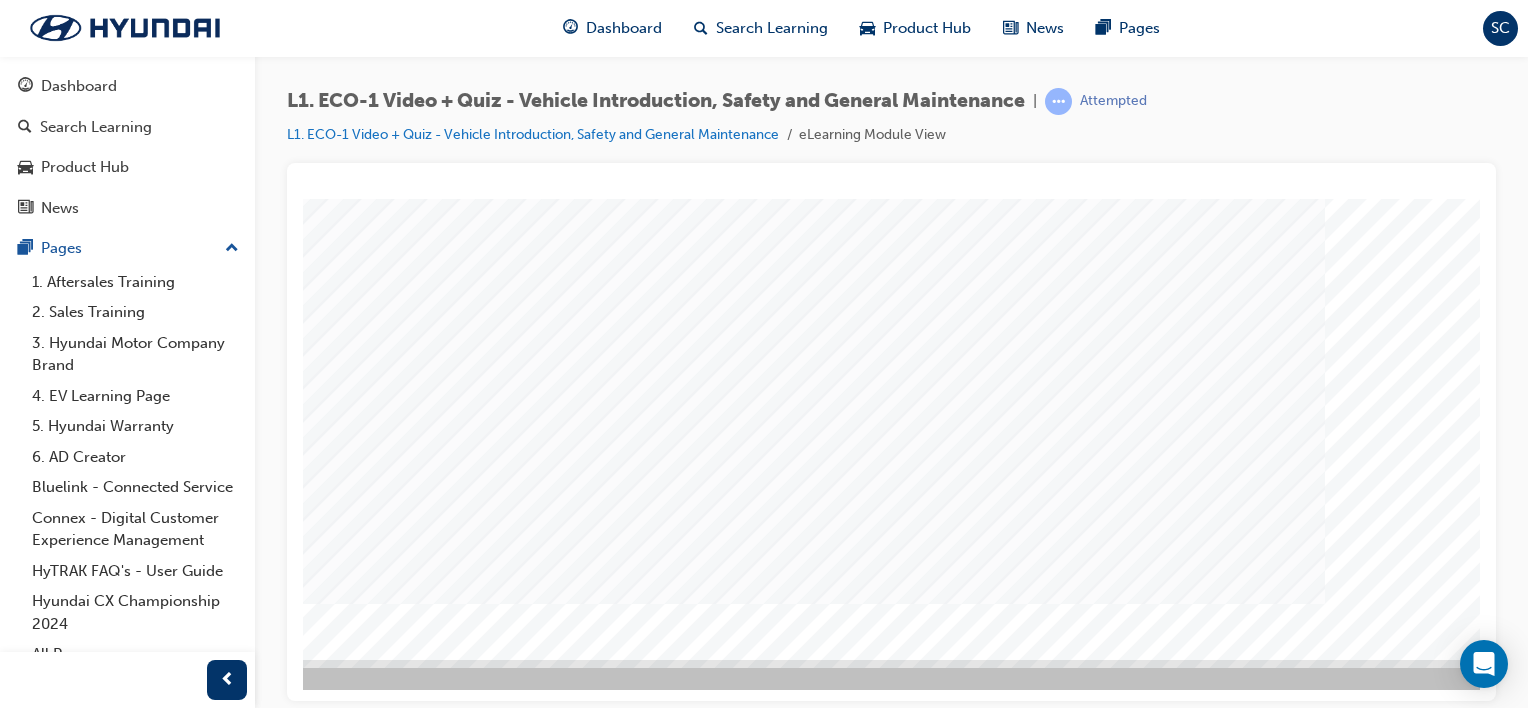 scroll, scrollTop: 0, scrollLeft: 0, axis: both 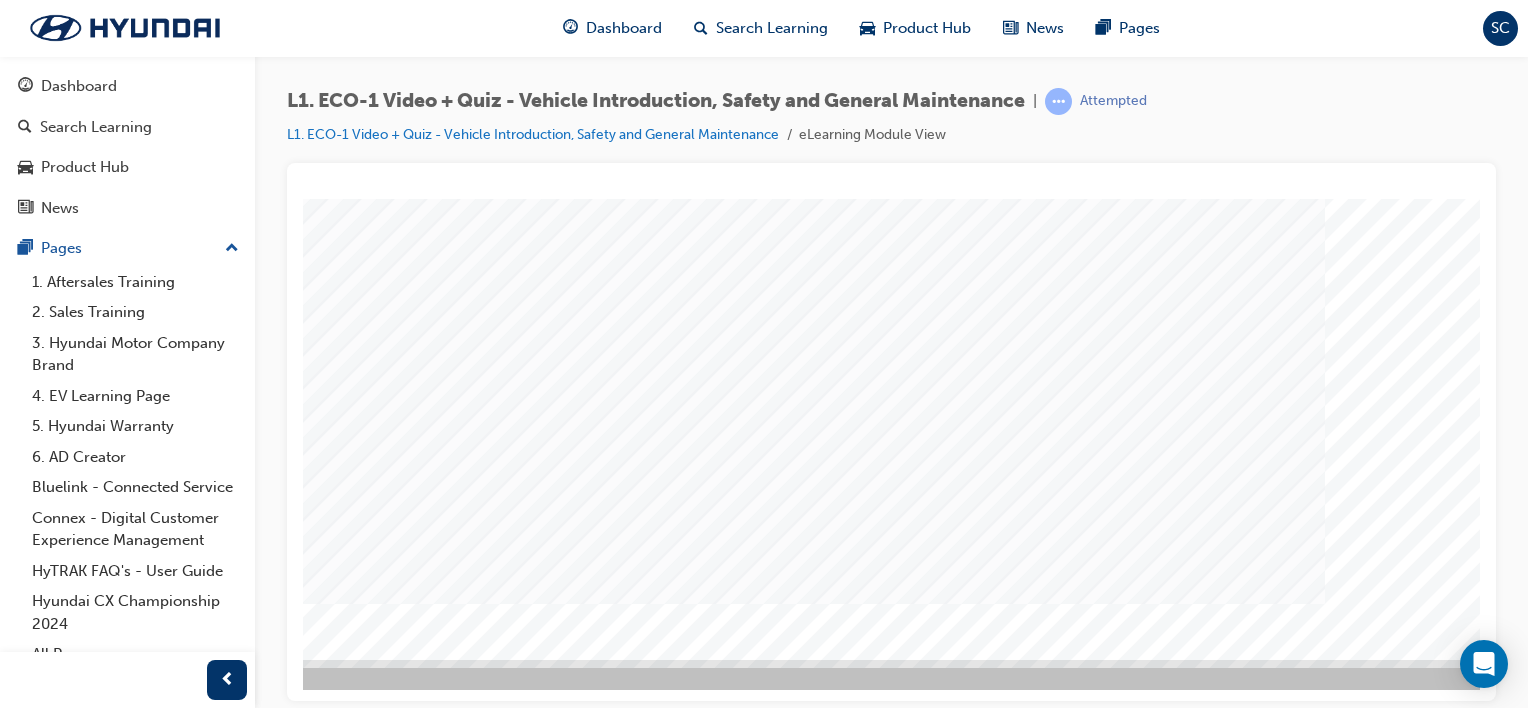 click at bounding box center [225, 1496] 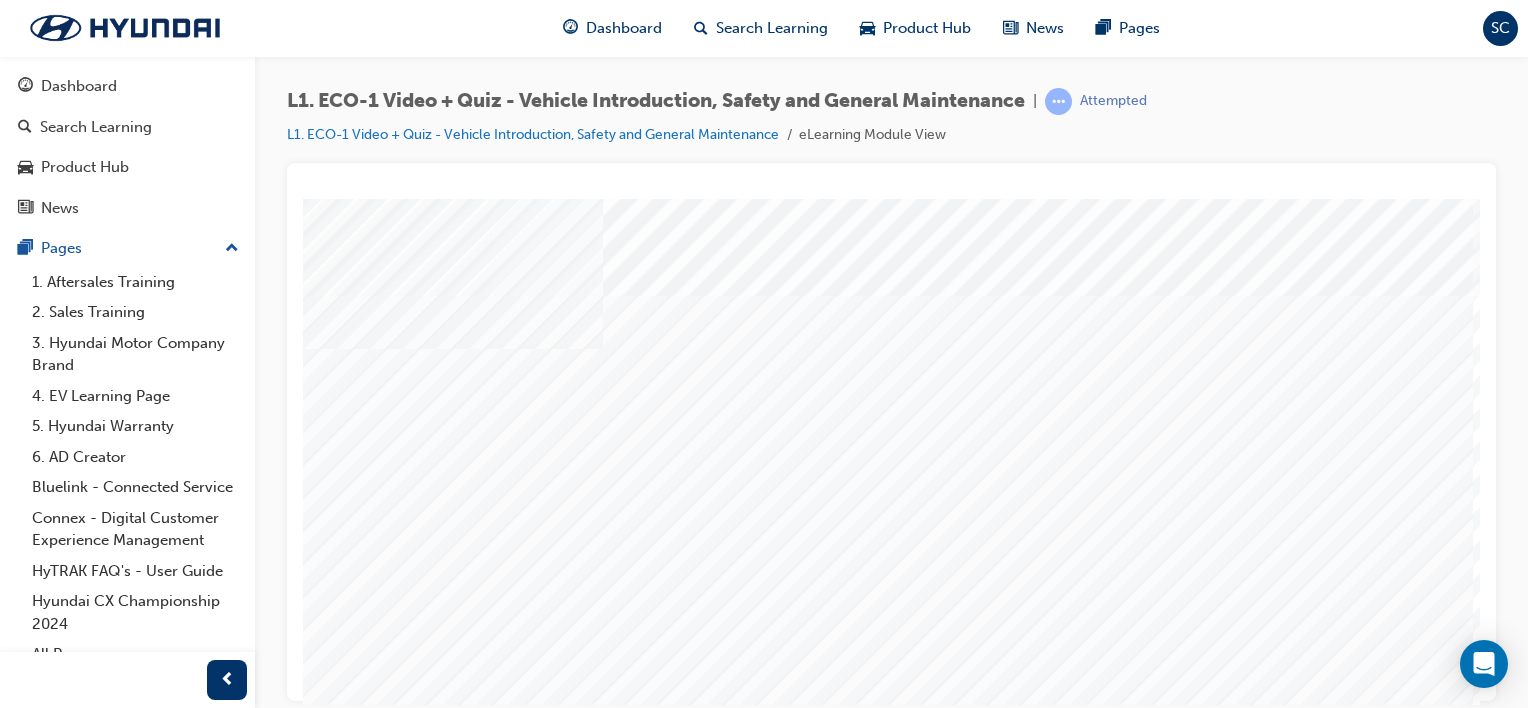 scroll, scrollTop: 0, scrollLeft: 0, axis: both 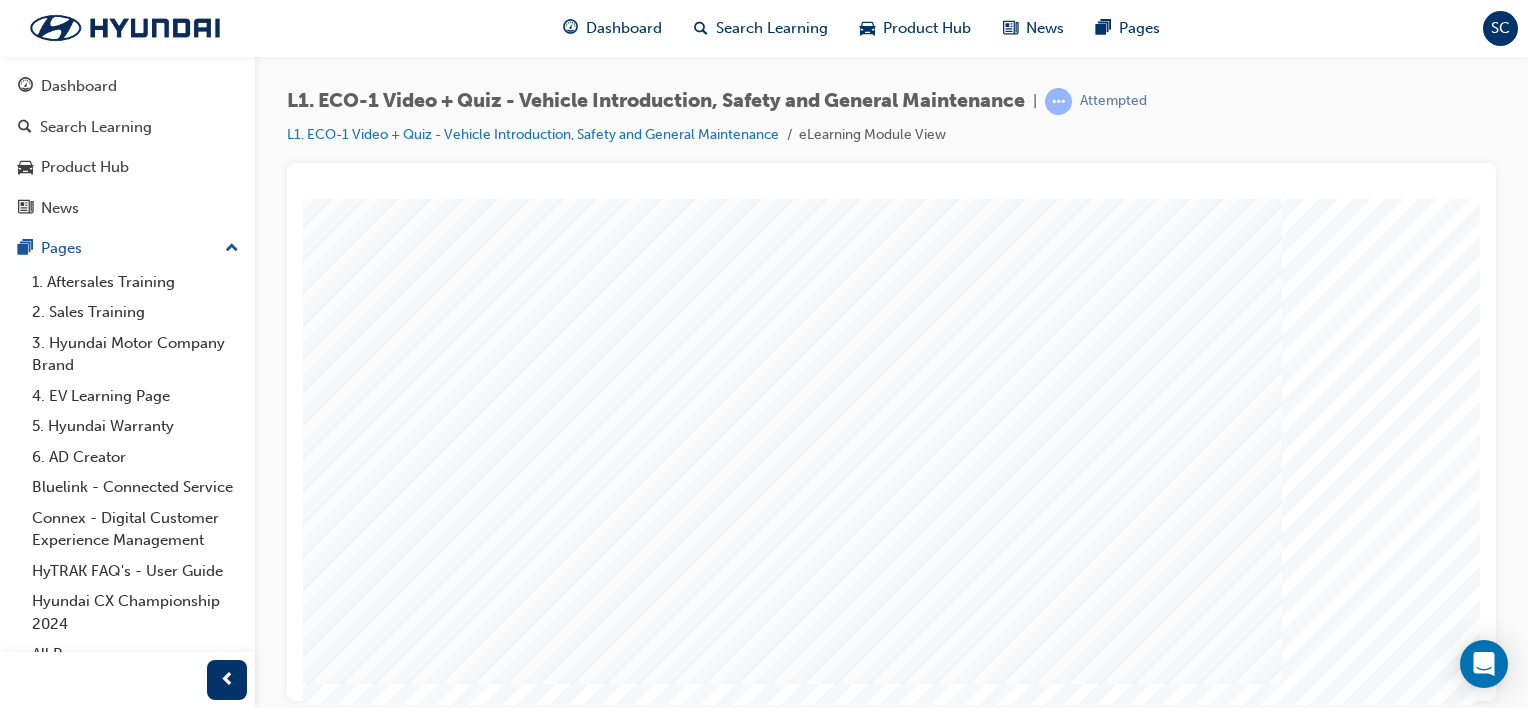 click at bounding box center [182, 1576] 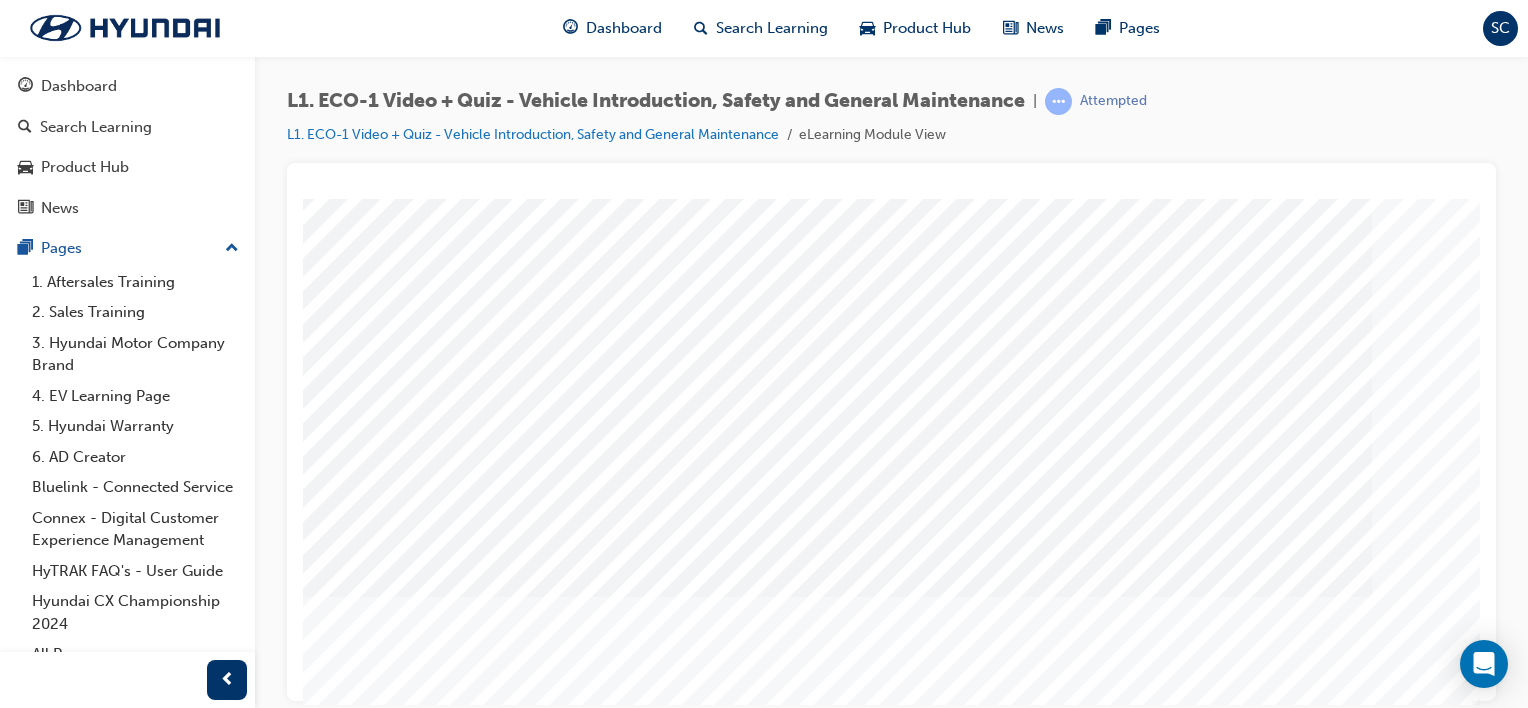 scroll, scrollTop: 0, scrollLeft: 0, axis: both 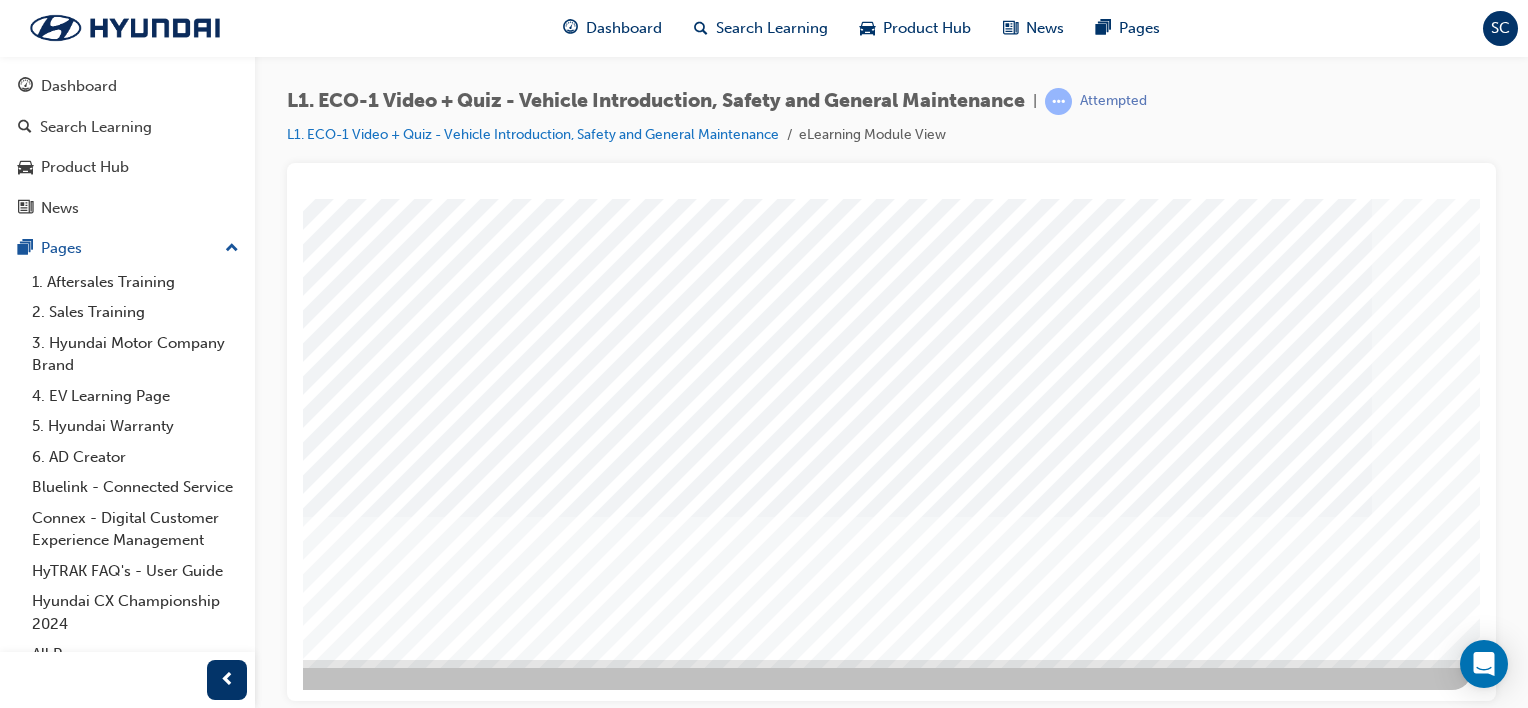 click at bounding box center (182, 2286) 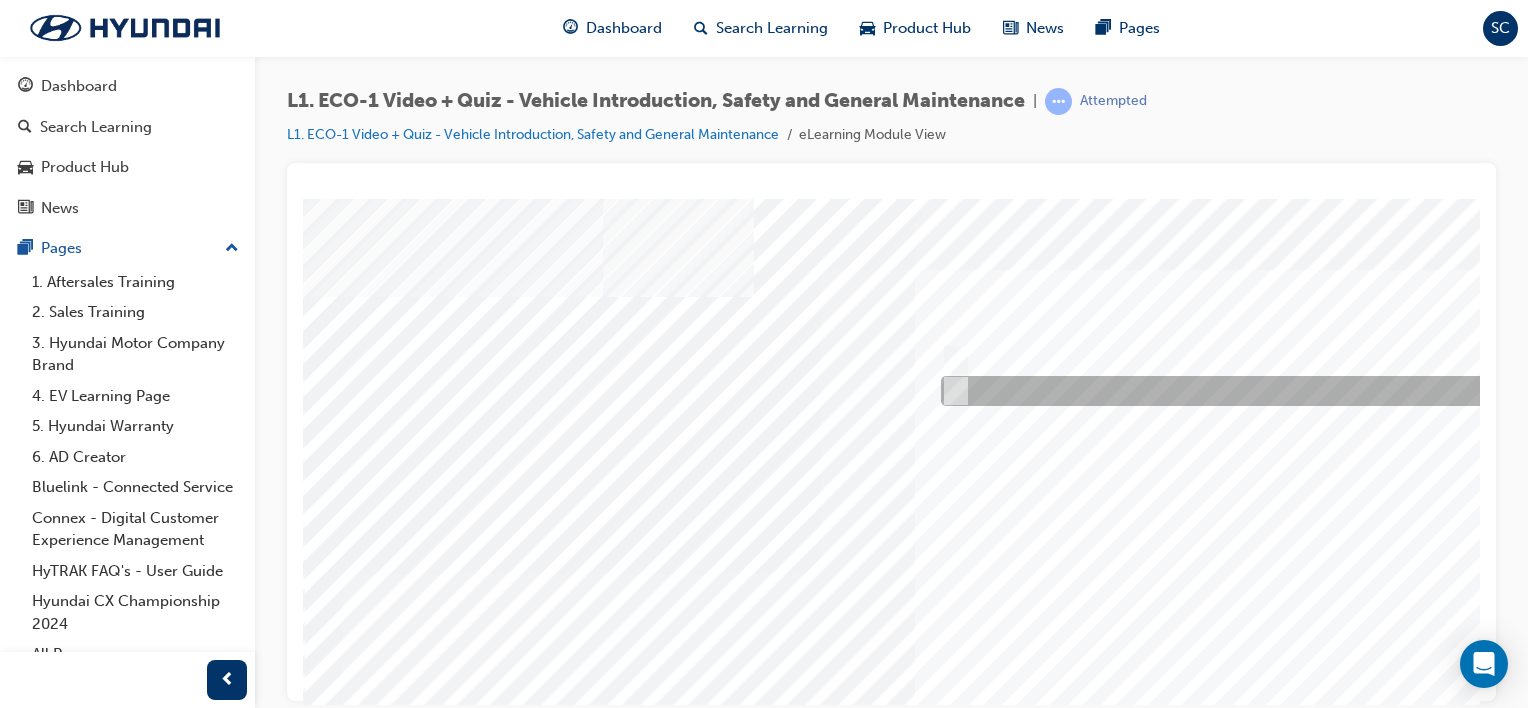click at bounding box center (952, 391) 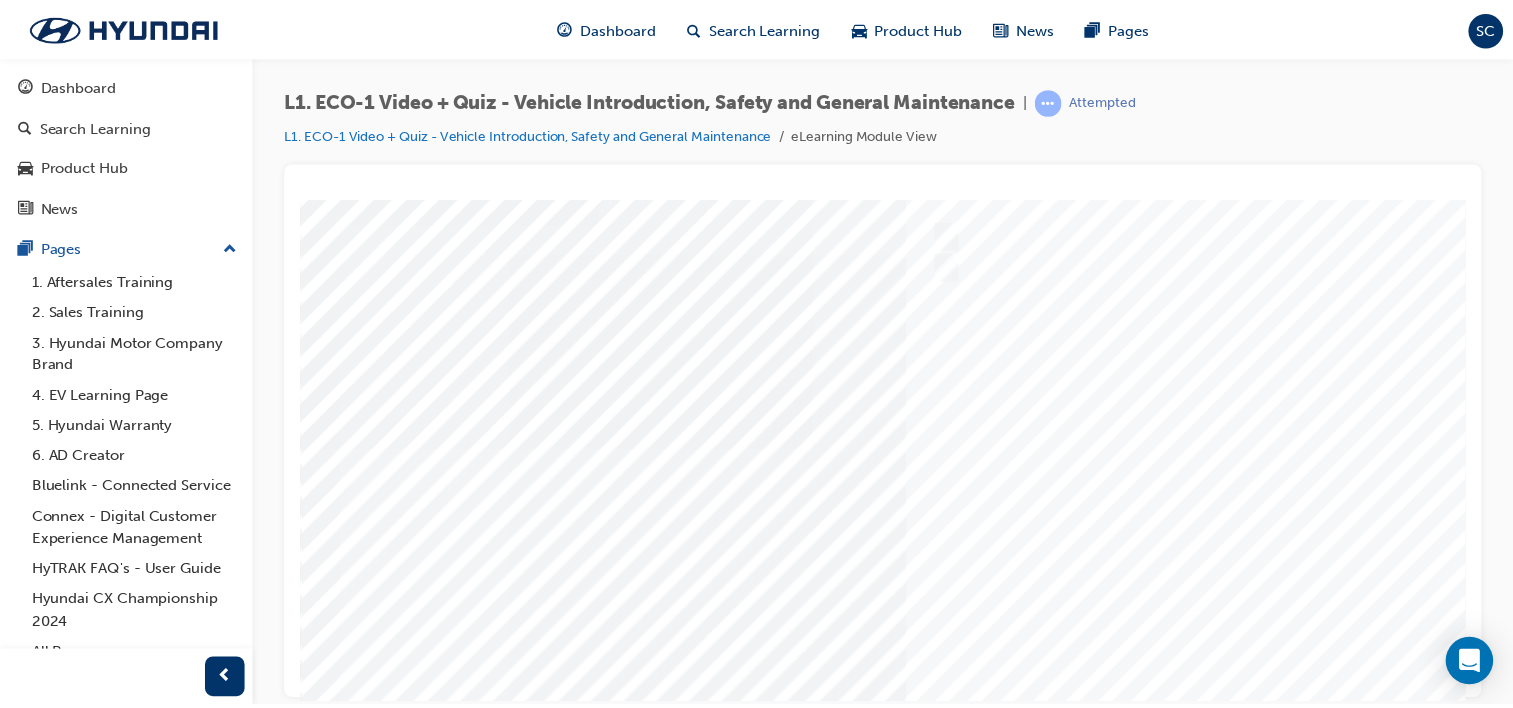 scroll, scrollTop: 259, scrollLeft: 0, axis: vertical 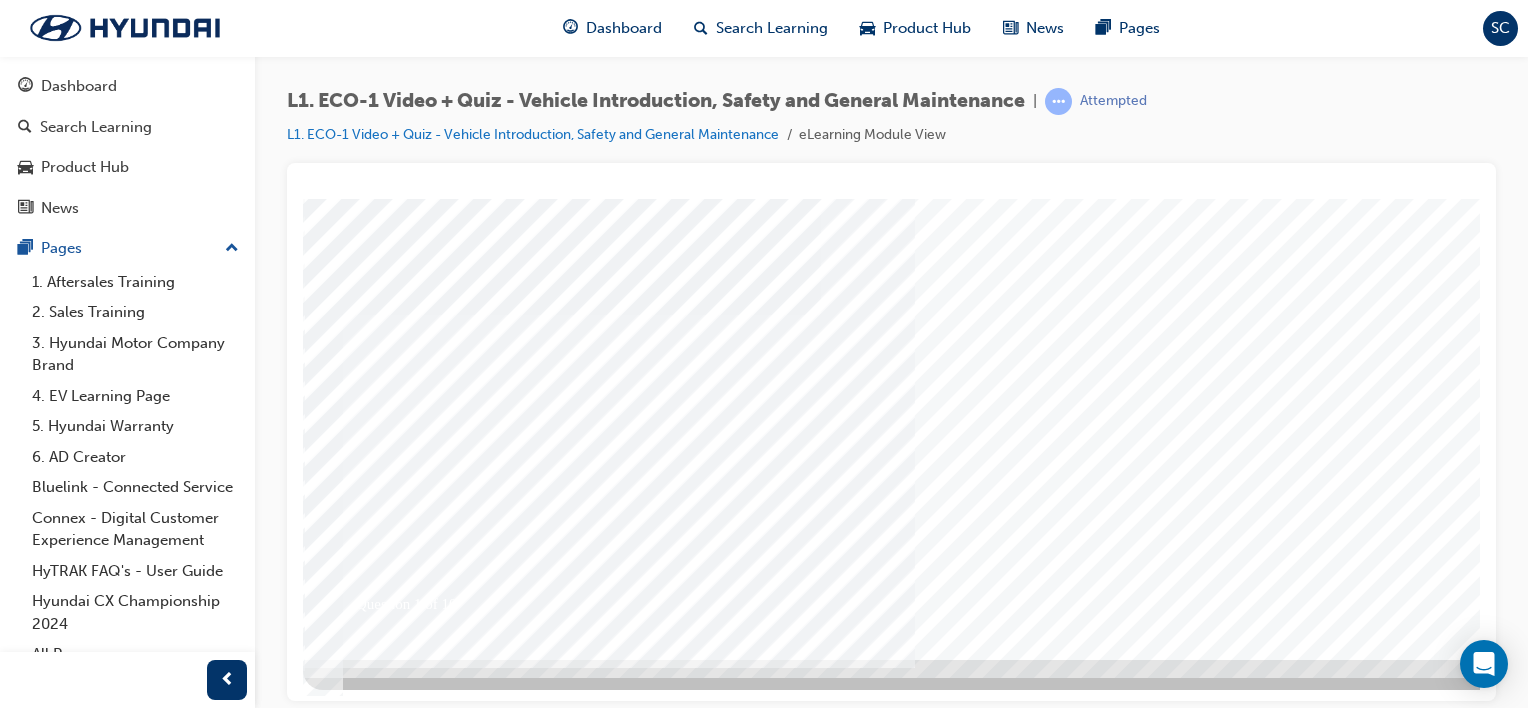 click at bounding box center [373, 4833] 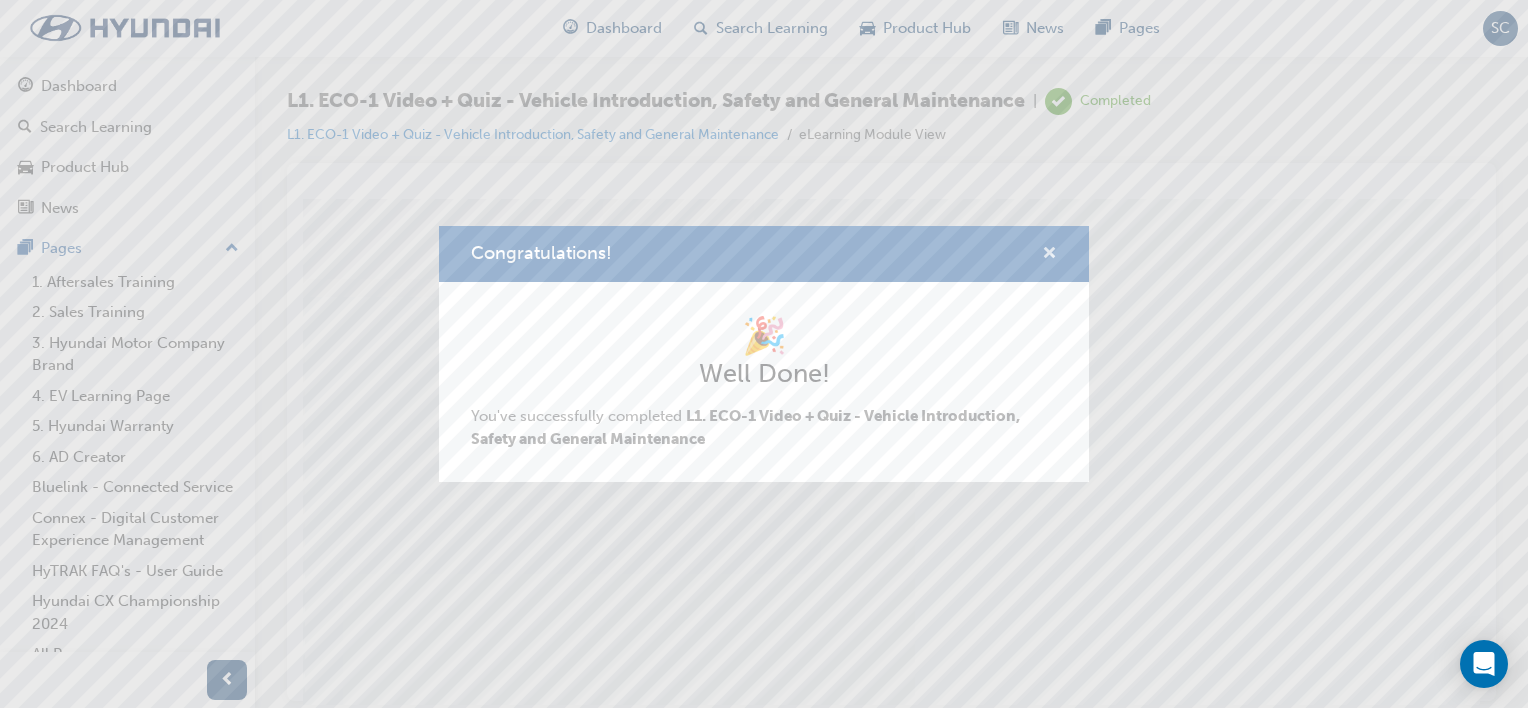 click at bounding box center (1049, 255) 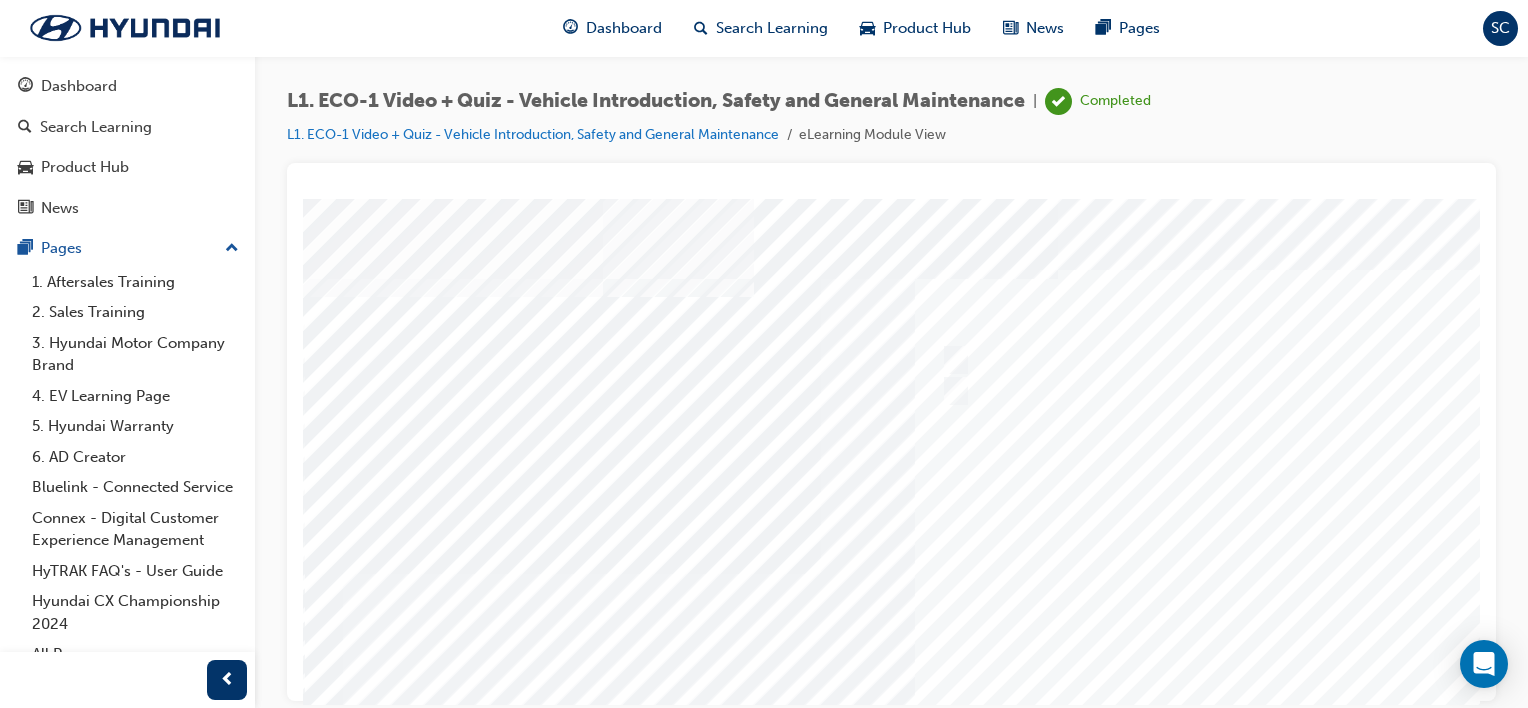 scroll, scrollTop: 259, scrollLeft: 0, axis: vertical 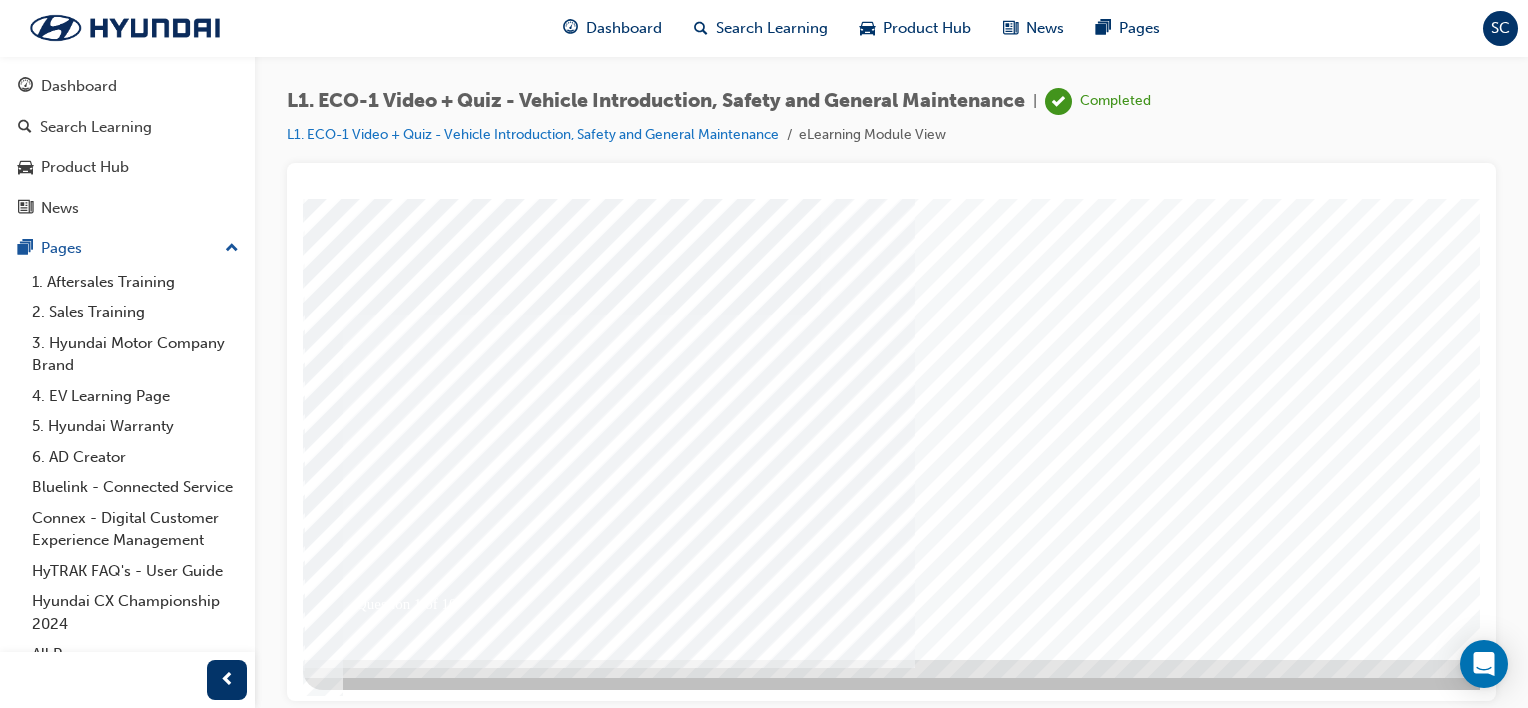 click at bounding box center (983, 299) 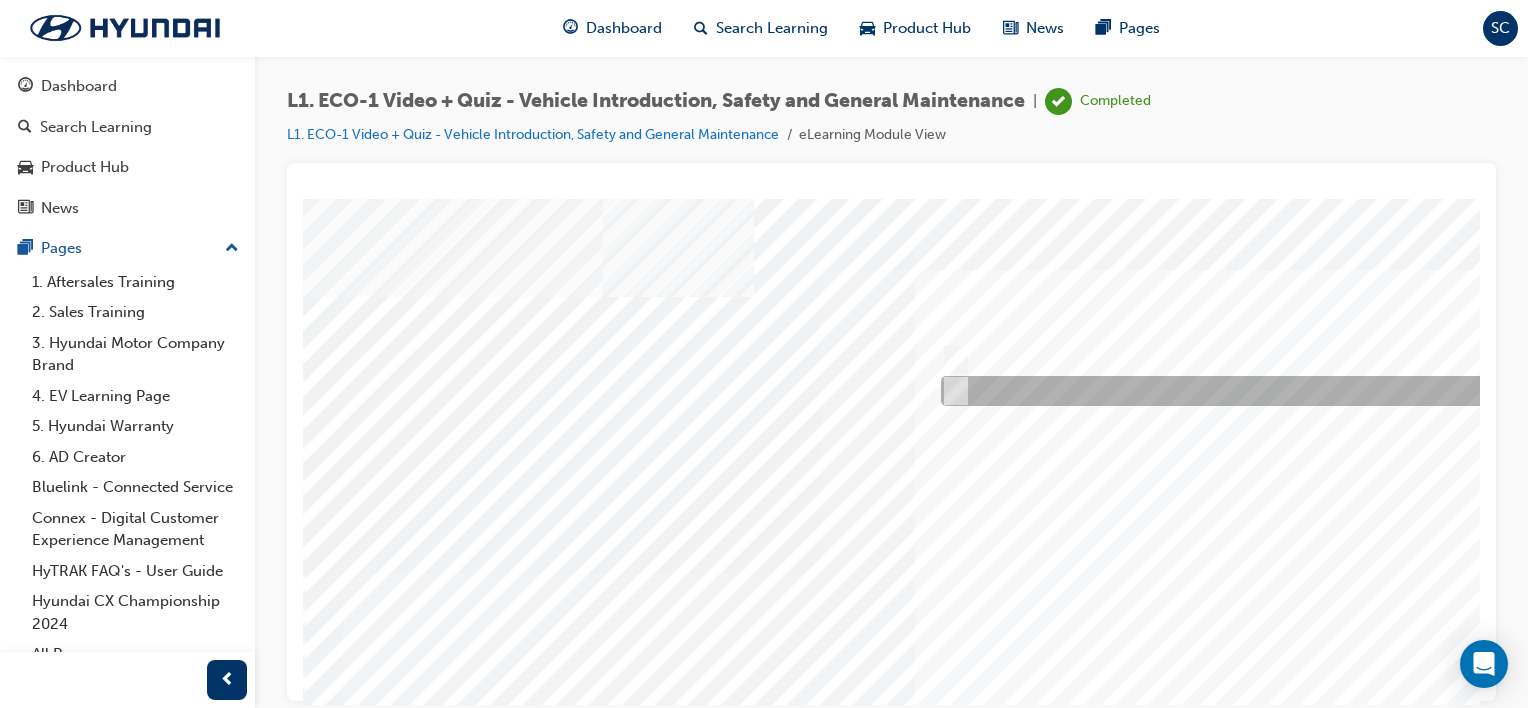 click at bounding box center [952, 391] 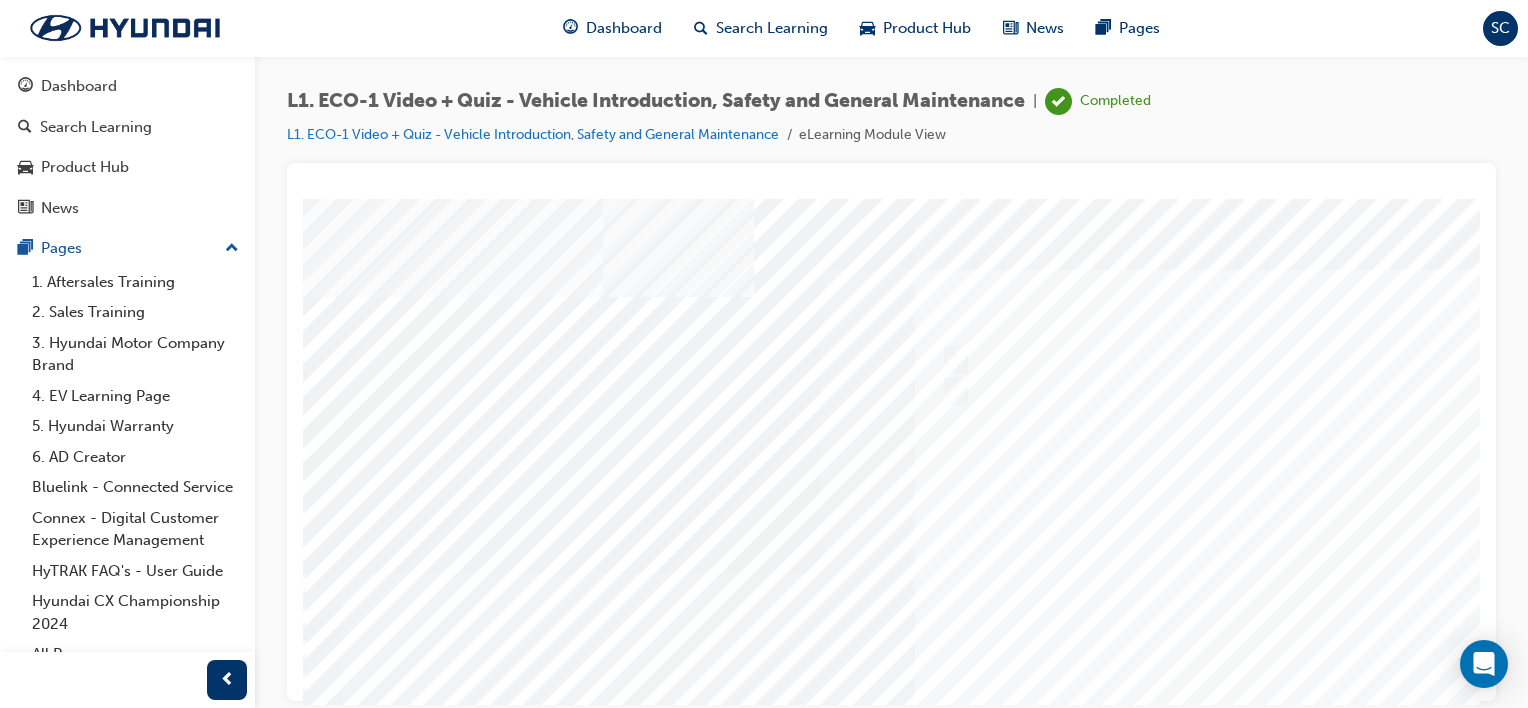 scroll, scrollTop: 259, scrollLeft: 0, axis: vertical 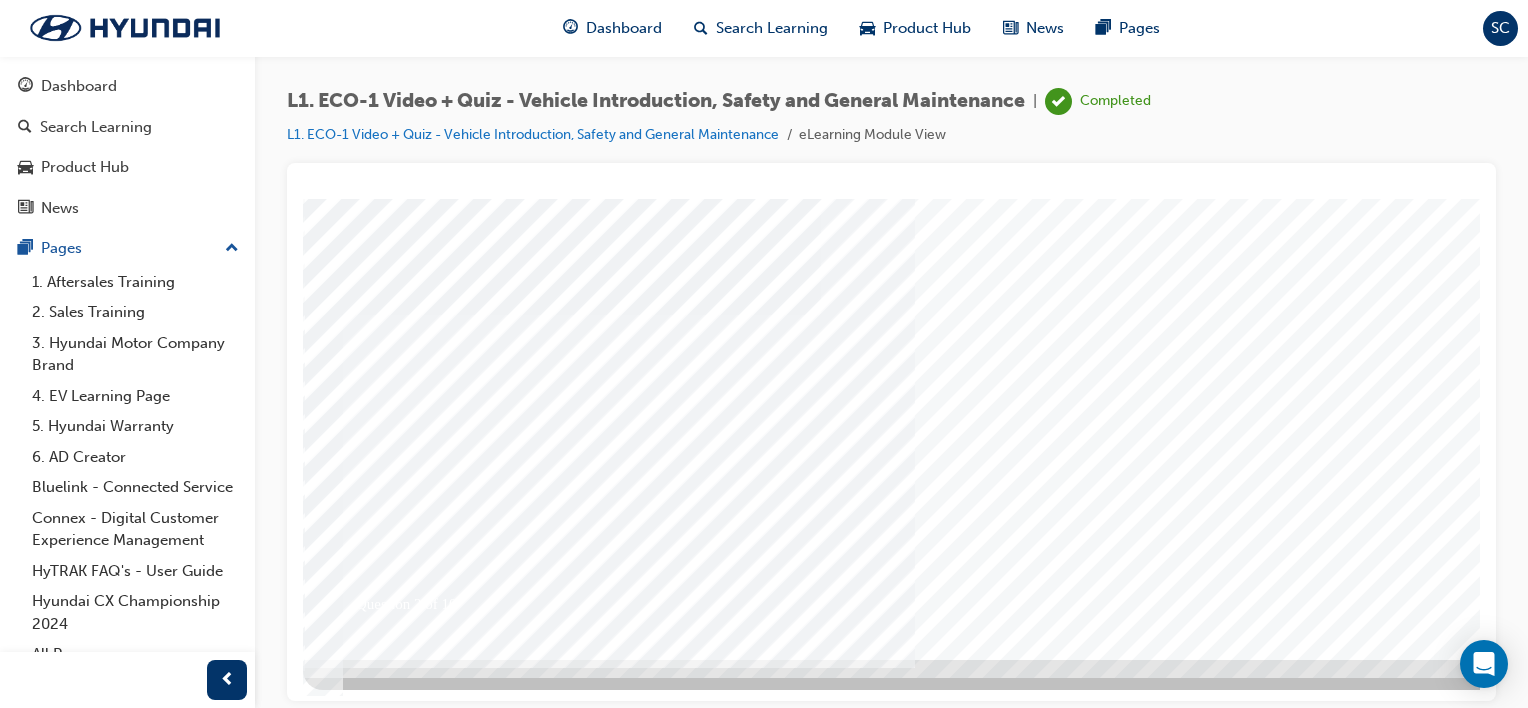 click at bounding box center [373, 4833] 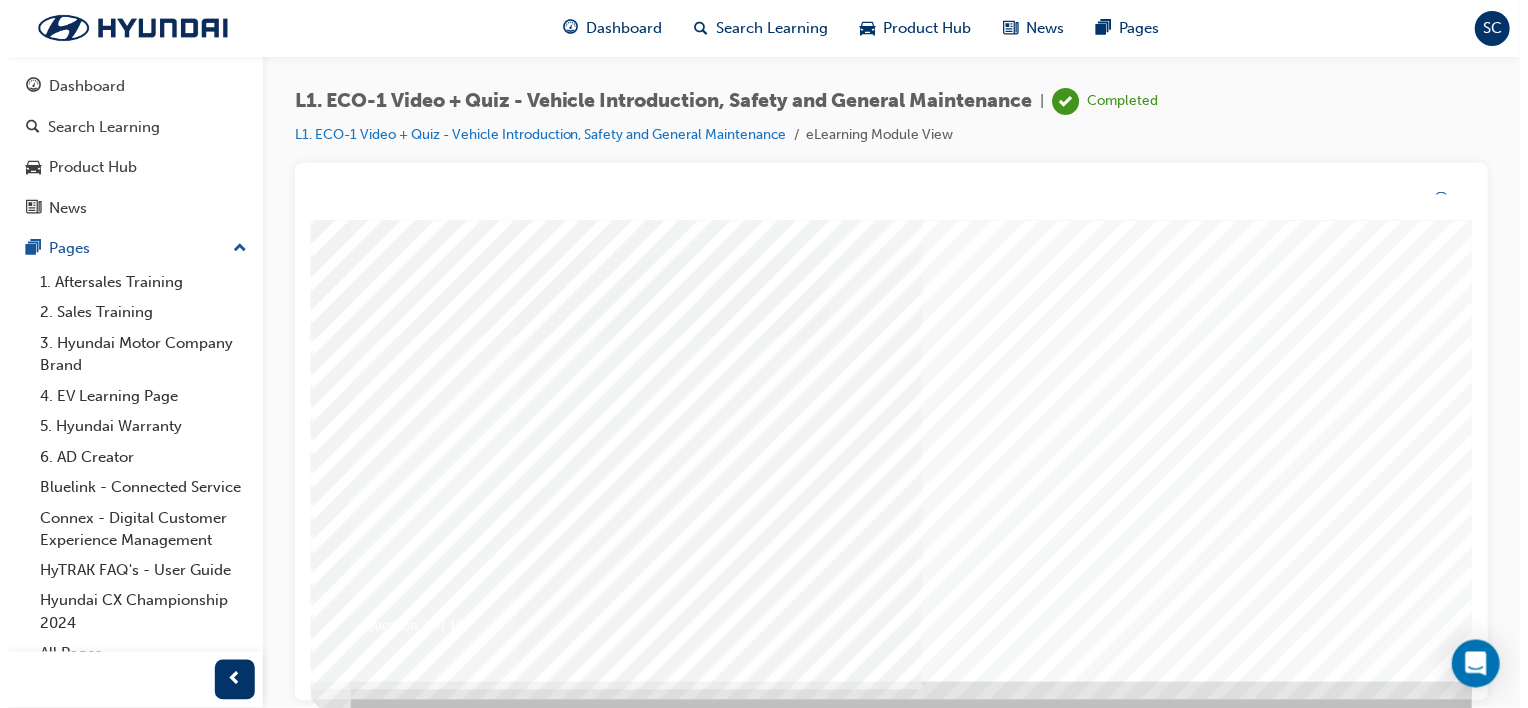 scroll, scrollTop: 0, scrollLeft: 0, axis: both 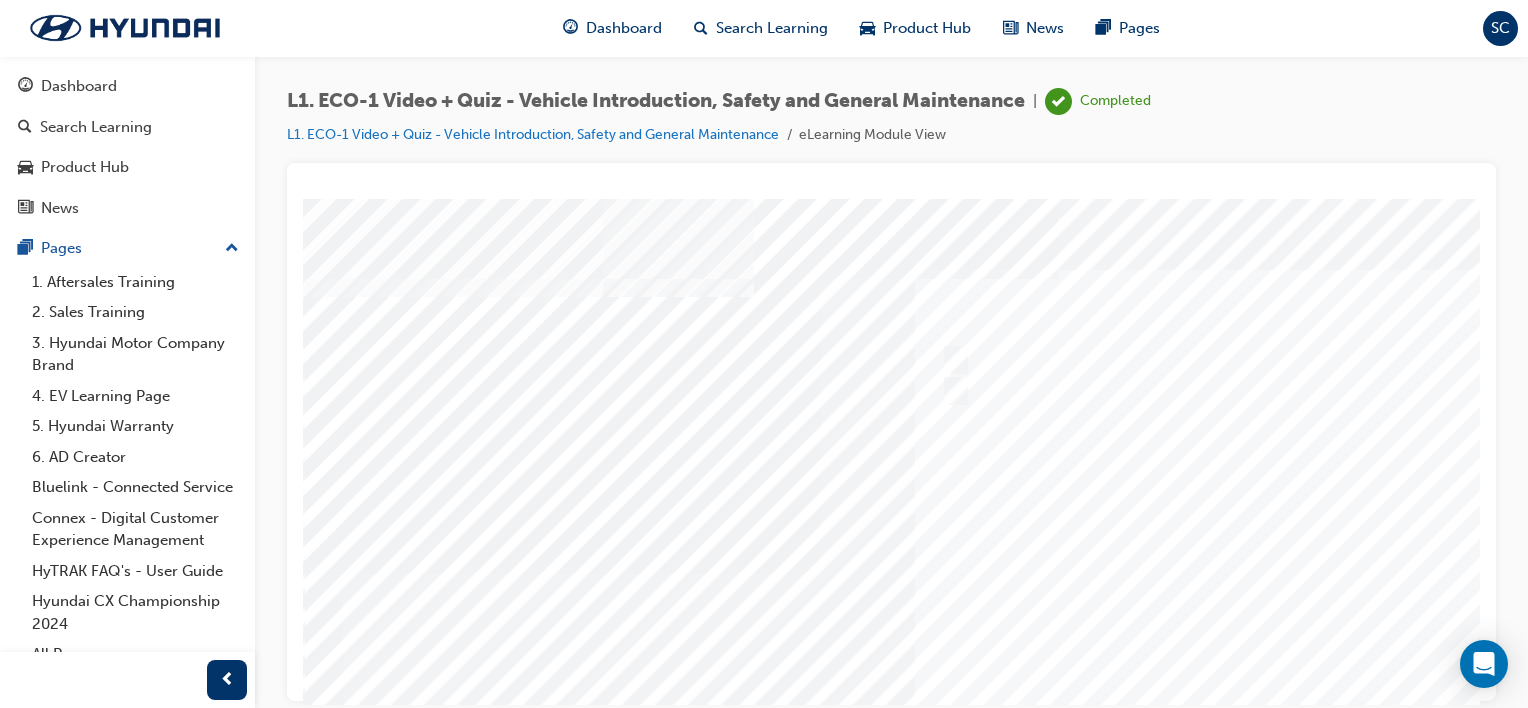 click at bounding box center (983, 558) 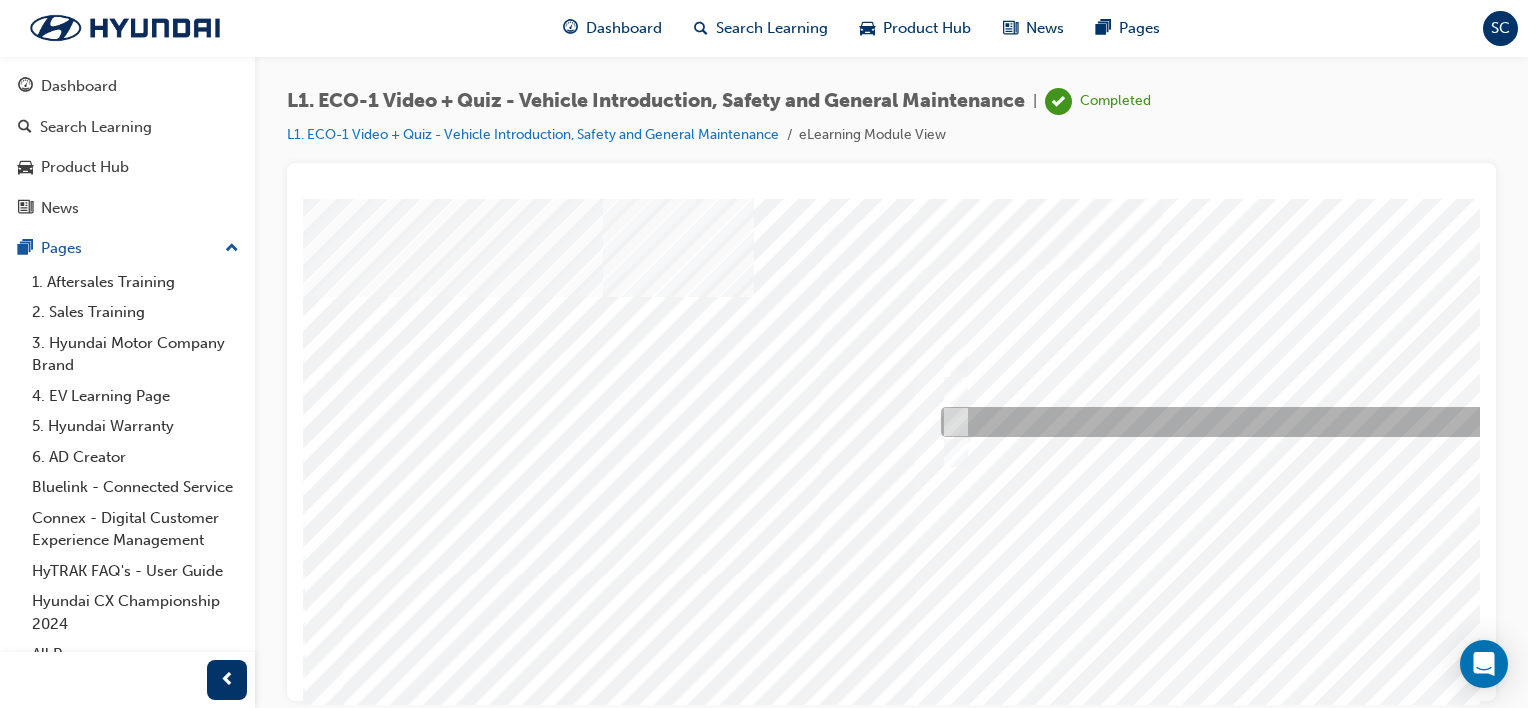 click at bounding box center (952, 422) 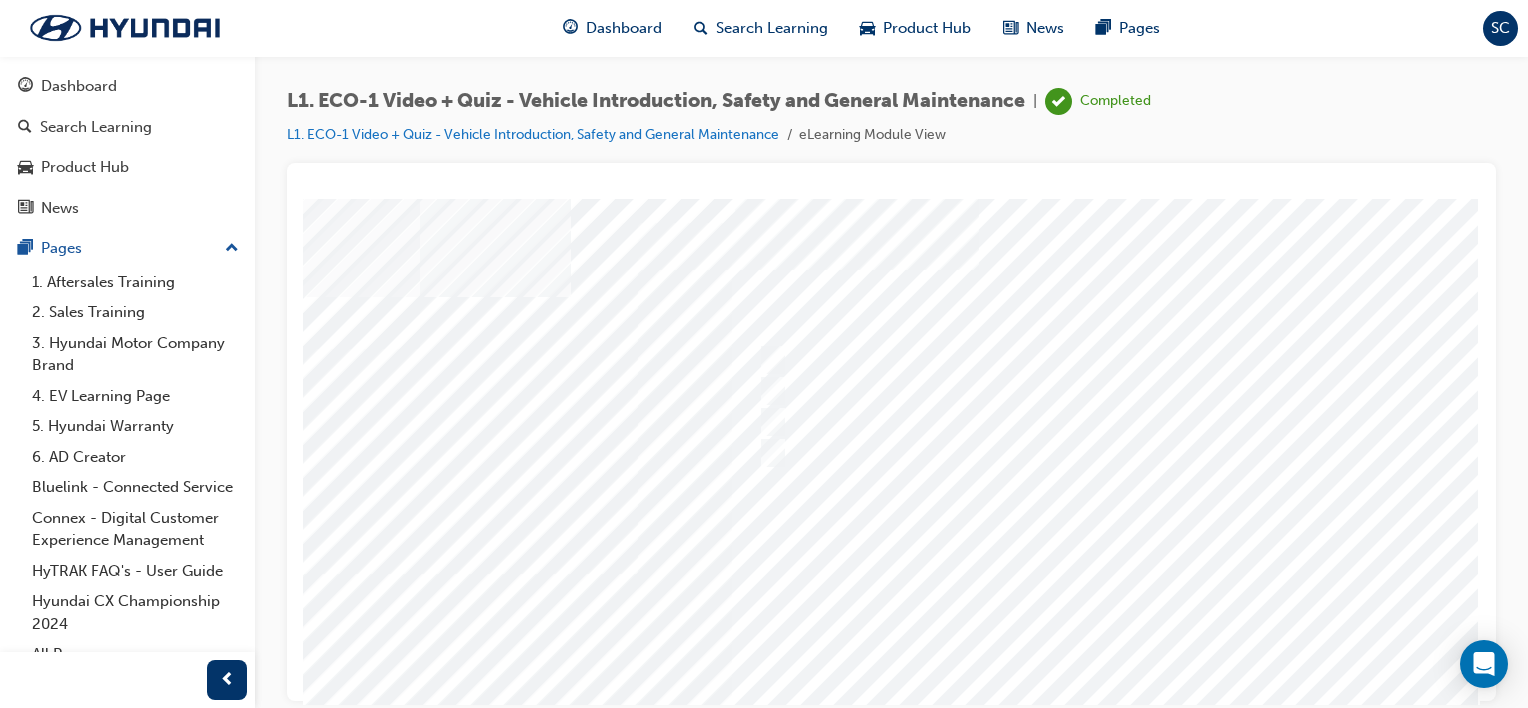 scroll, scrollTop: 0, scrollLeft: 198, axis: horizontal 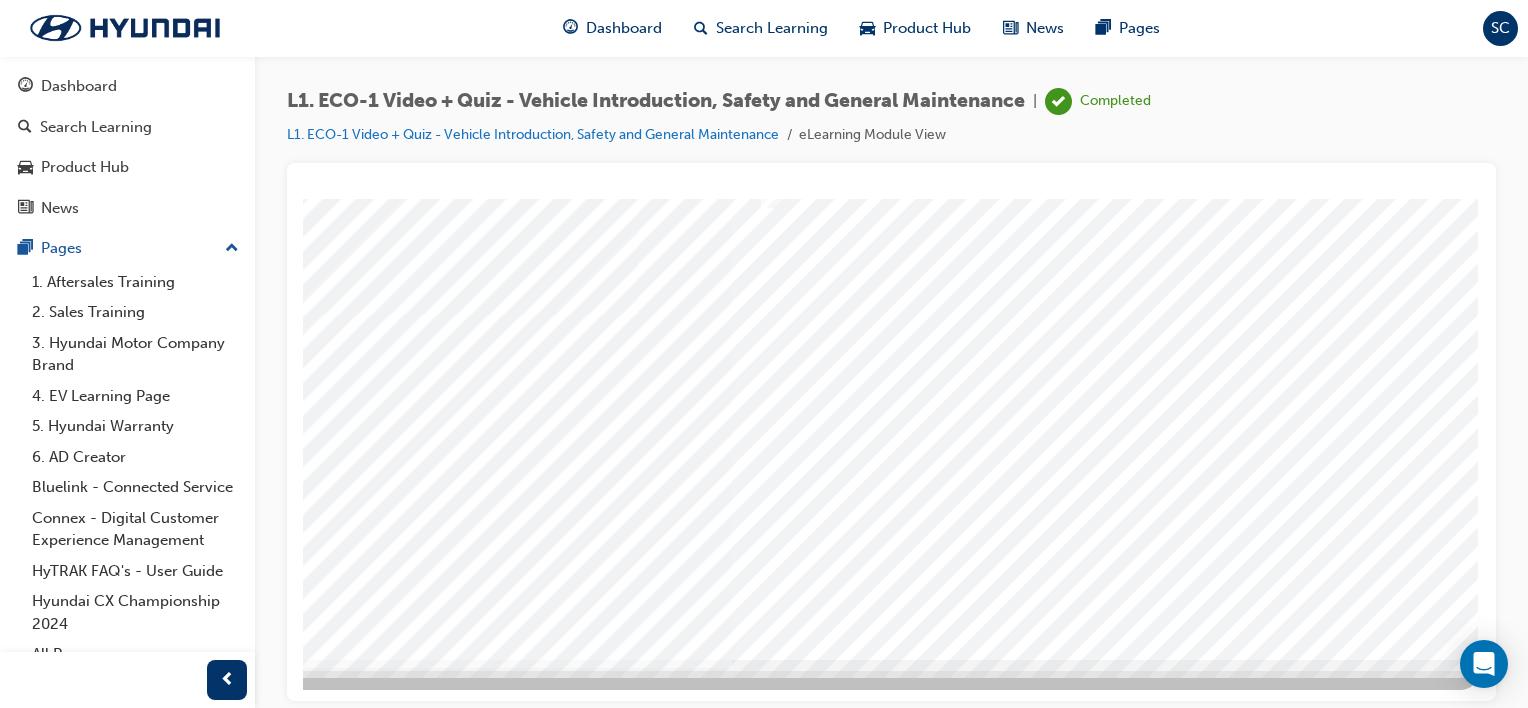 click at bounding box center [190, 5608] 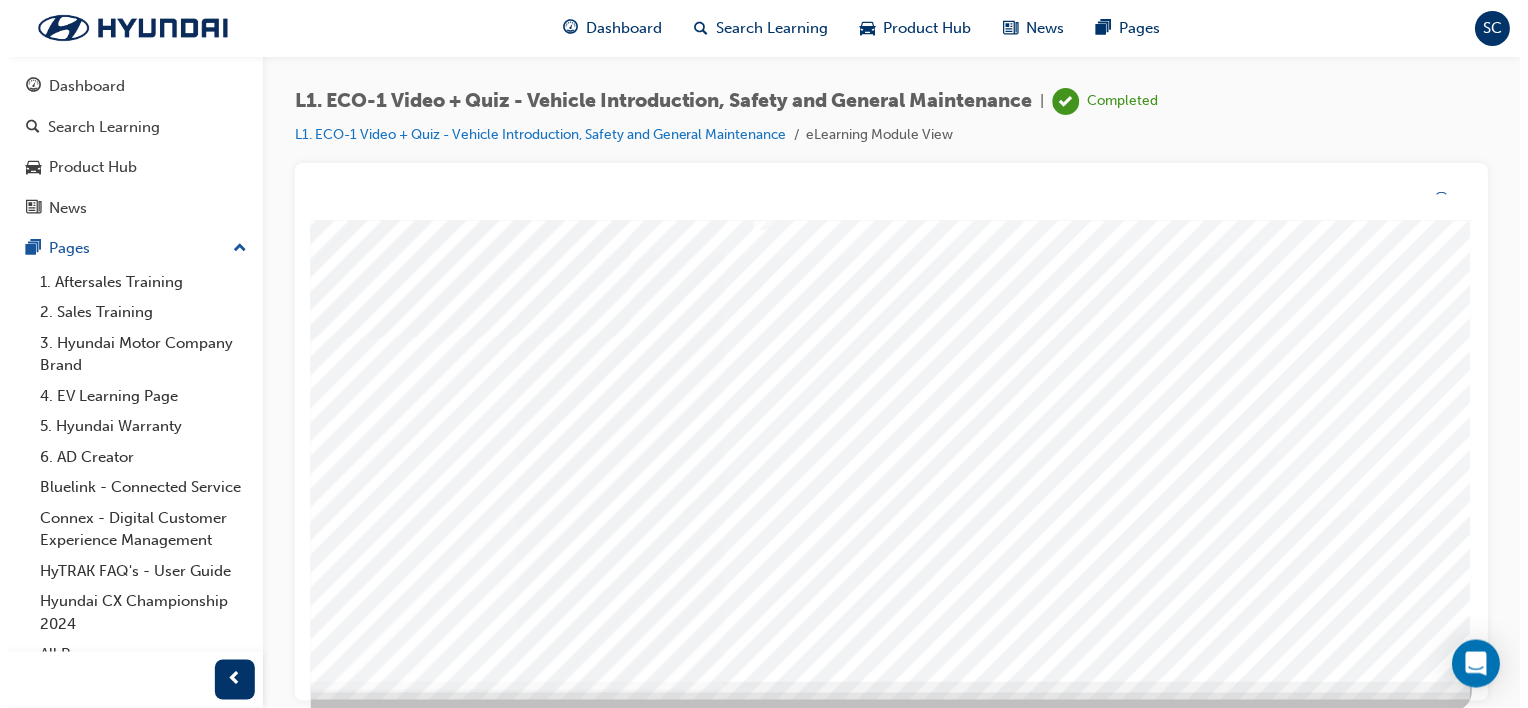 scroll, scrollTop: 0, scrollLeft: 0, axis: both 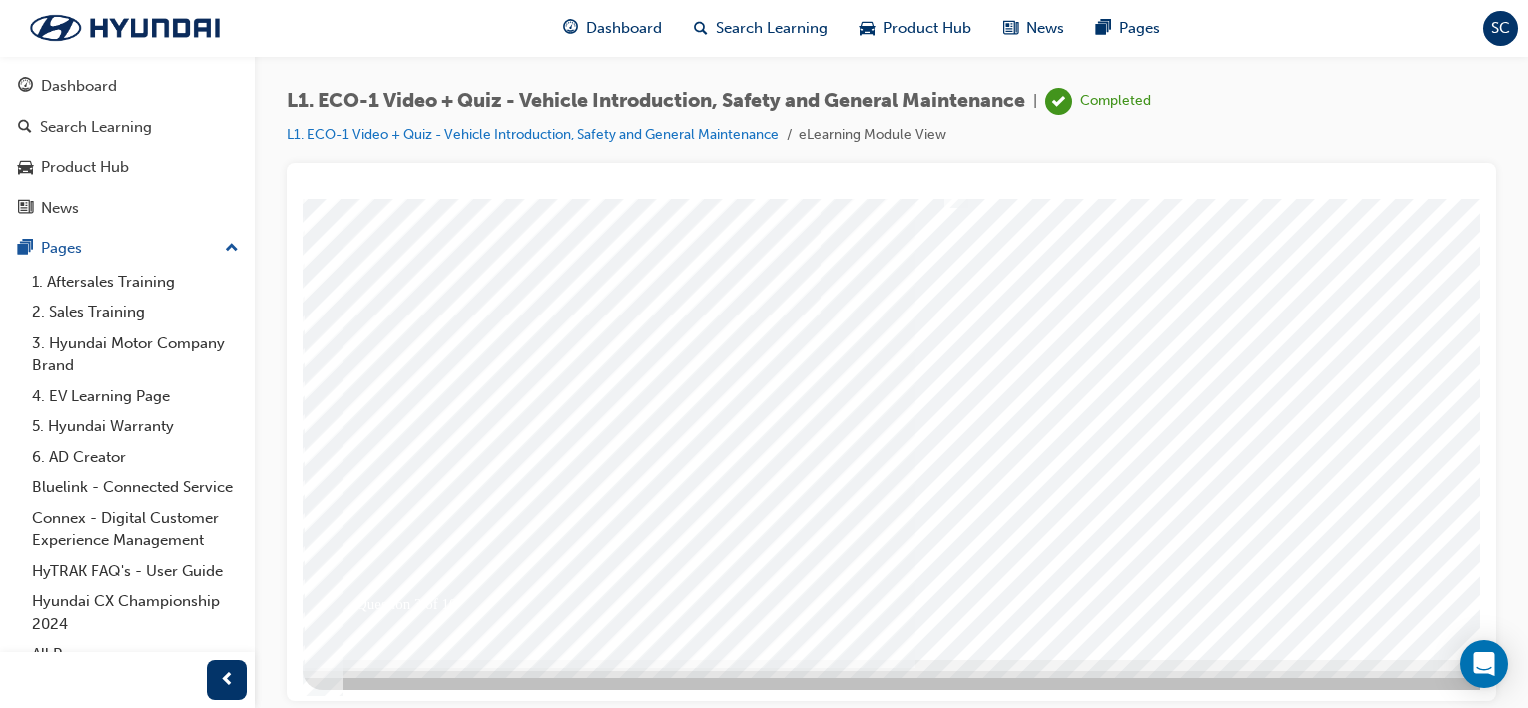 click at bounding box center (983, 299) 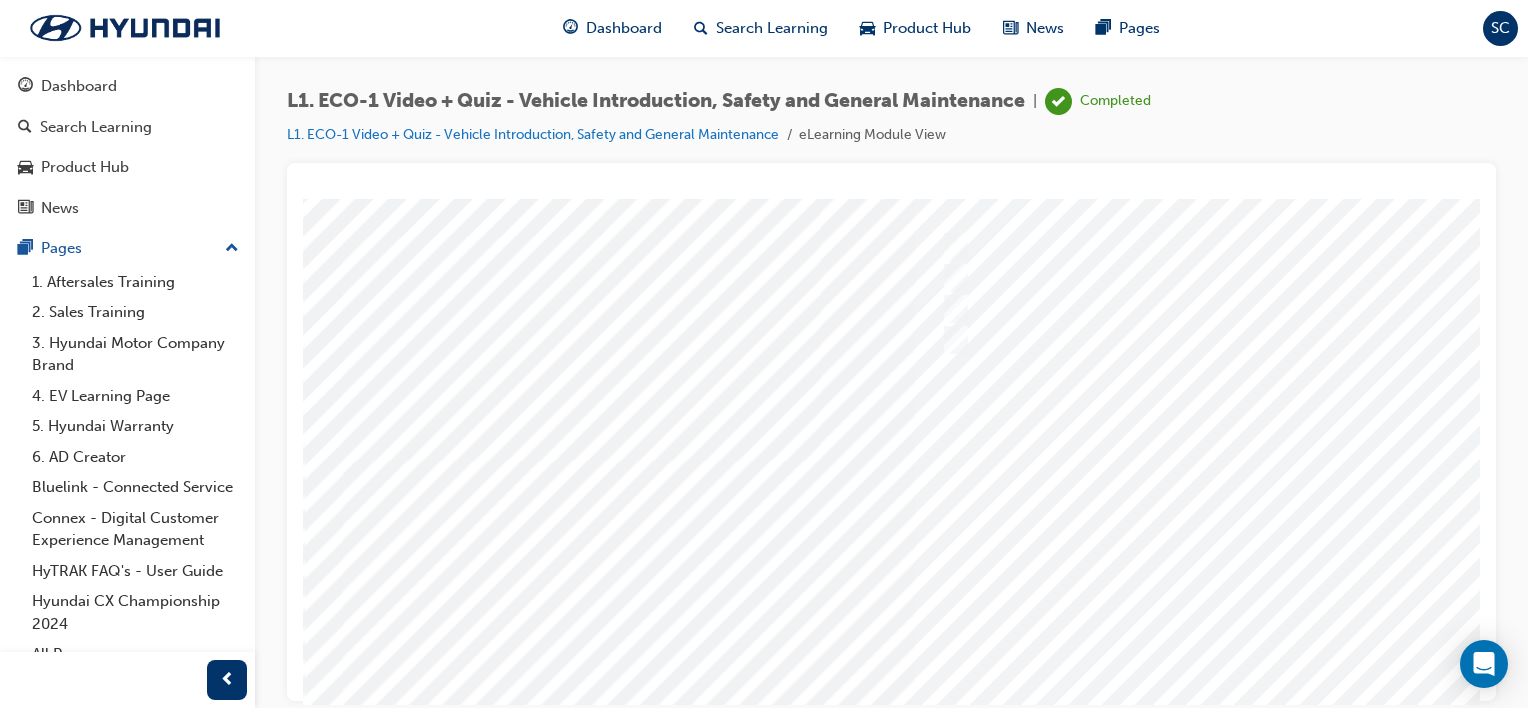scroll, scrollTop: 0, scrollLeft: 0, axis: both 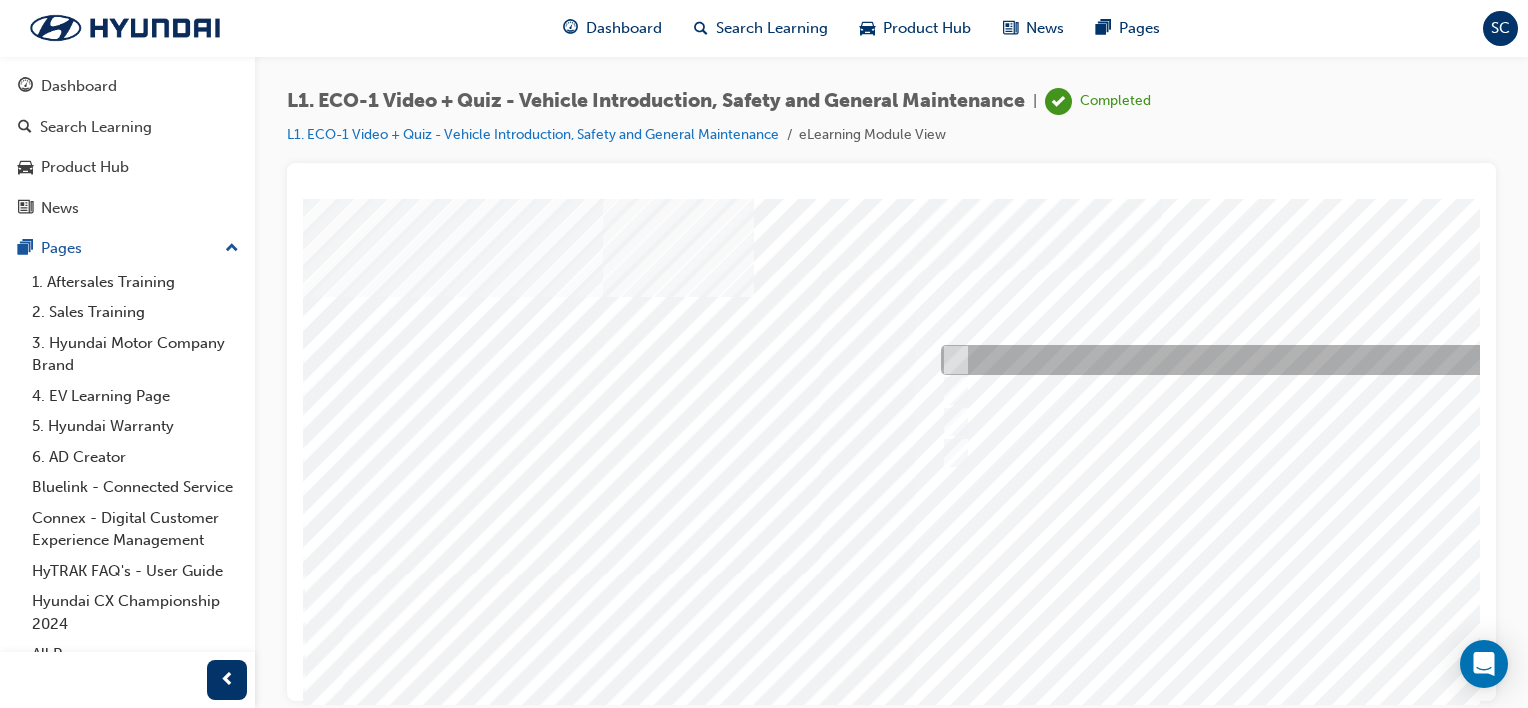 click at bounding box center (1268, 360) 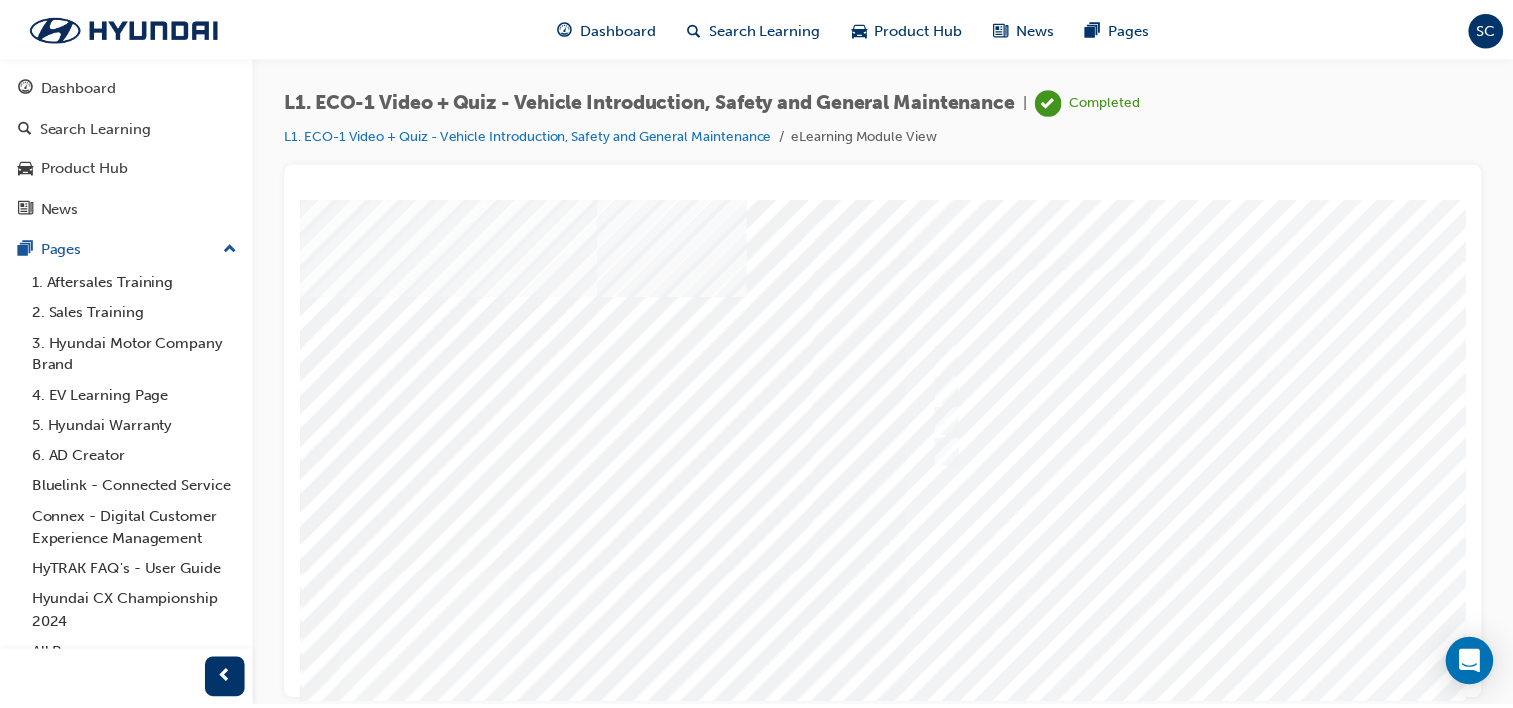 scroll, scrollTop: 259, scrollLeft: 0, axis: vertical 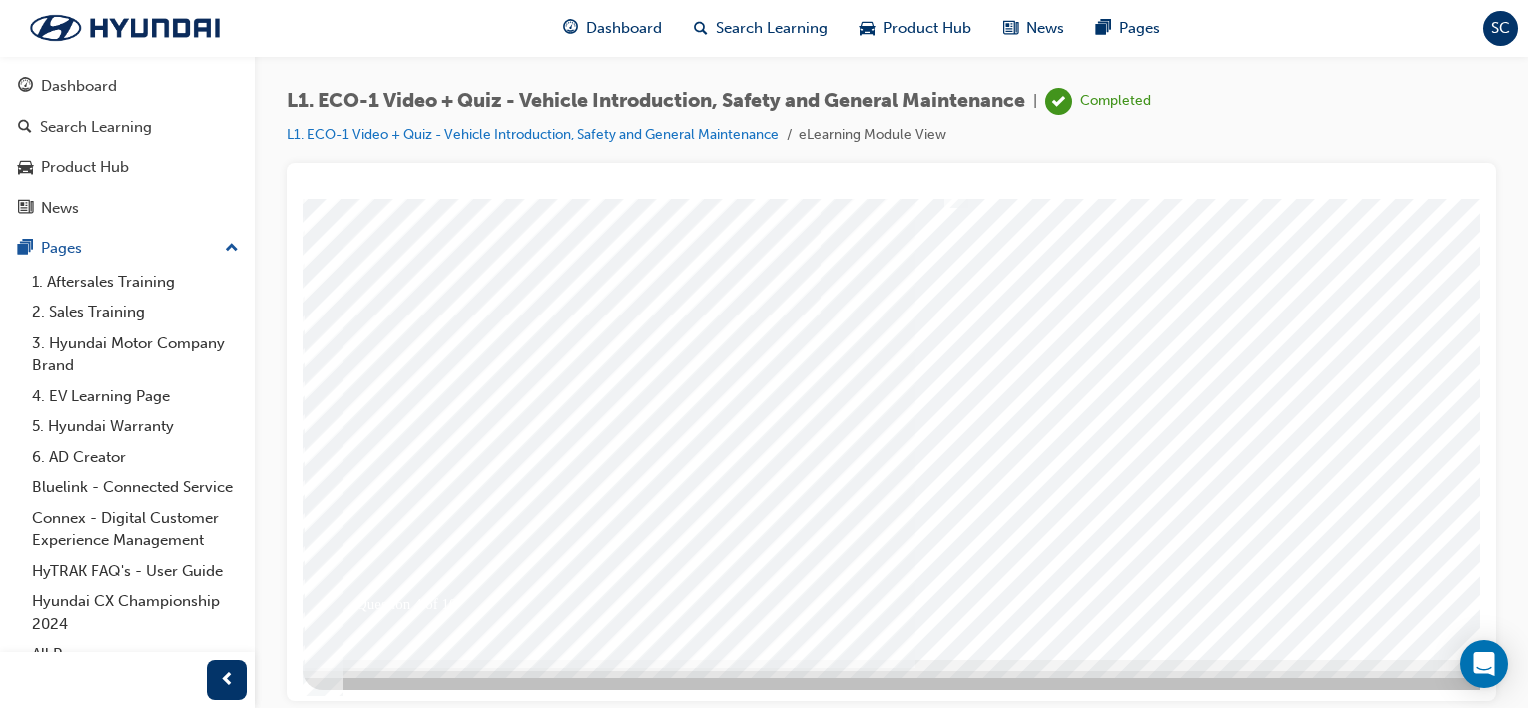 click at bounding box center (373, 5608) 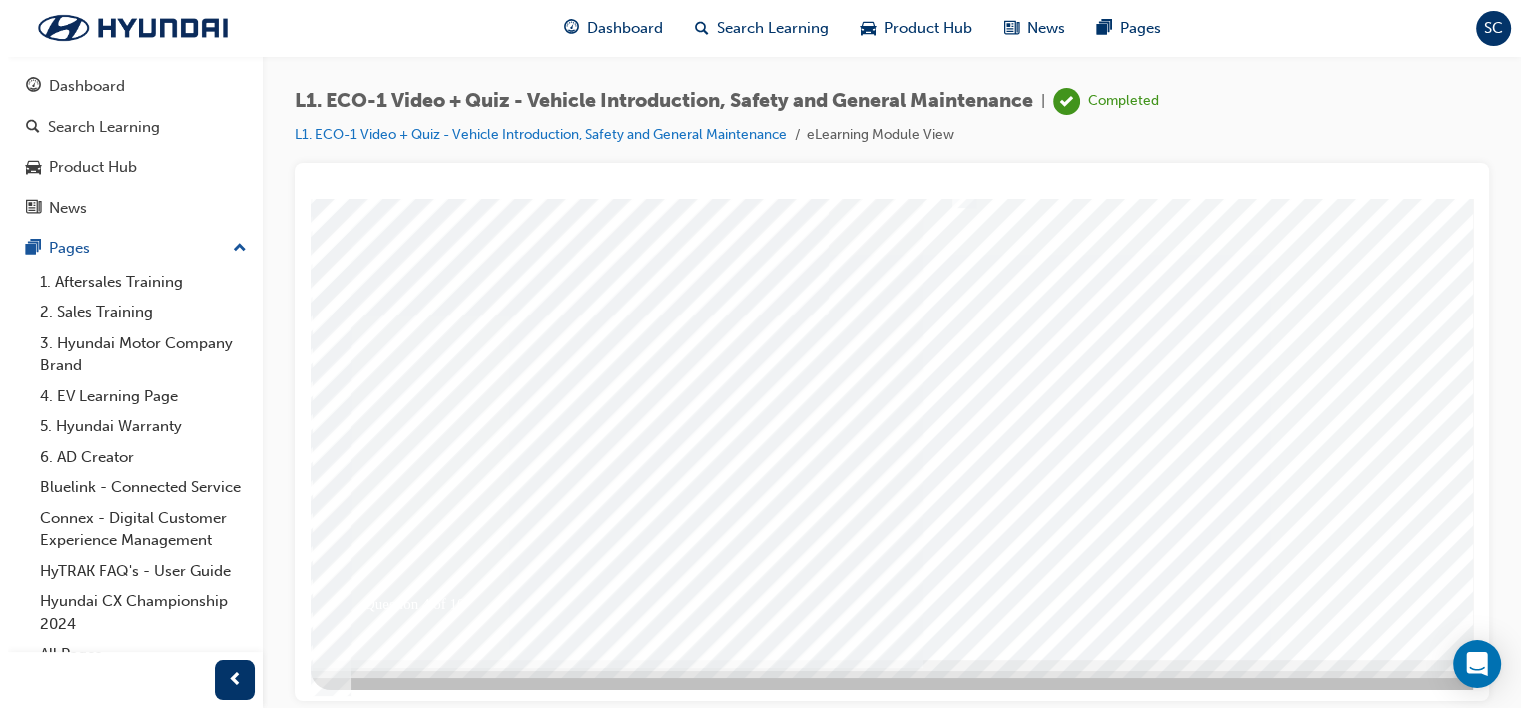 scroll, scrollTop: 0, scrollLeft: 0, axis: both 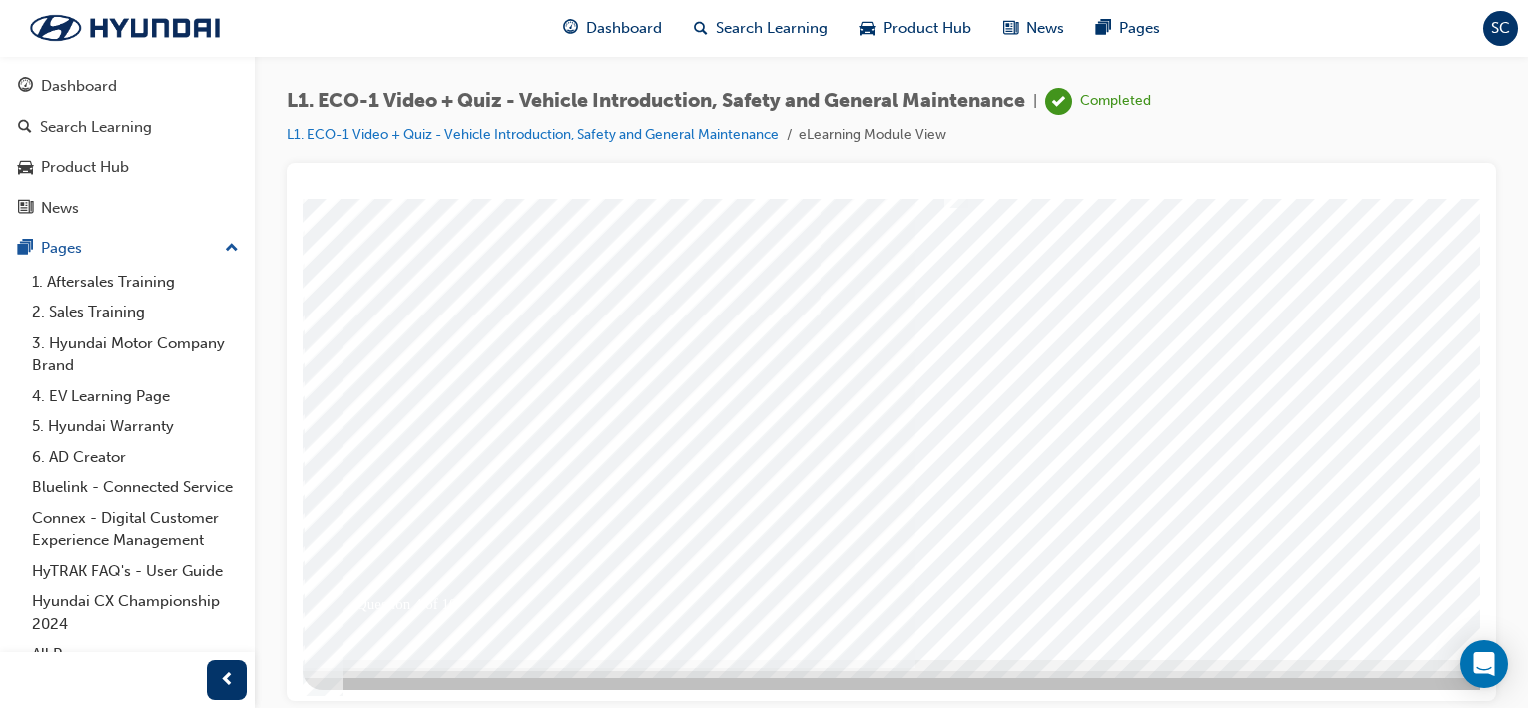 click at bounding box center [983, 299] 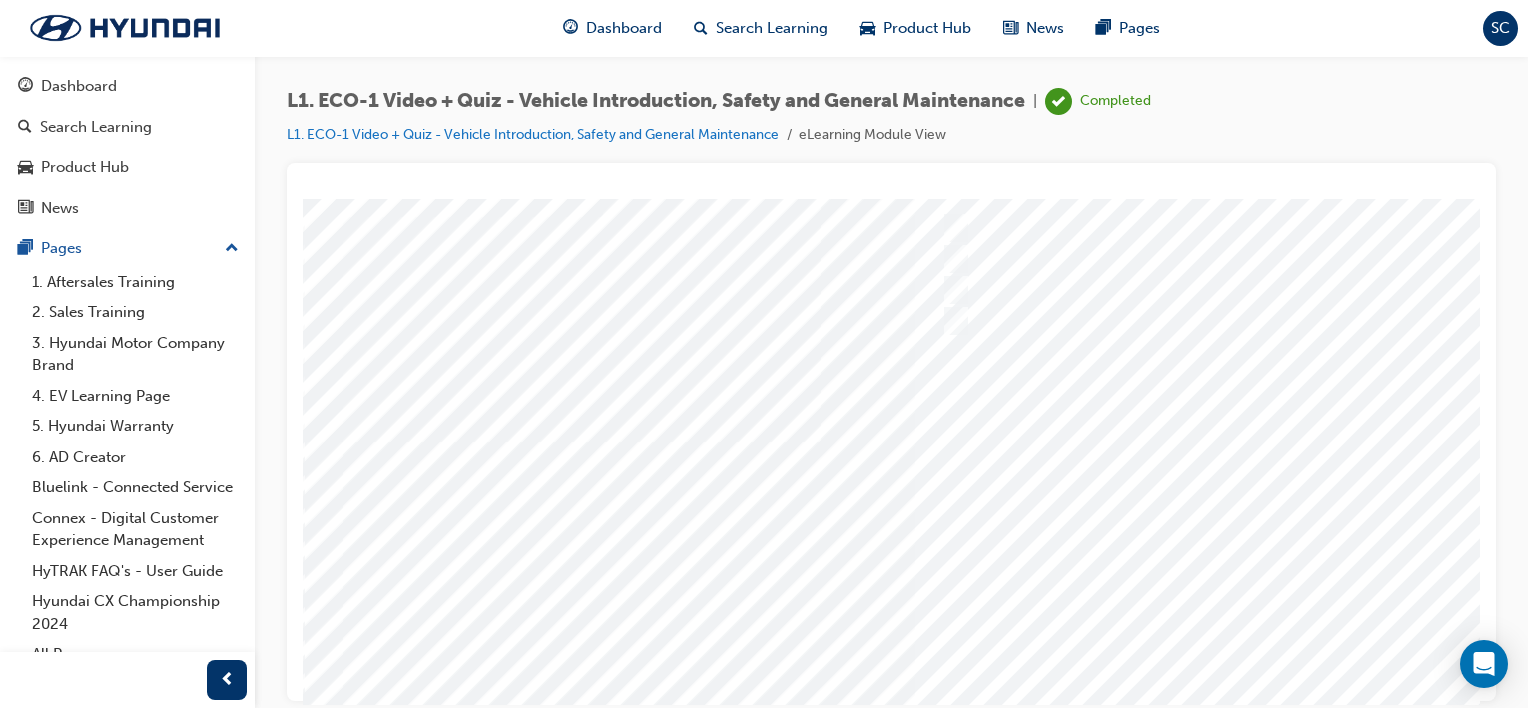 scroll, scrollTop: 0, scrollLeft: 0, axis: both 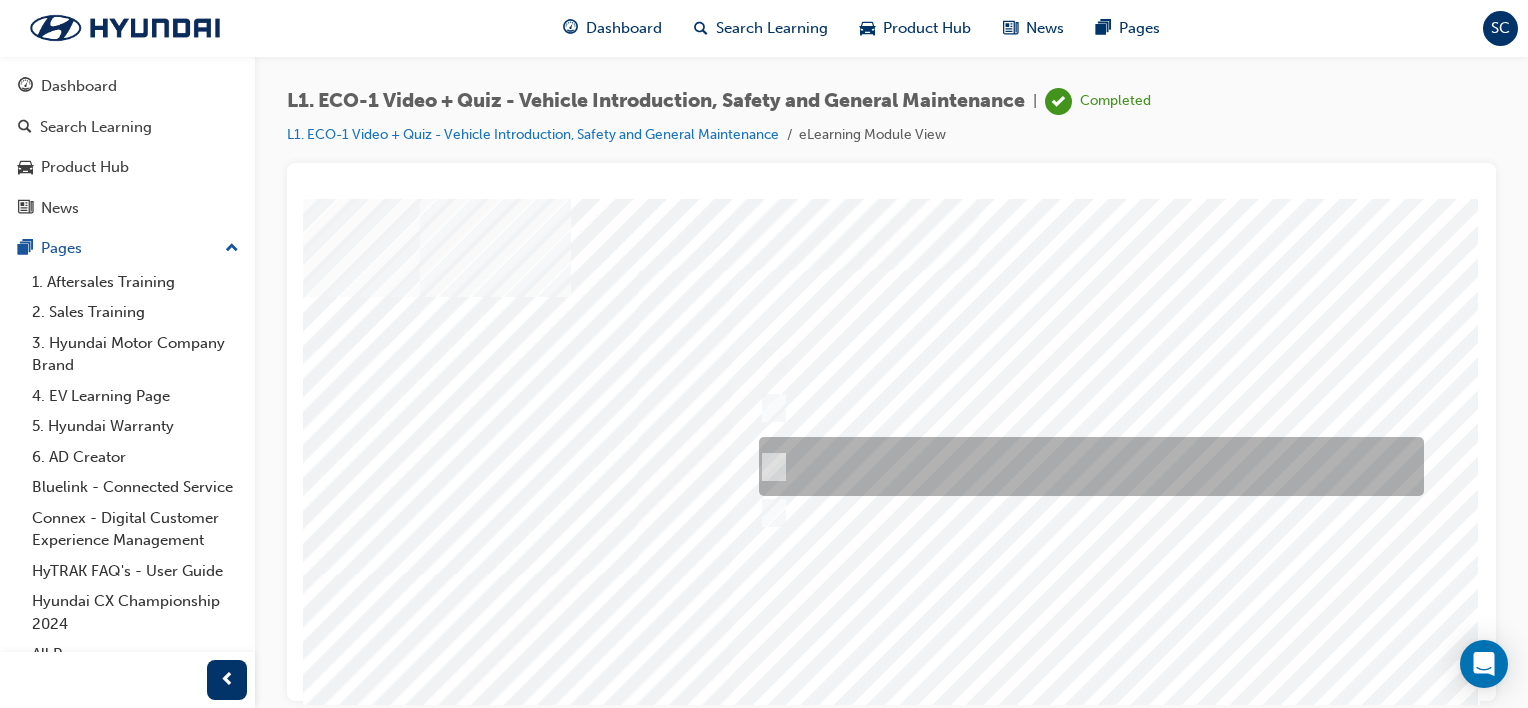 click at bounding box center (770, 467) 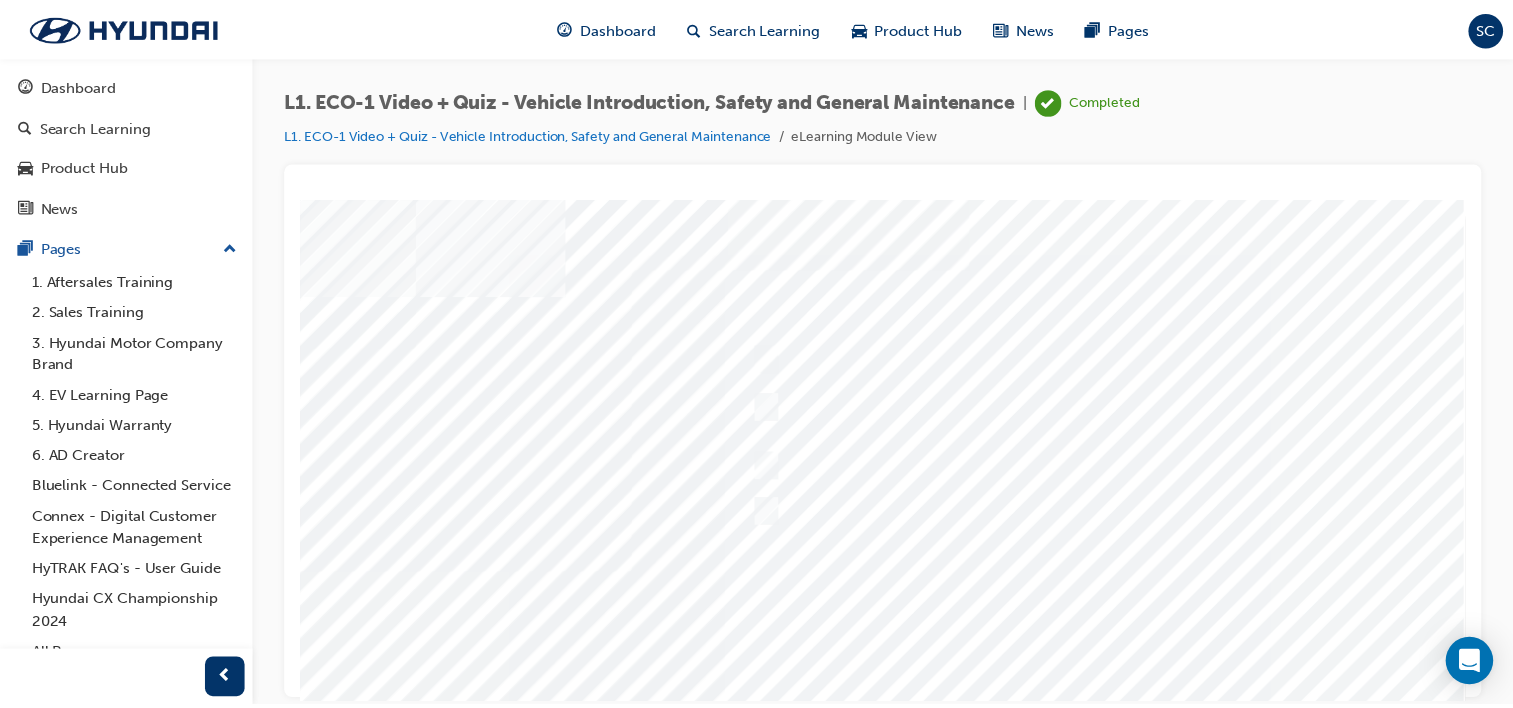 scroll, scrollTop: 259, scrollLeft: 198, axis: both 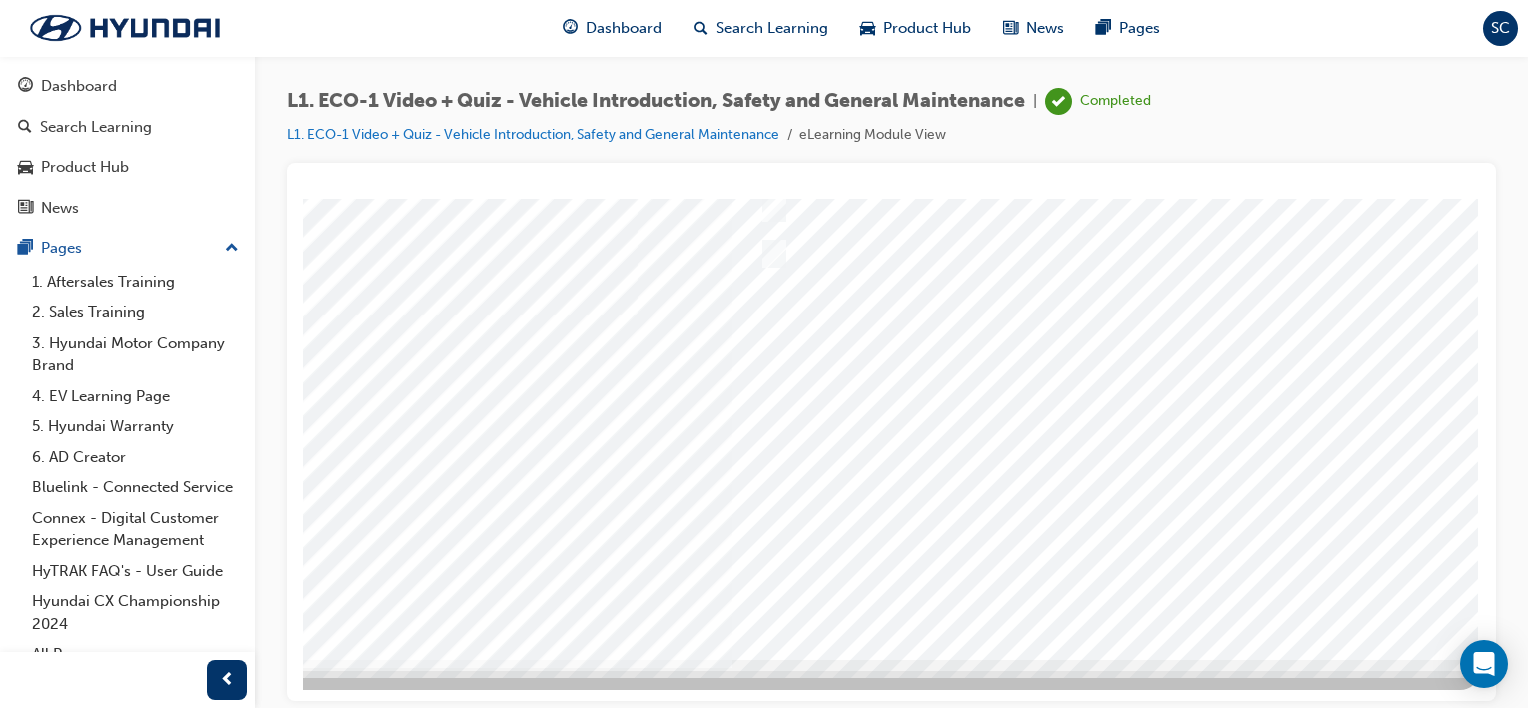 click at bounding box center [190, 5608] 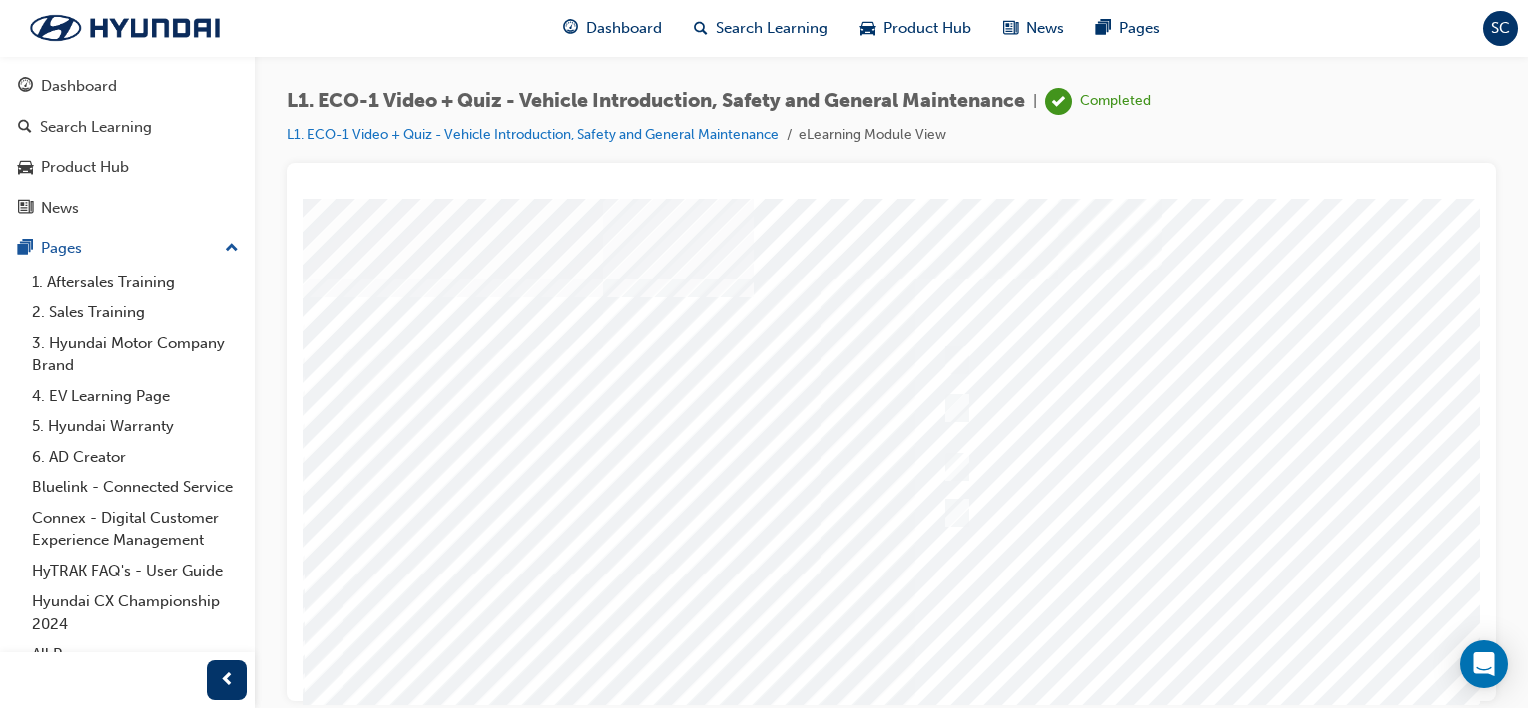 click at bounding box center [983, 558] 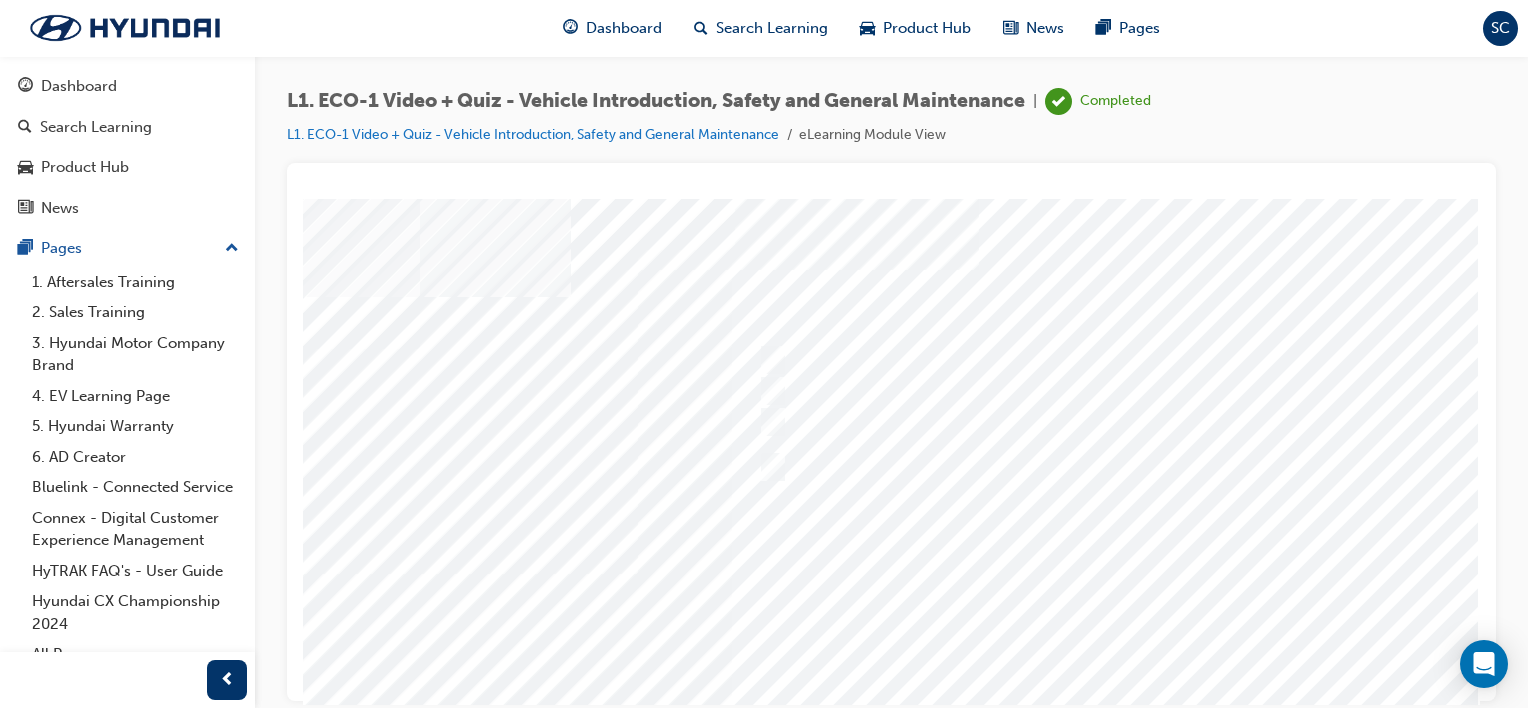 scroll, scrollTop: 0, scrollLeft: 198, axis: horizontal 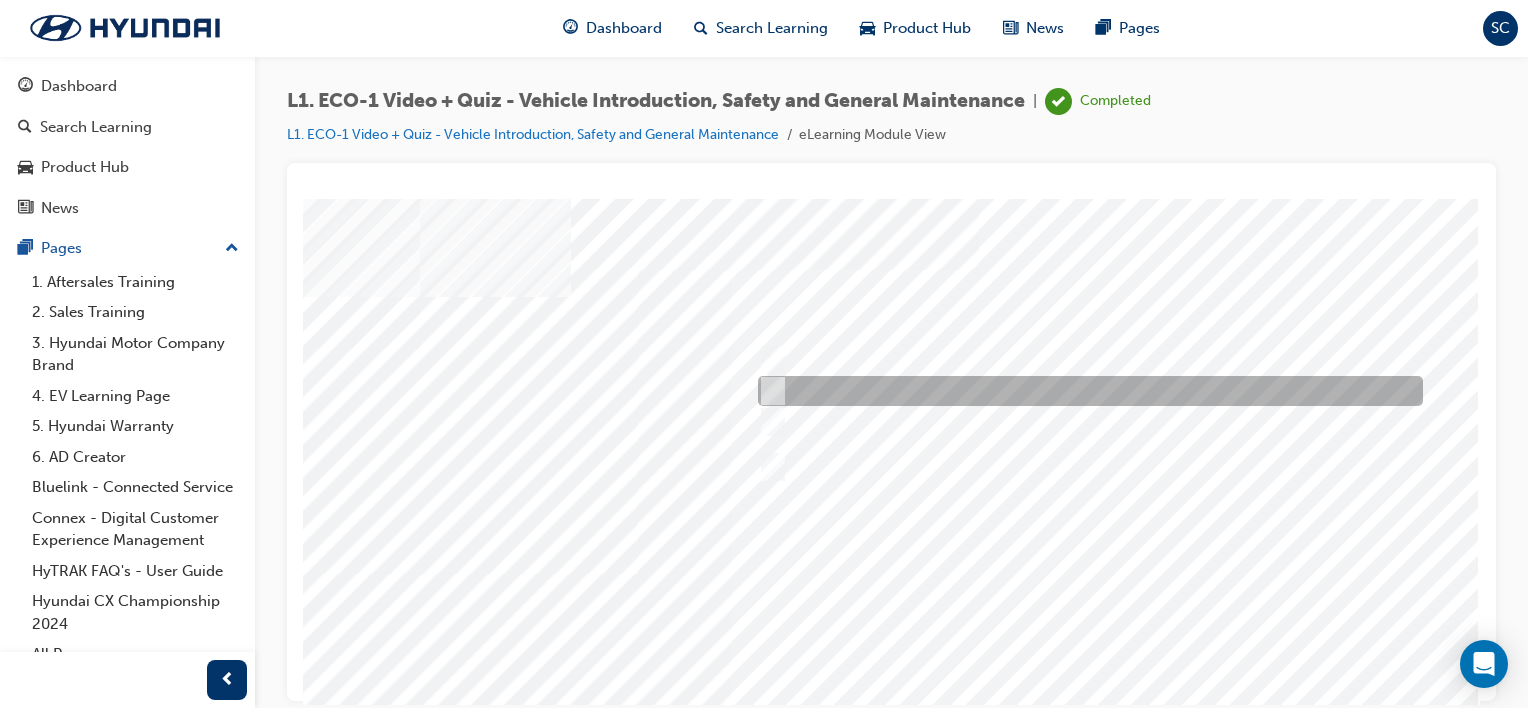 click at bounding box center [1085, 391] 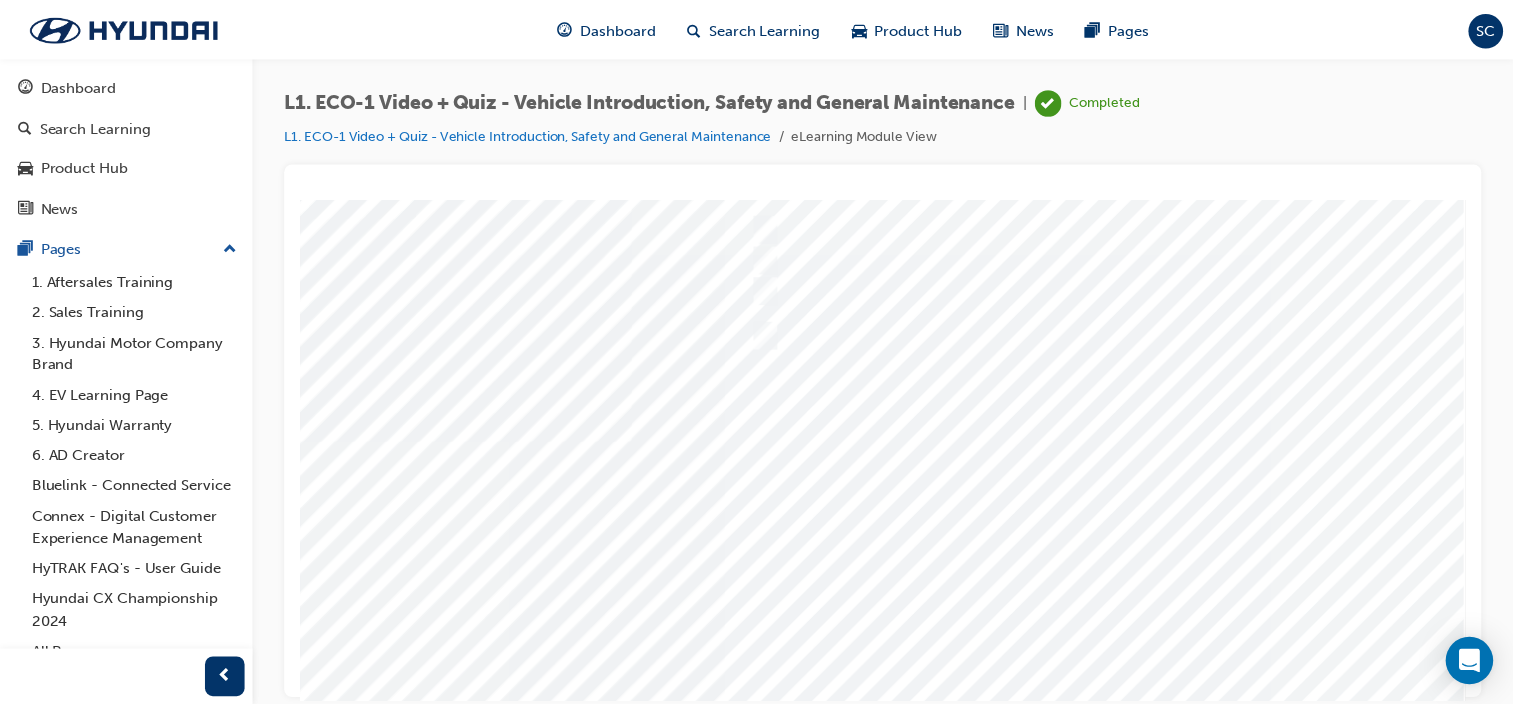 scroll, scrollTop: 259, scrollLeft: 198, axis: both 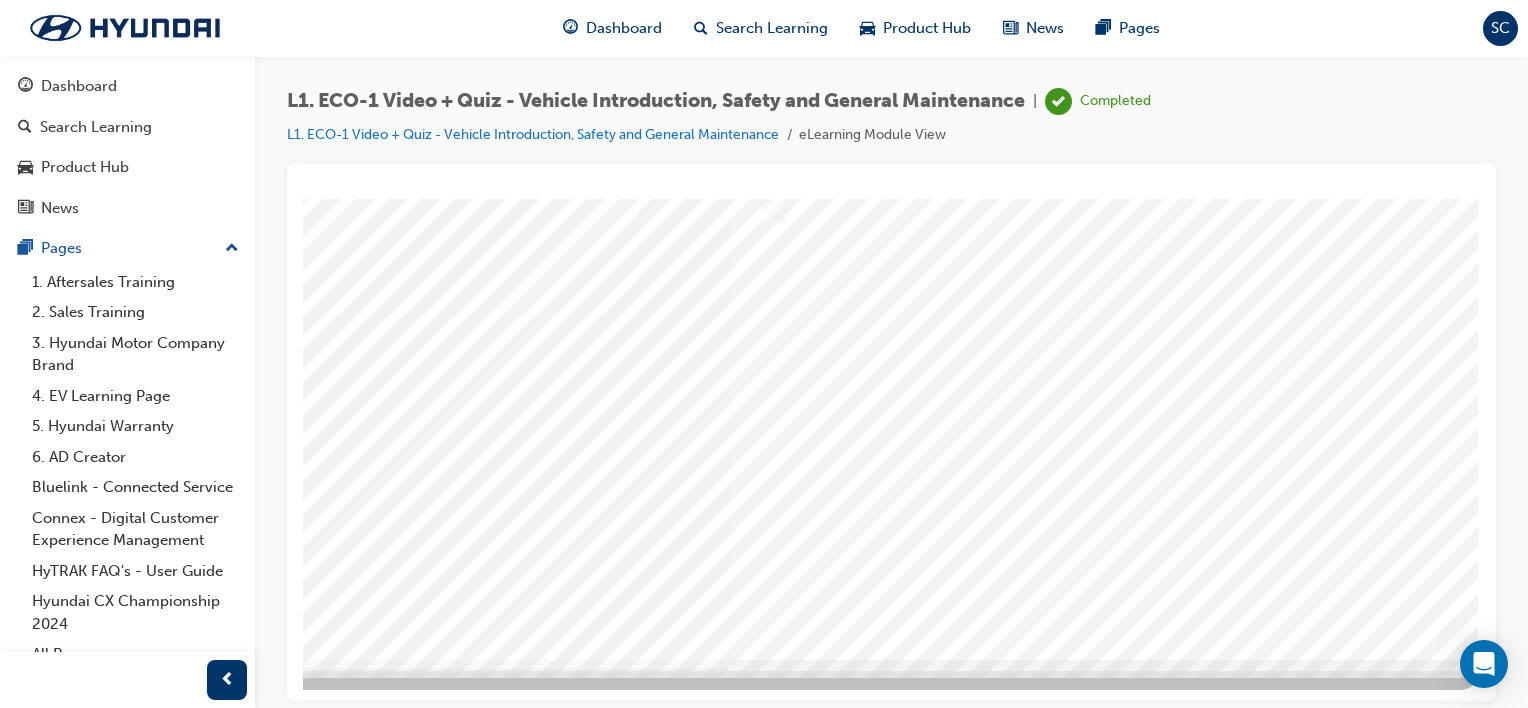 click at bounding box center (190, 5608) 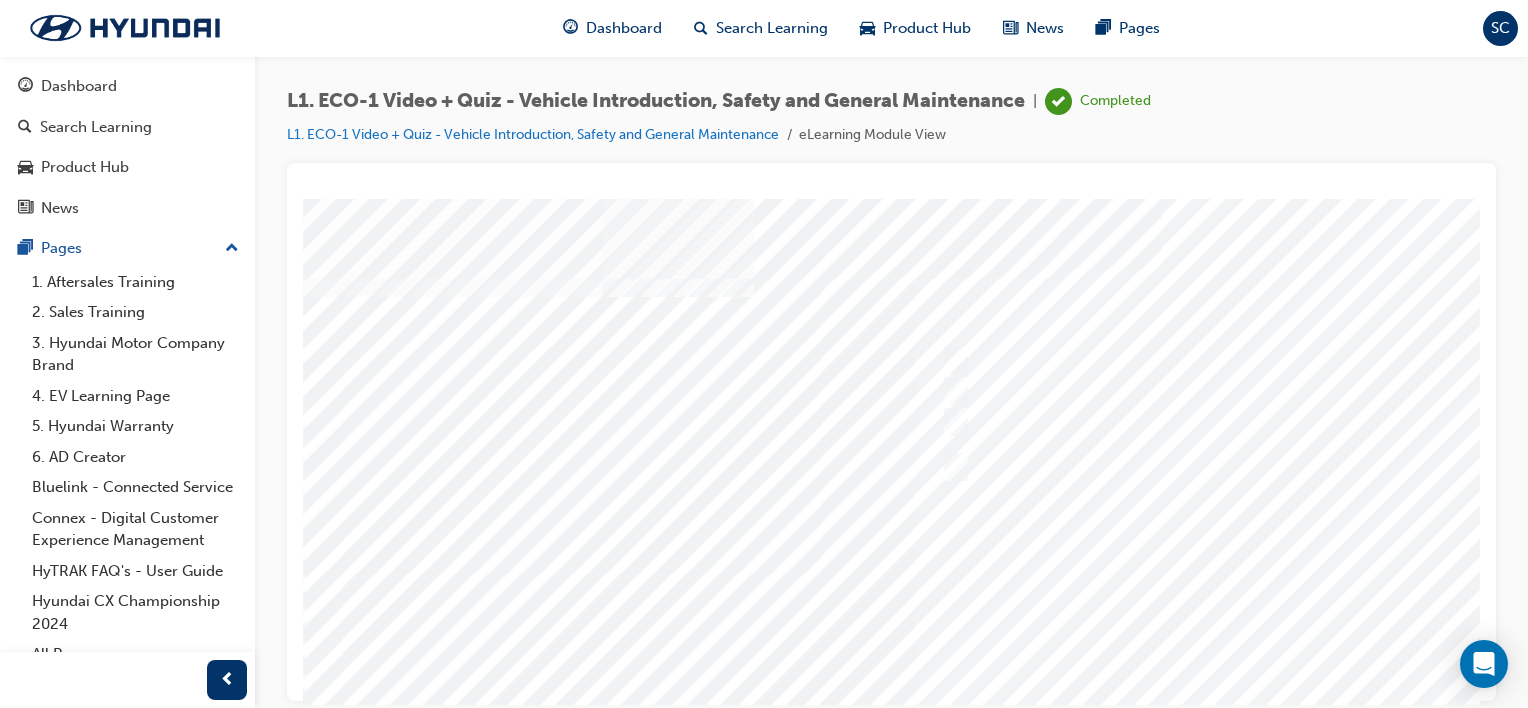 click at bounding box center [983, 558] 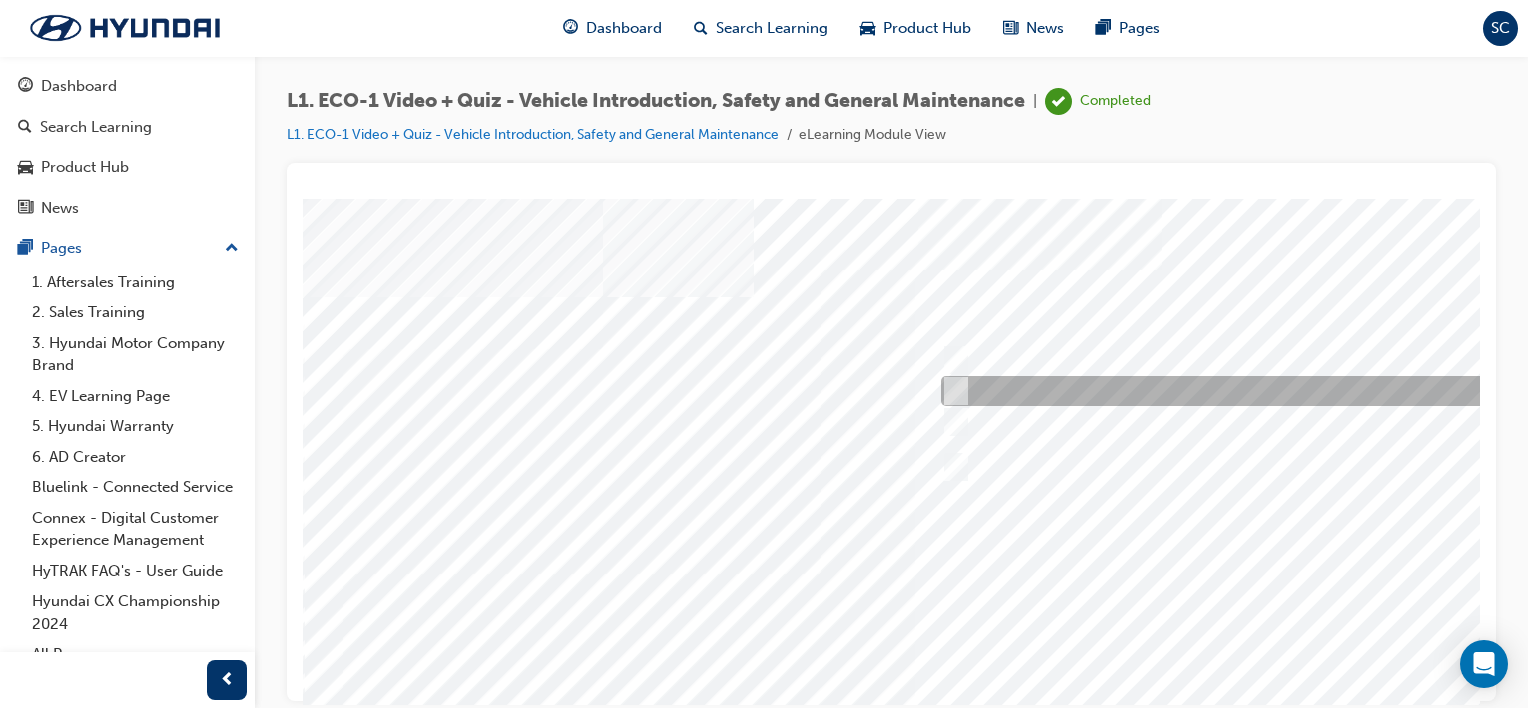 click at bounding box center (952, 391) 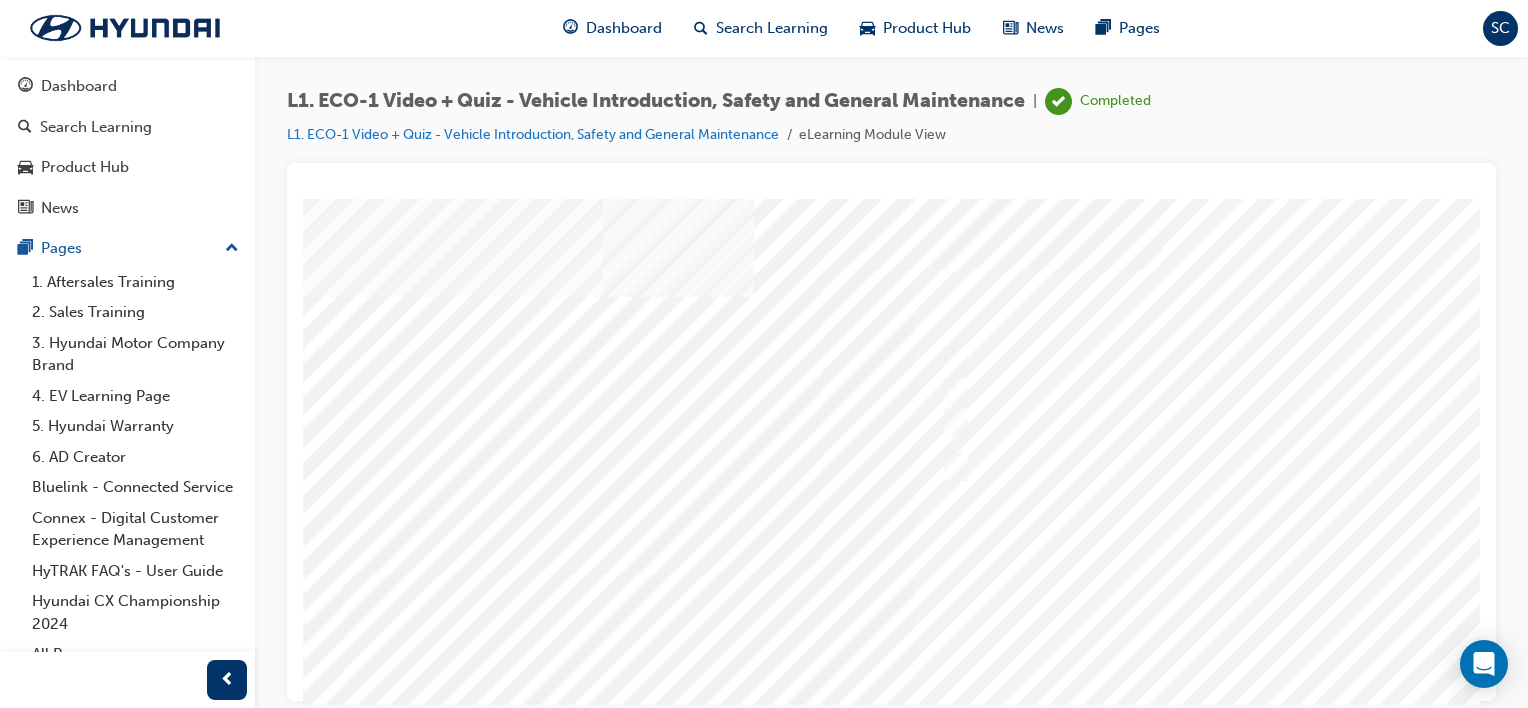 scroll, scrollTop: 259, scrollLeft: 0, axis: vertical 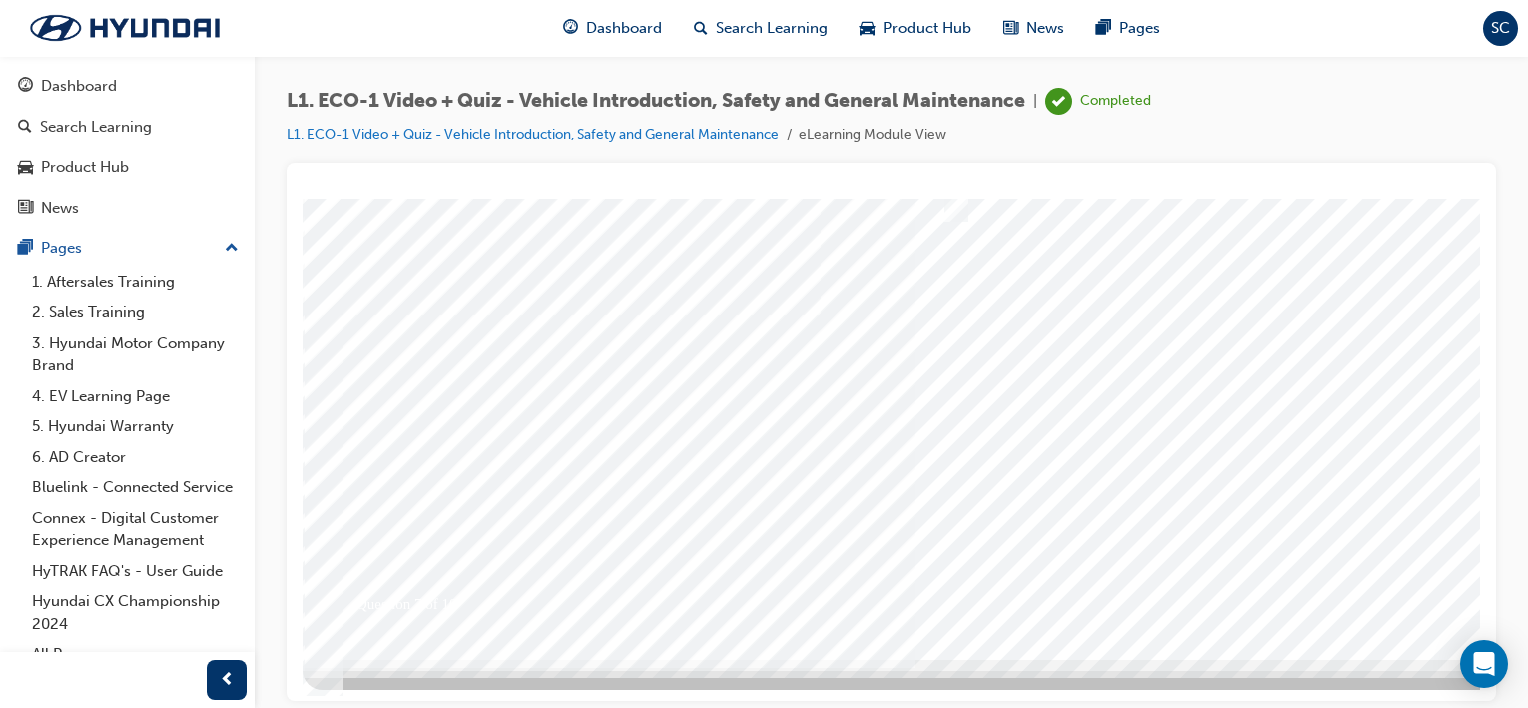 click at bounding box center (373, 5608) 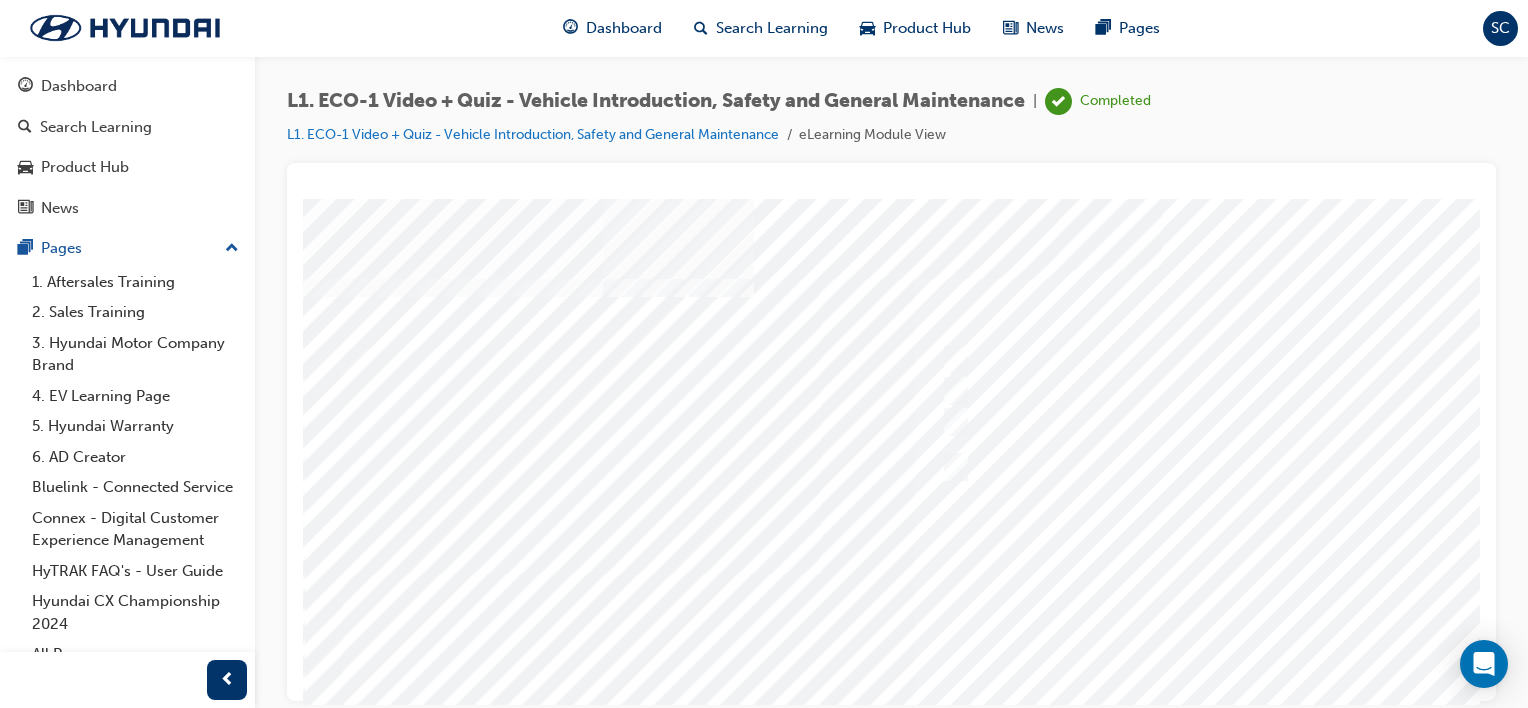 click at bounding box center (983, 558) 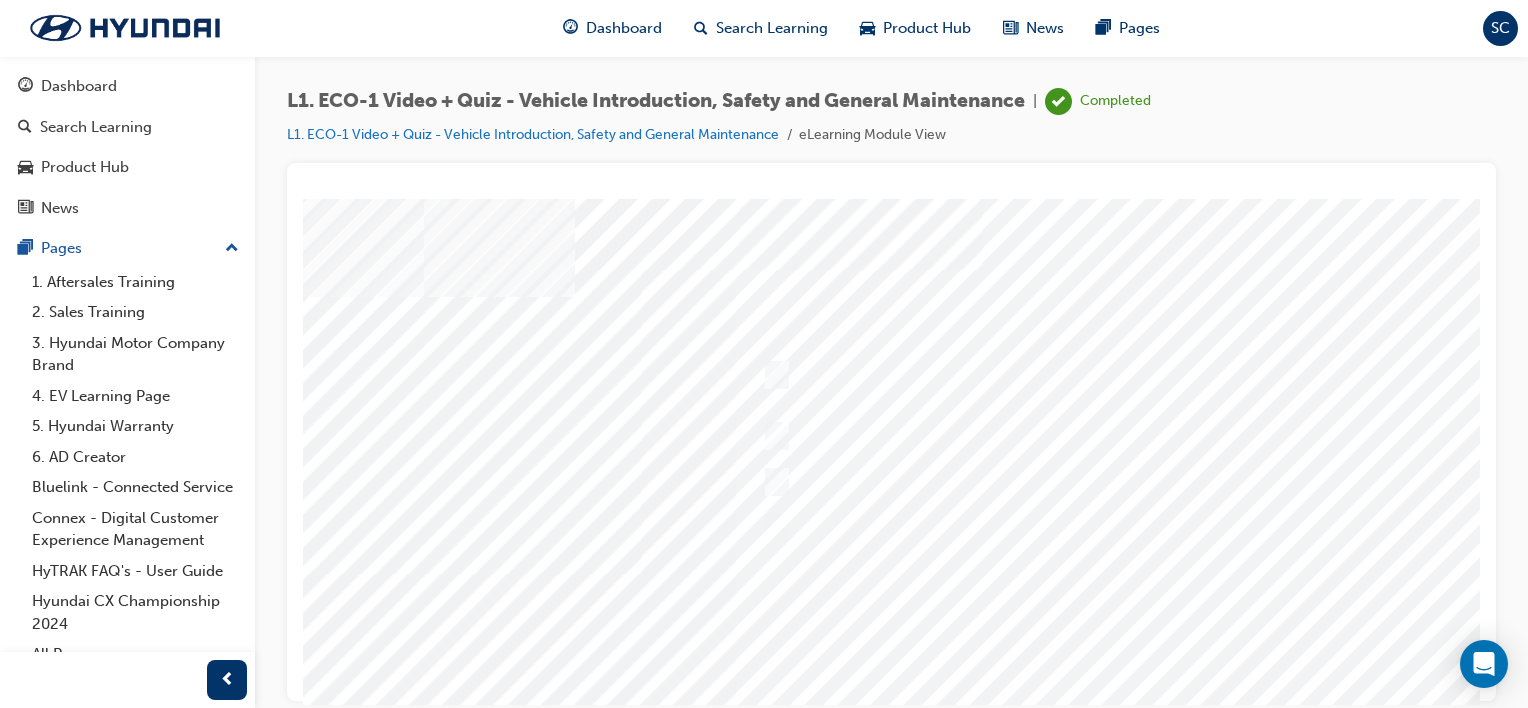 scroll, scrollTop: 0, scrollLeft: 180, axis: horizontal 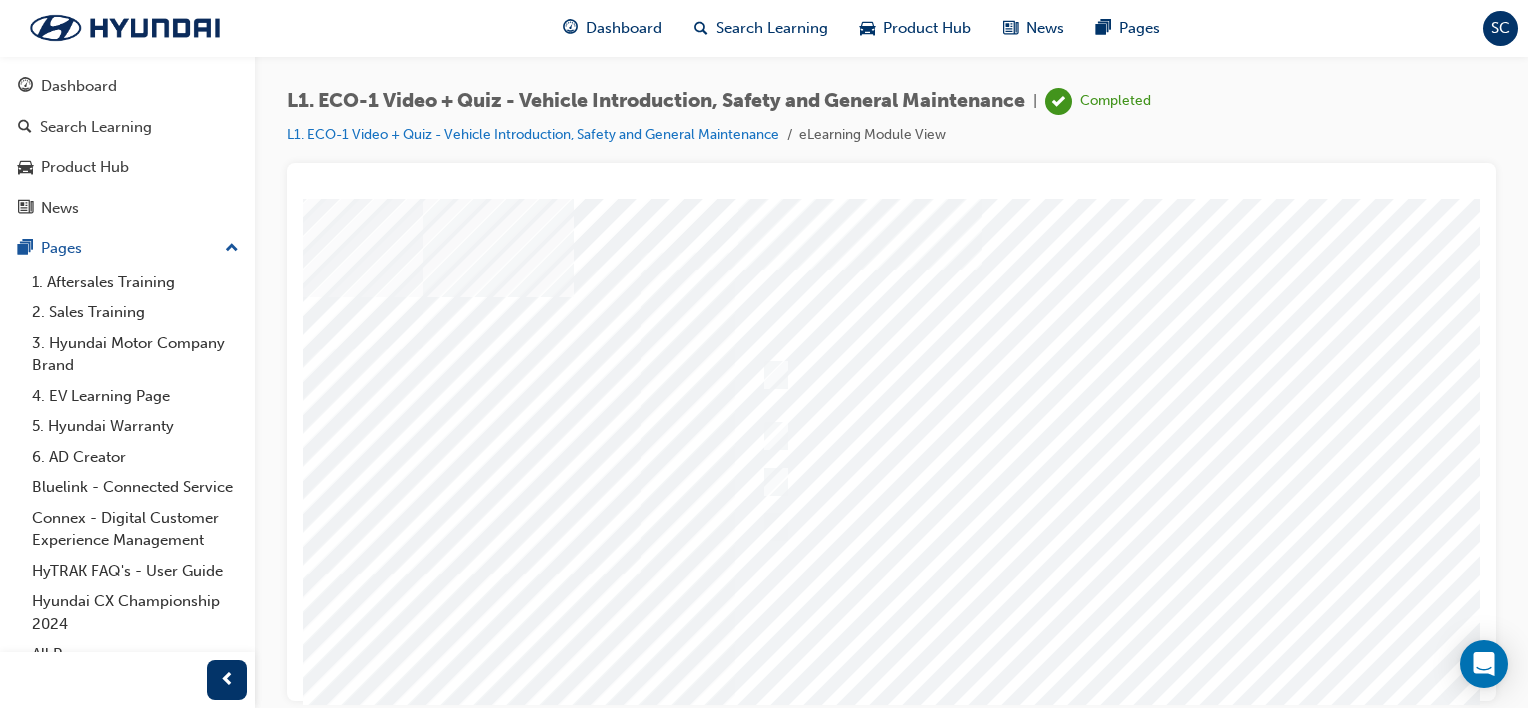 drag, startPoint x: 1006, startPoint y: 691, endPoint x: 1456, endPoint y: 905, distance: 498.2931 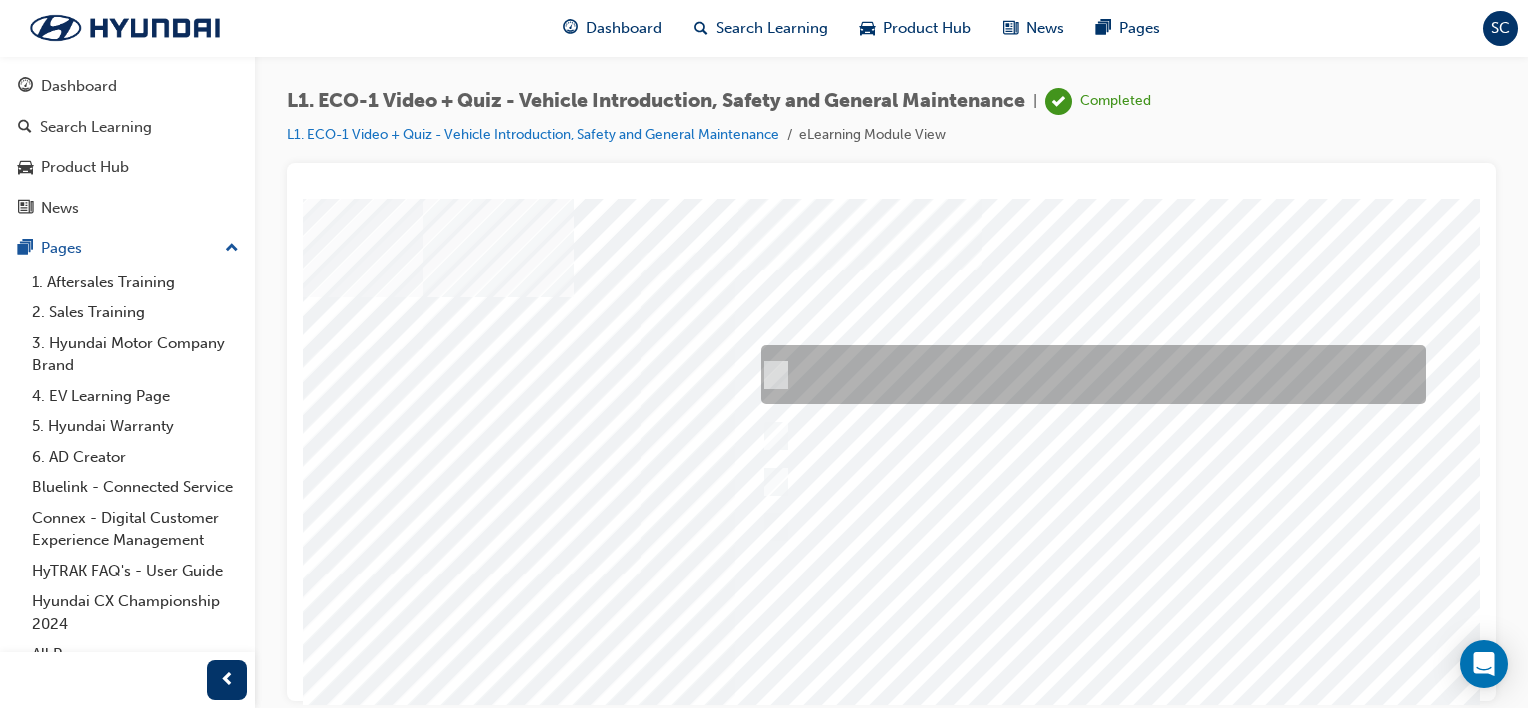 click at bounding box center (772, 375) 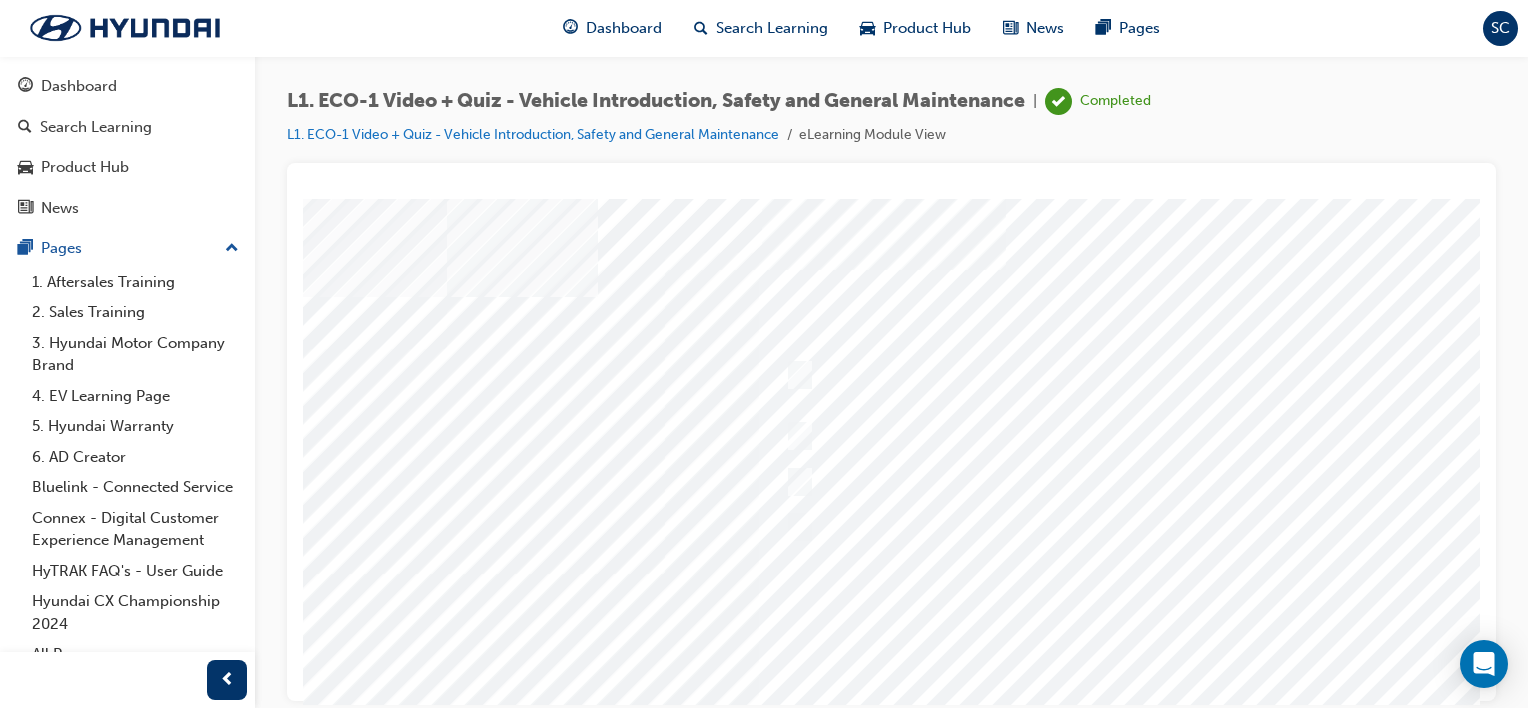 scroll, scrollTop: 0, scrollLeft: 166, axis: horizontal 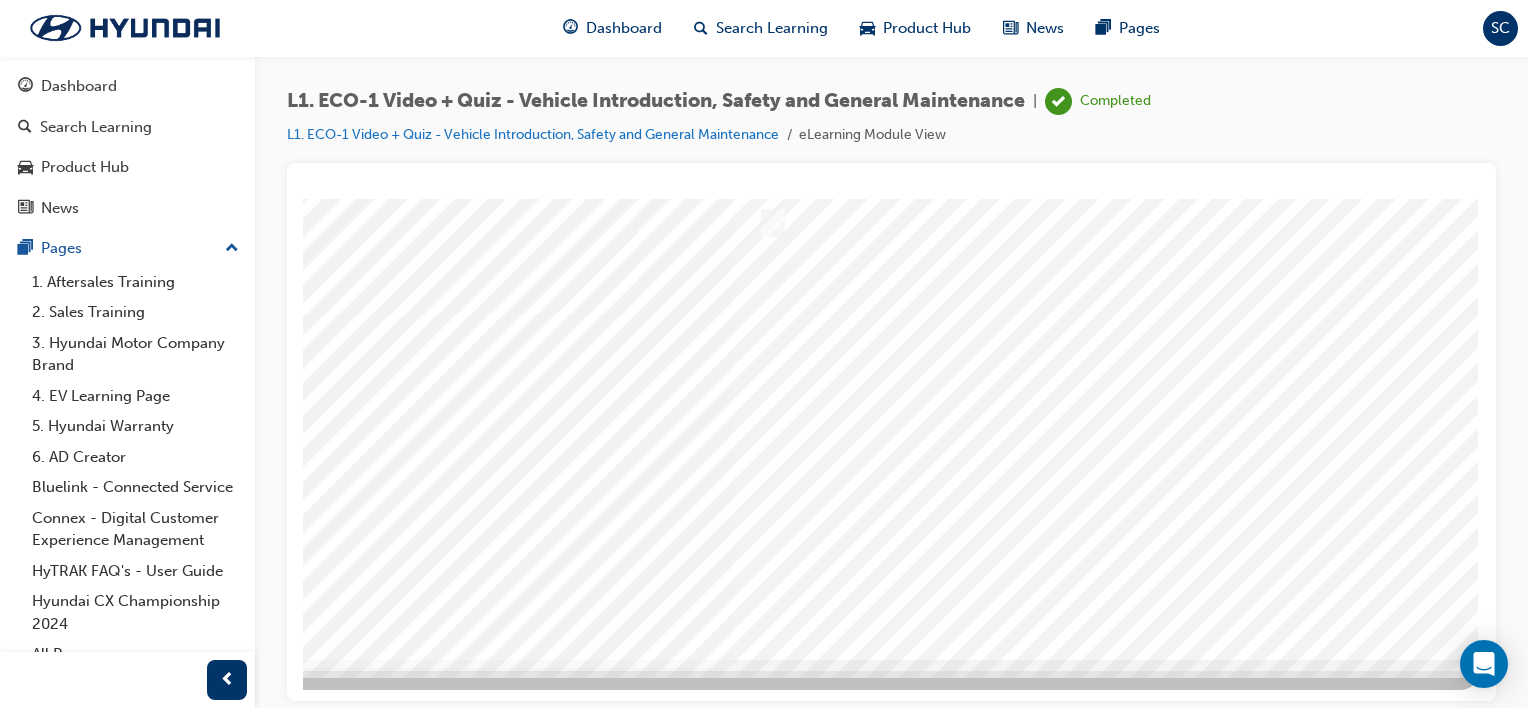 click at bounding box center (190, 5608) 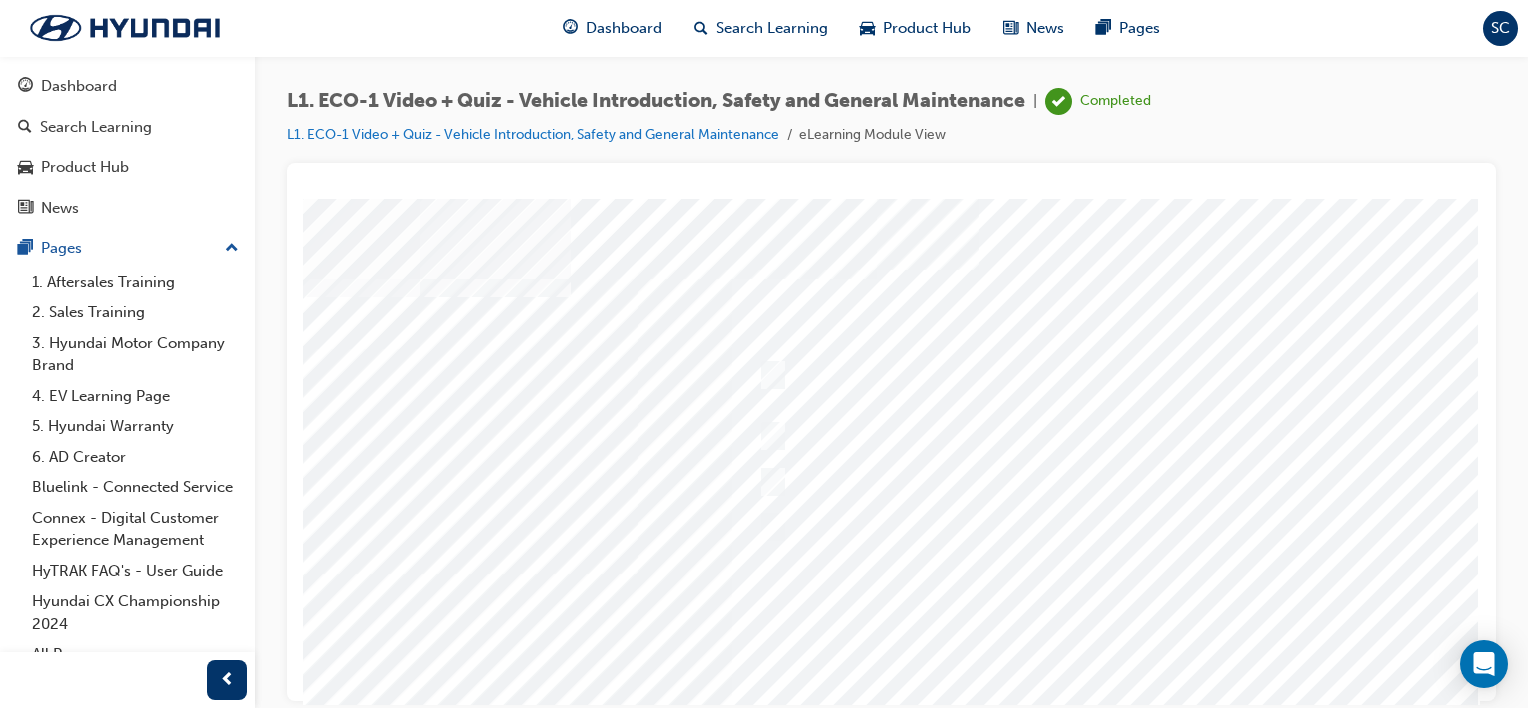 scroll, scrollTop: 0, scrollLeft: 198, axis: horizontal 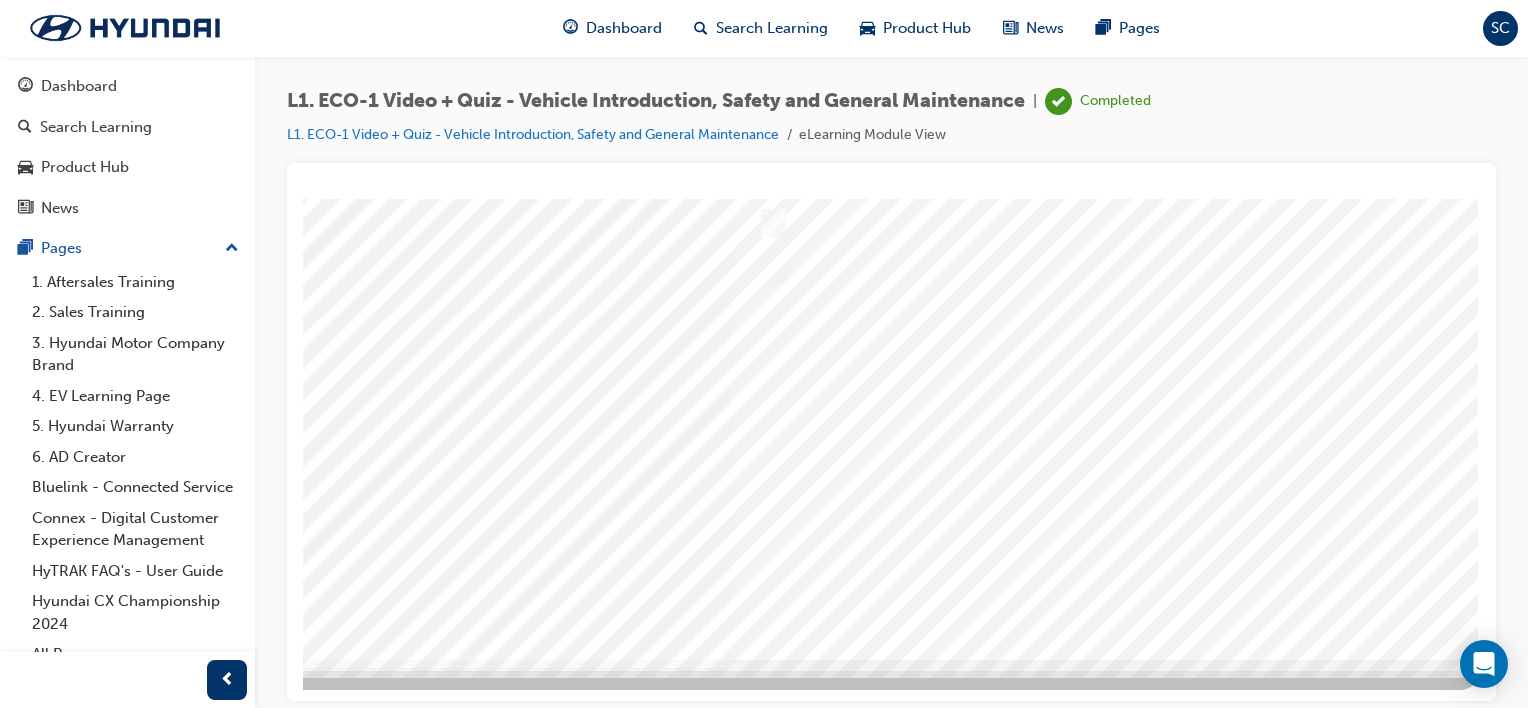 click at bounding box center [800, 299] 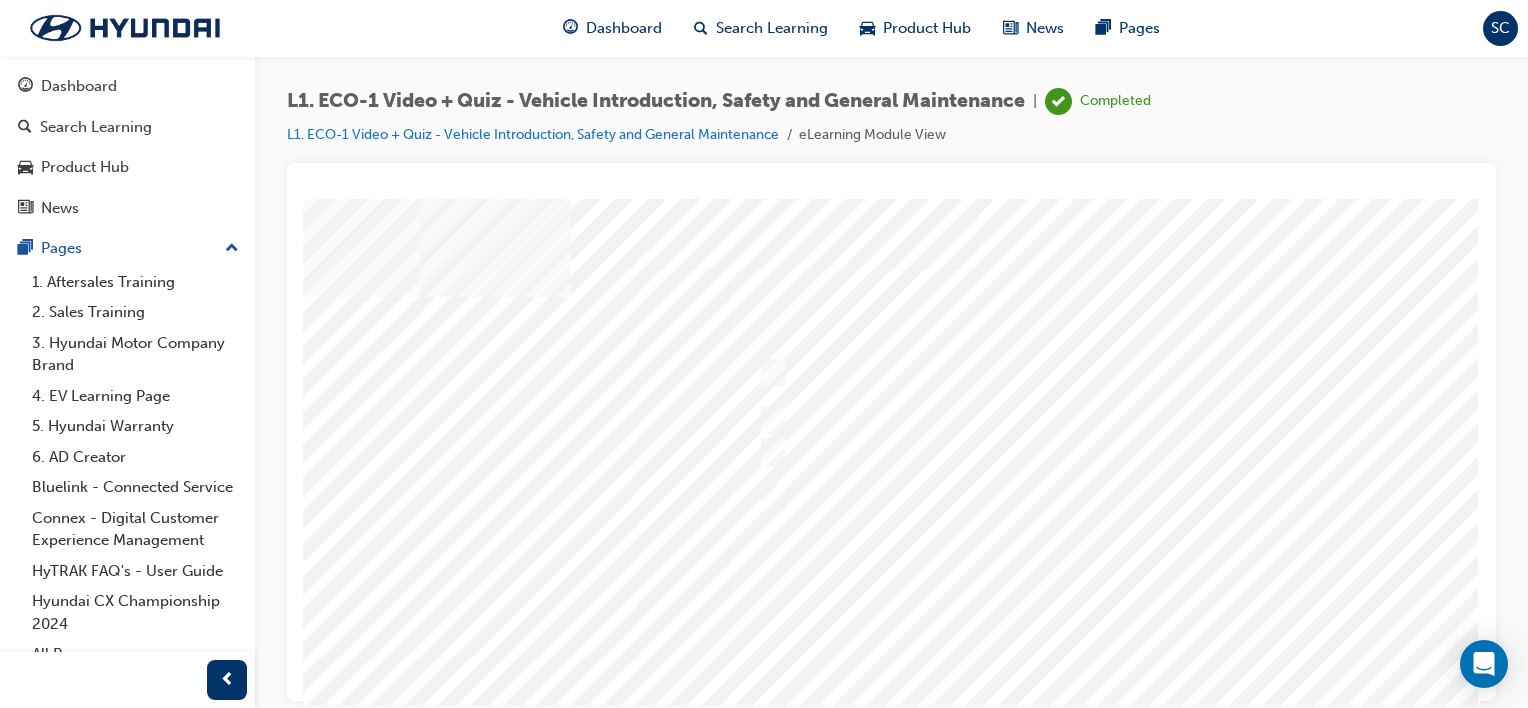 scroll, scrollTop: 0, scrollLeft: 198, axis: horizontal 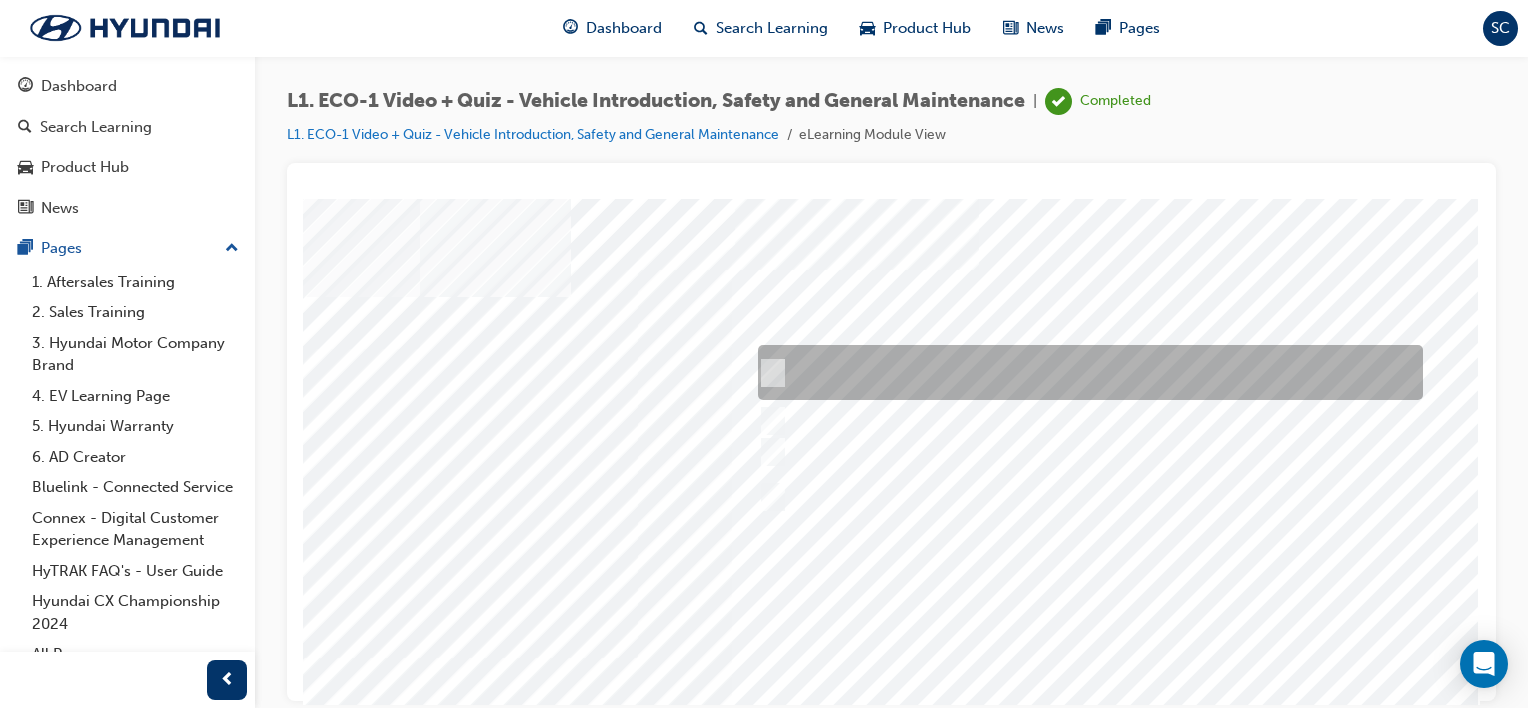 click at bounding box center [1085, 372] 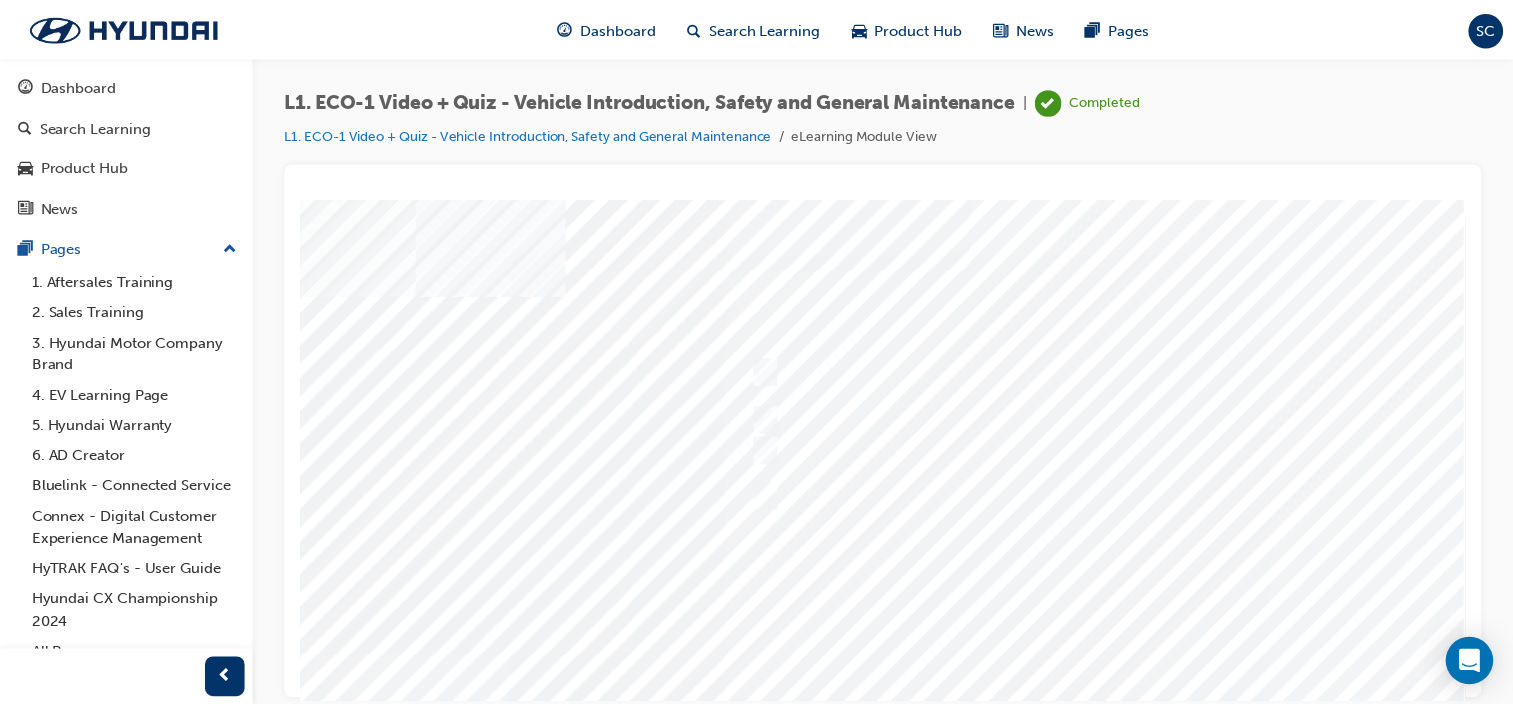 scroll, scrollTop: 259, scrollLeft: 198, axis: both 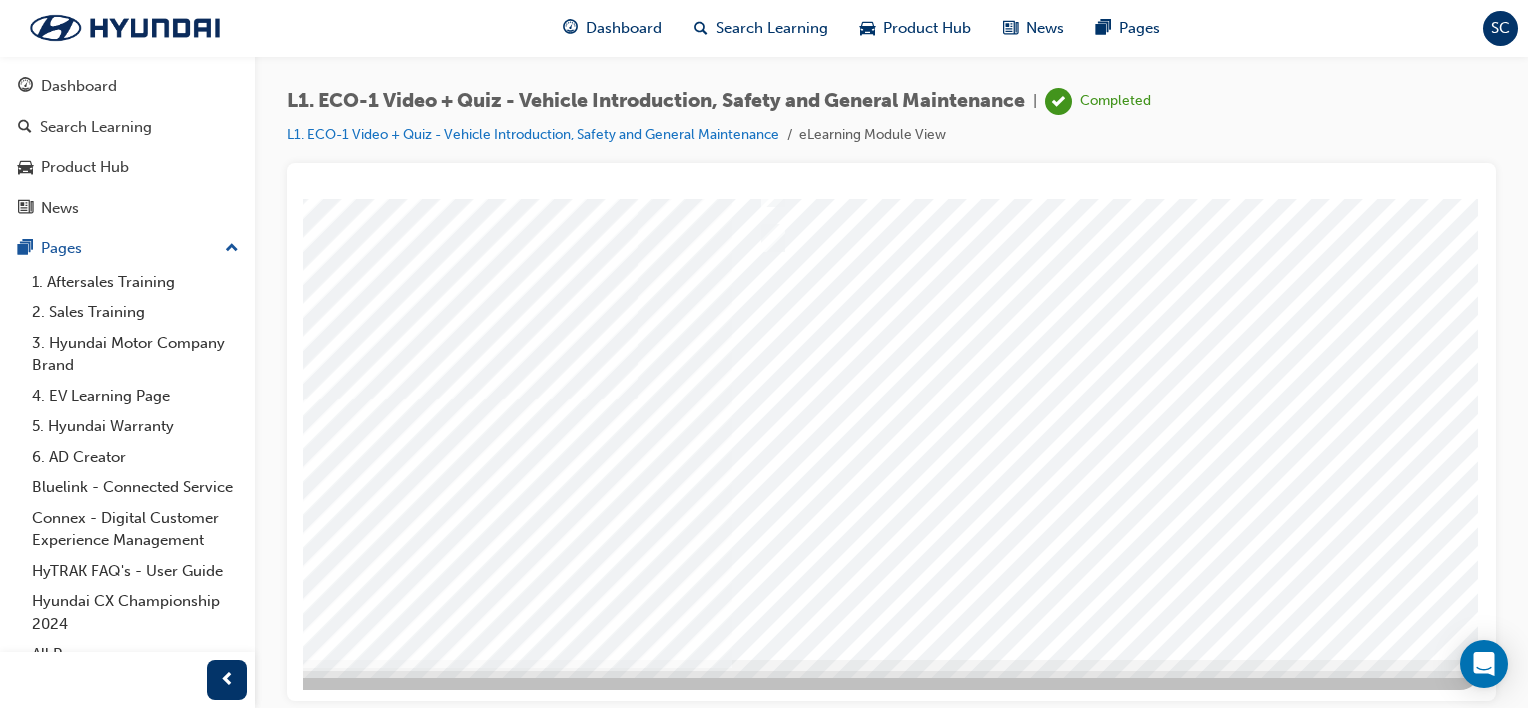 click at bounding box center [190, 5692] 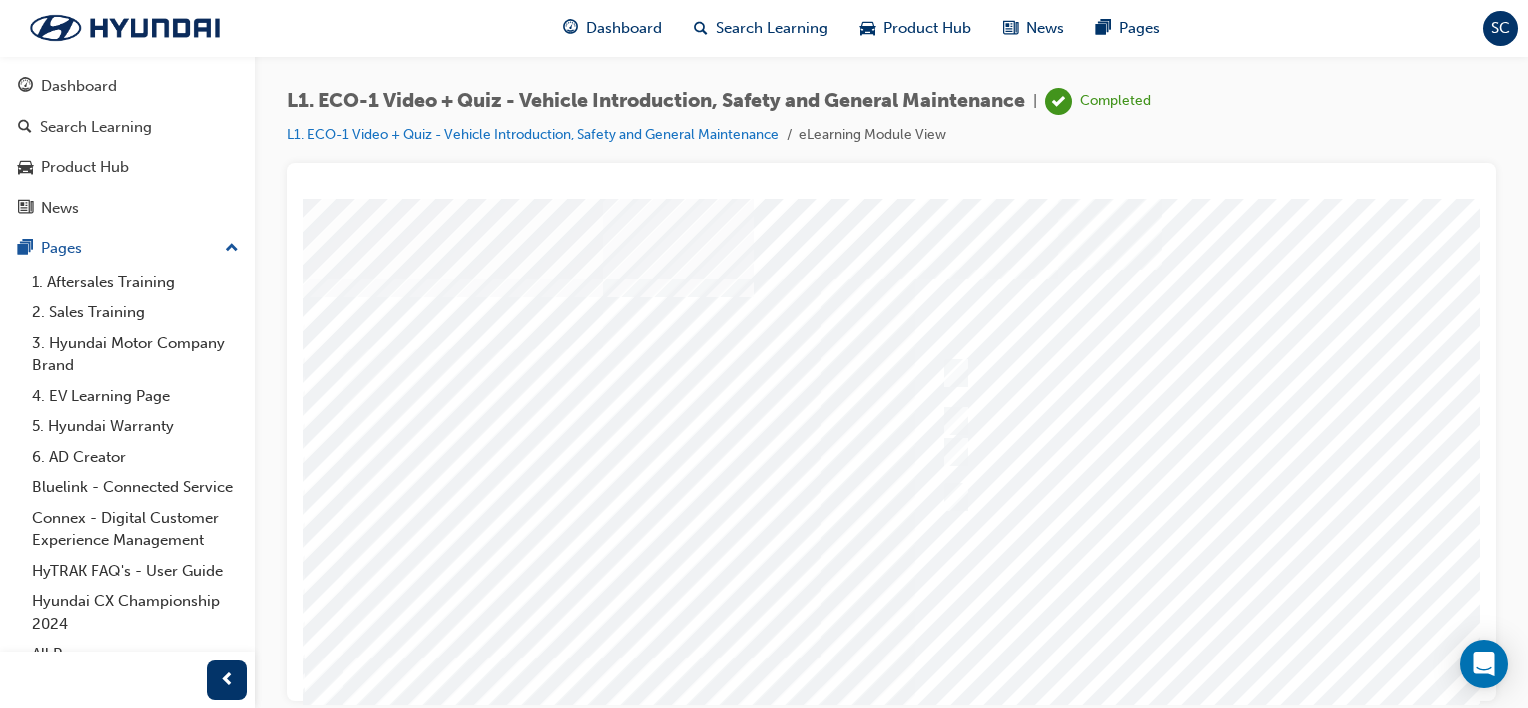 click at bounding box center [983, 558] 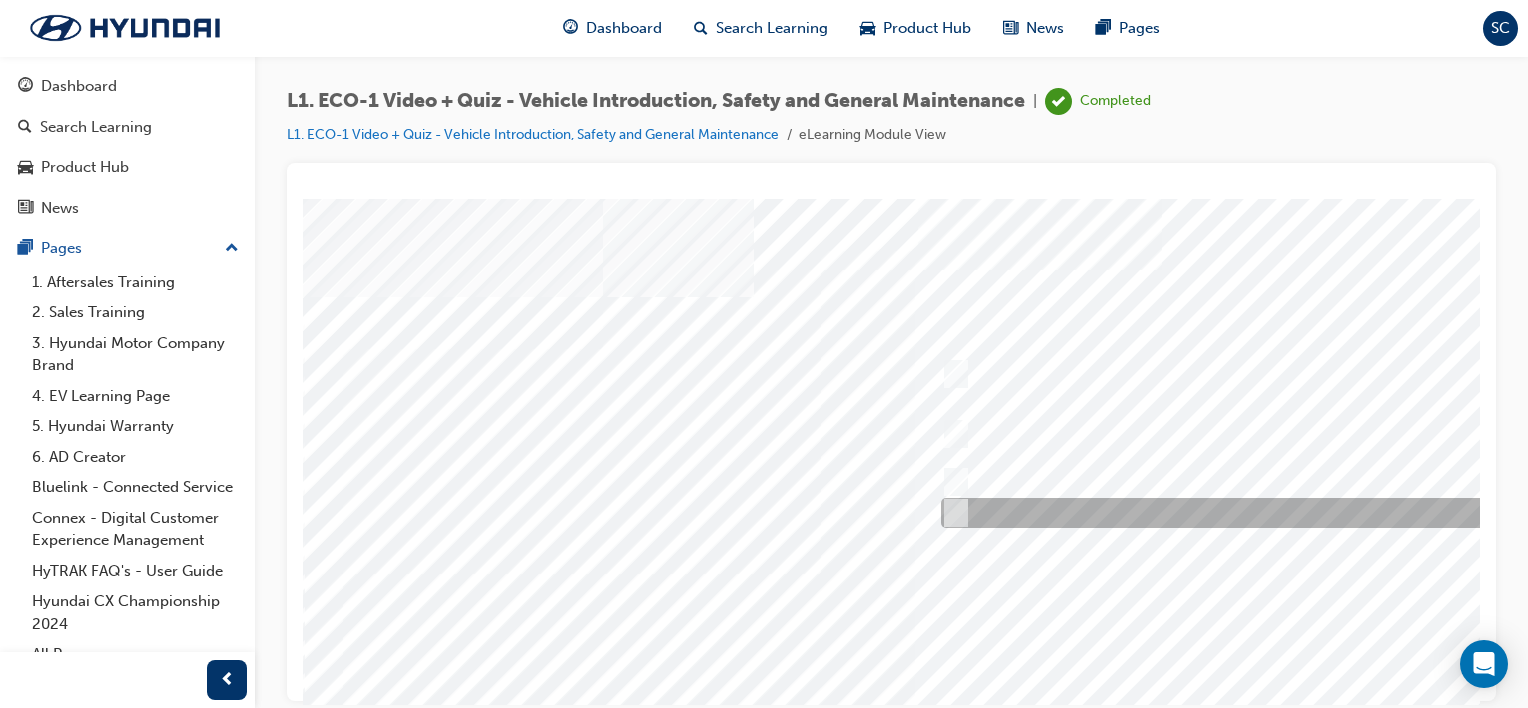 click at bounding box center [1268, 513] 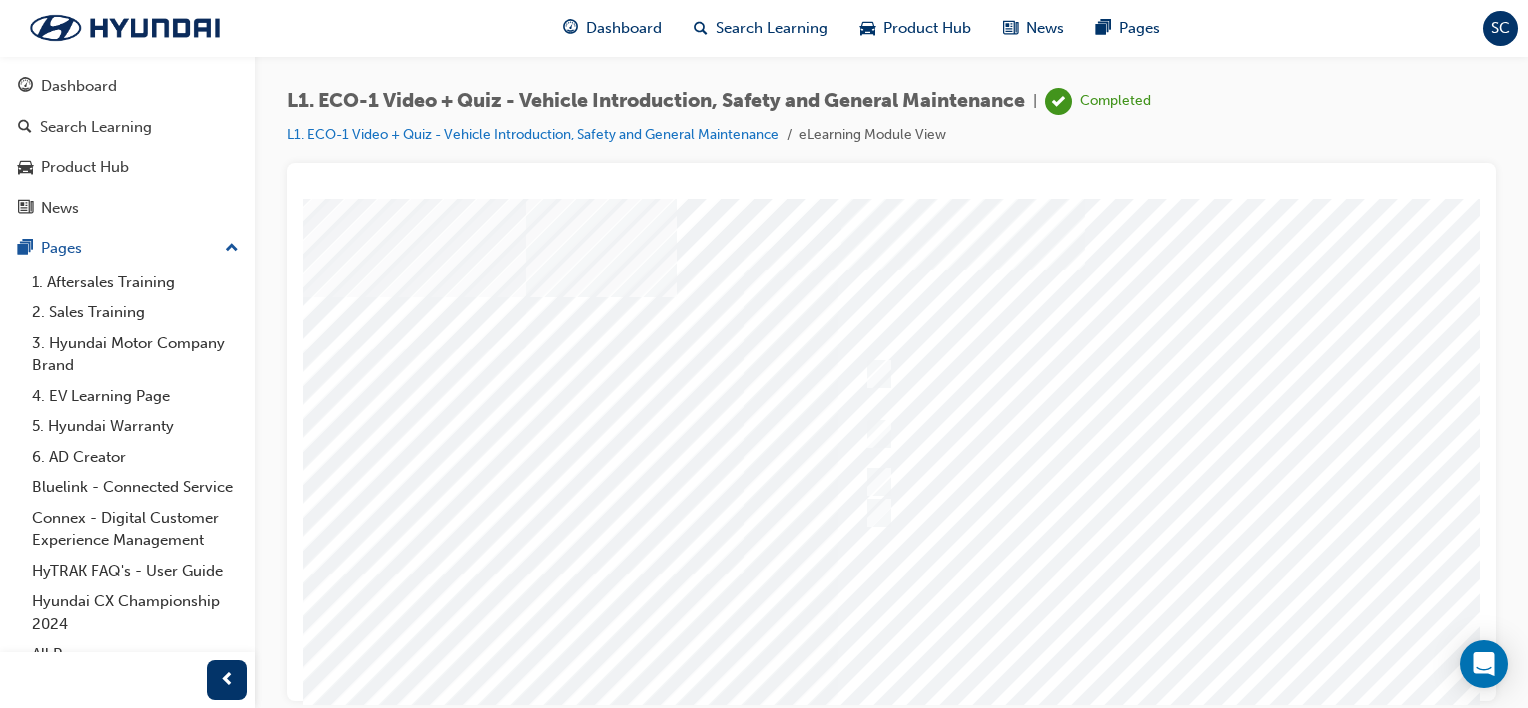 scroll, scrollTop: 0, scrollLeft: 198, axis: horizontal 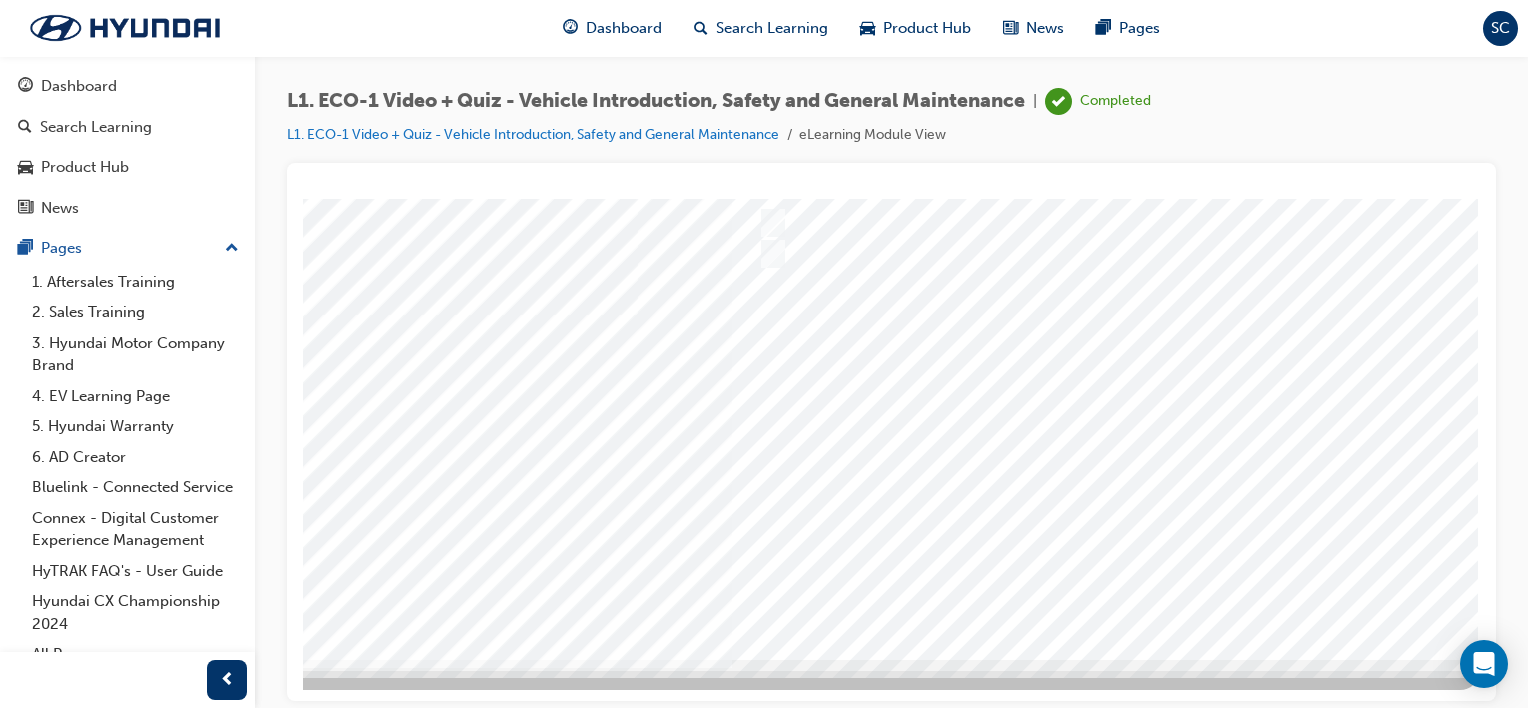 click at bounding box center (190, 5608) 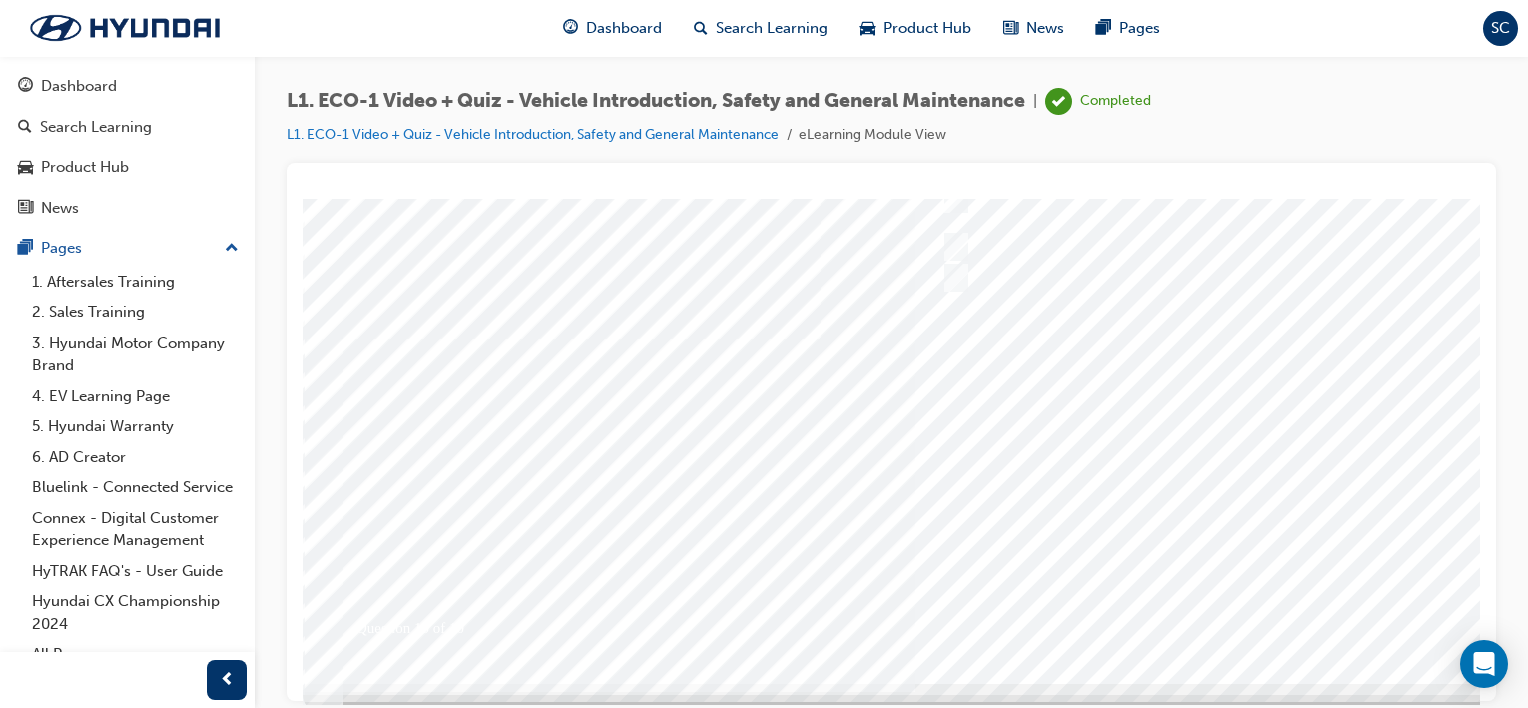 scroll, scrollTop: 259, scrollLeft: 0, axis: vertical 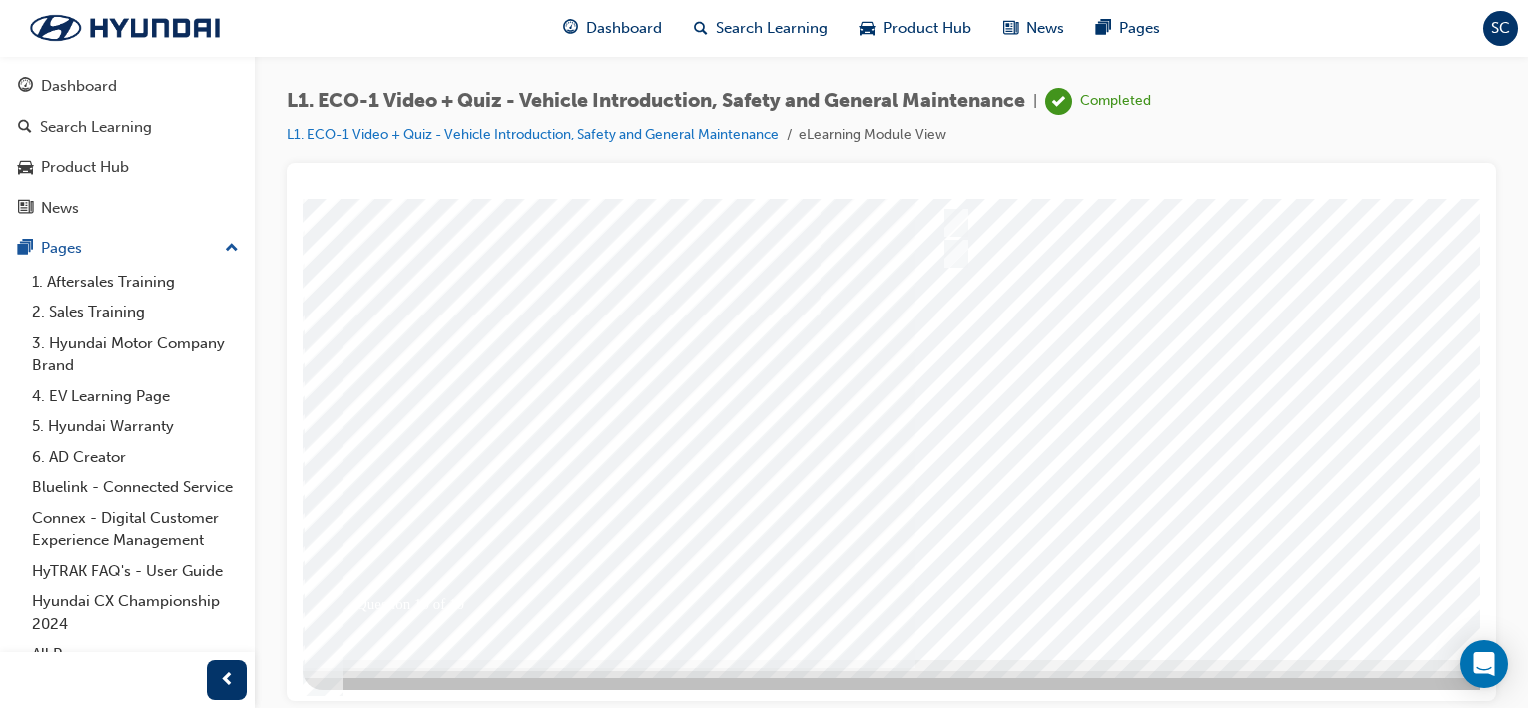 click at bounding box center [983, 299] 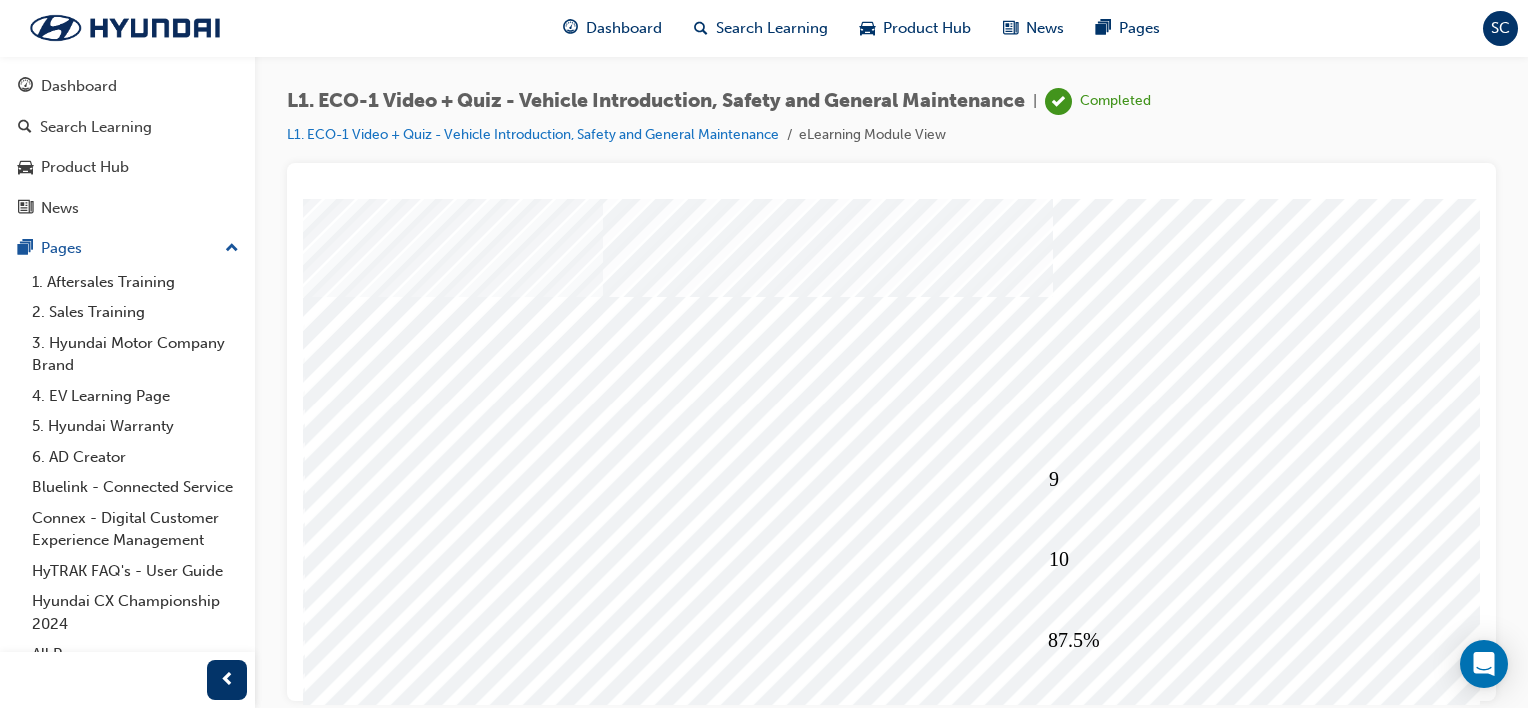 scroll, scrollTop: 259, scrollLeft: 0, axis: vertical 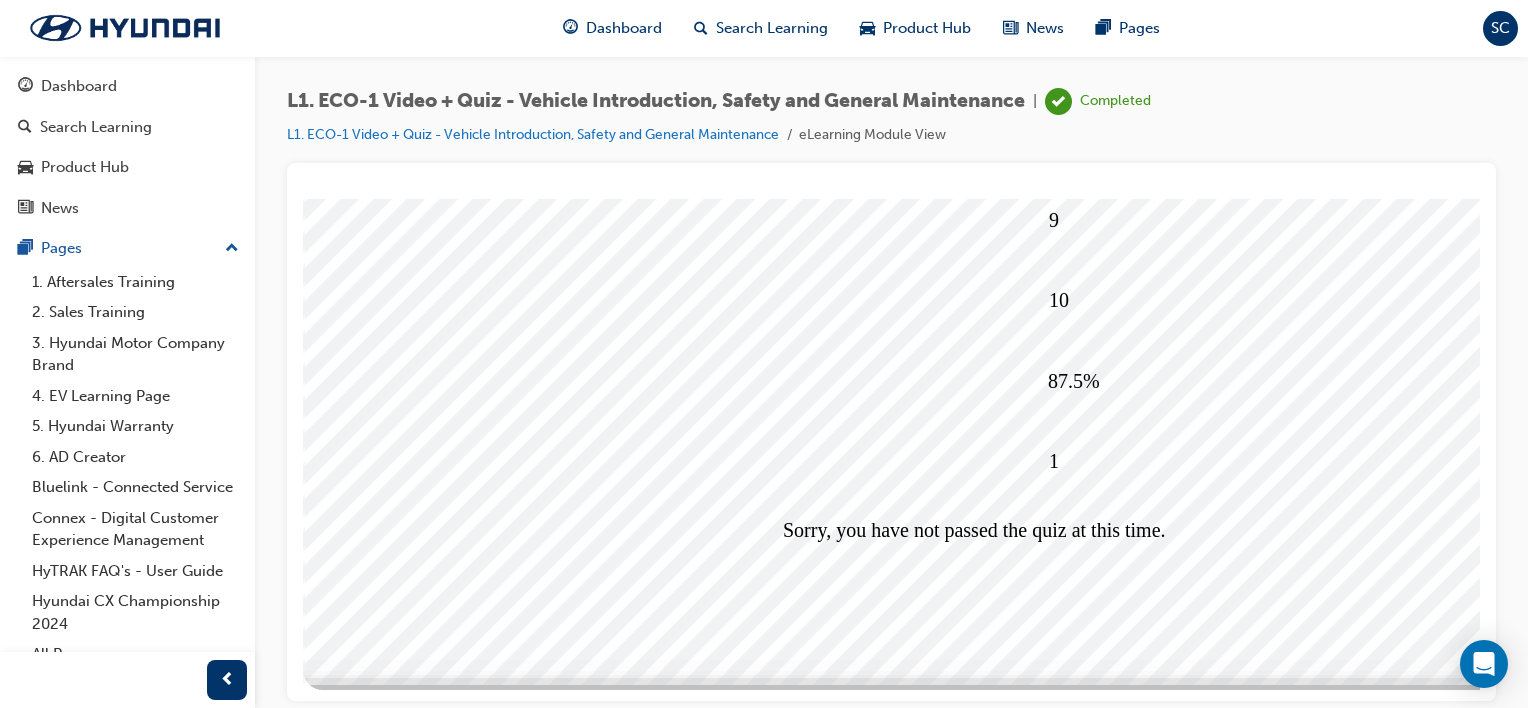 drag, startPoint x: 1472, startPoint y: 335, endPoint x: 1815, endPoint y: 709, distance: 507.4692 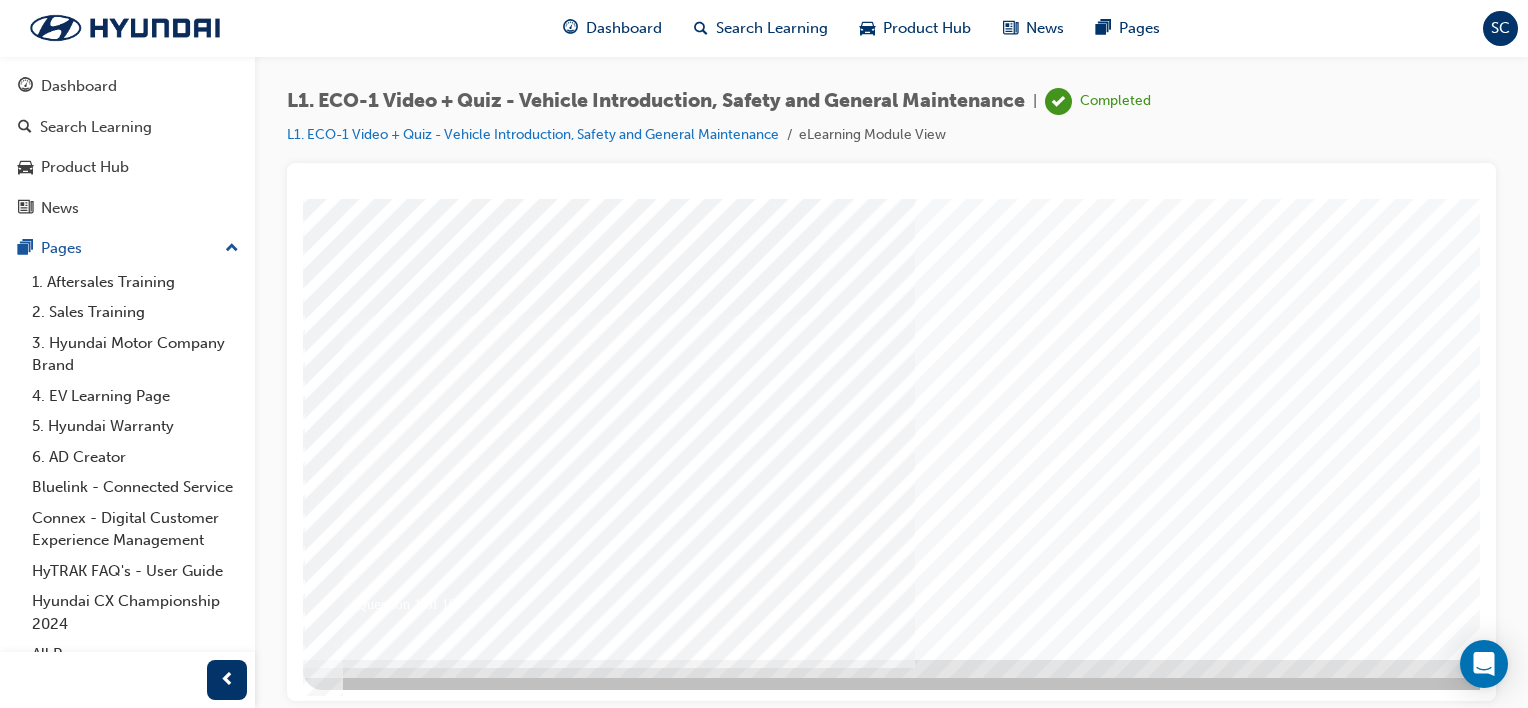 scroll, scrollTop: 0, scrollLeft: 0, axis: both 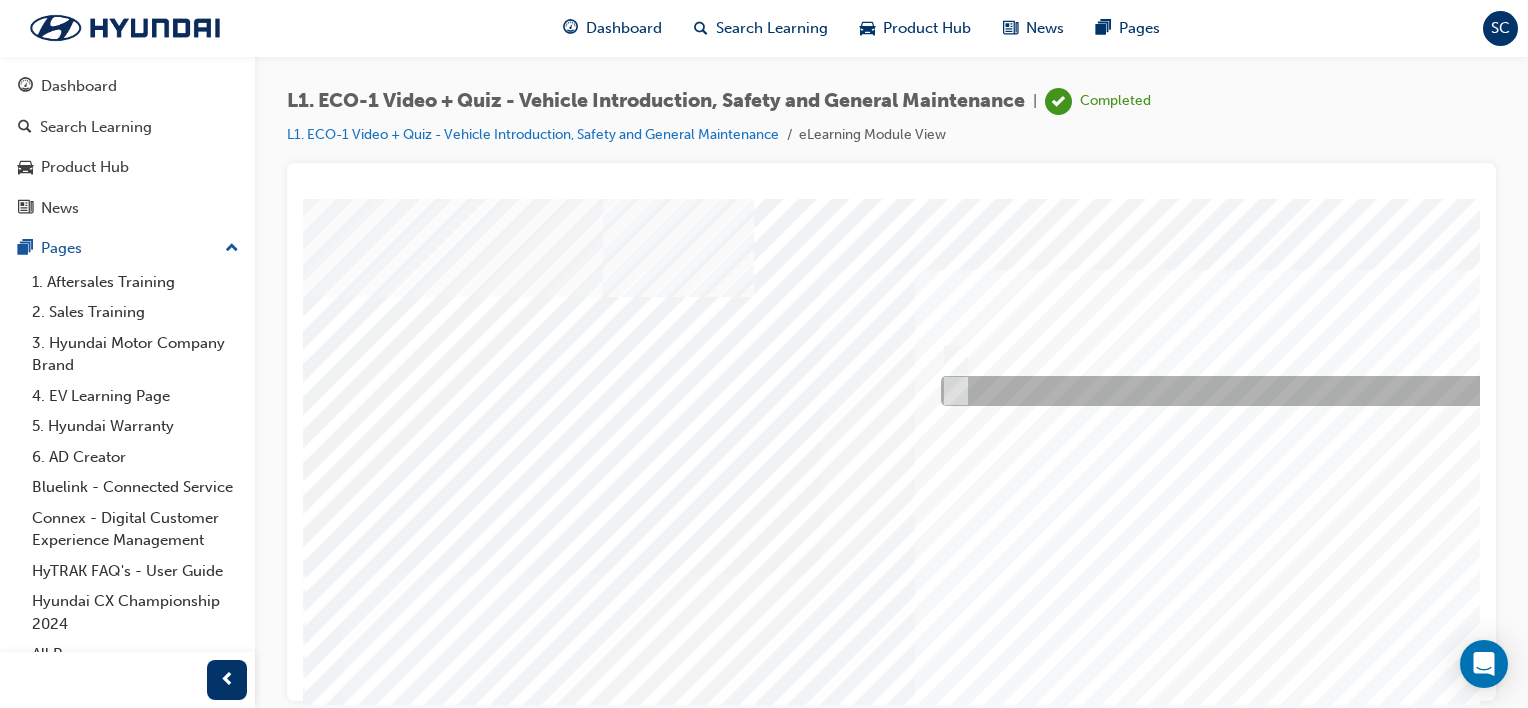 click at bounding box center [952, 391] 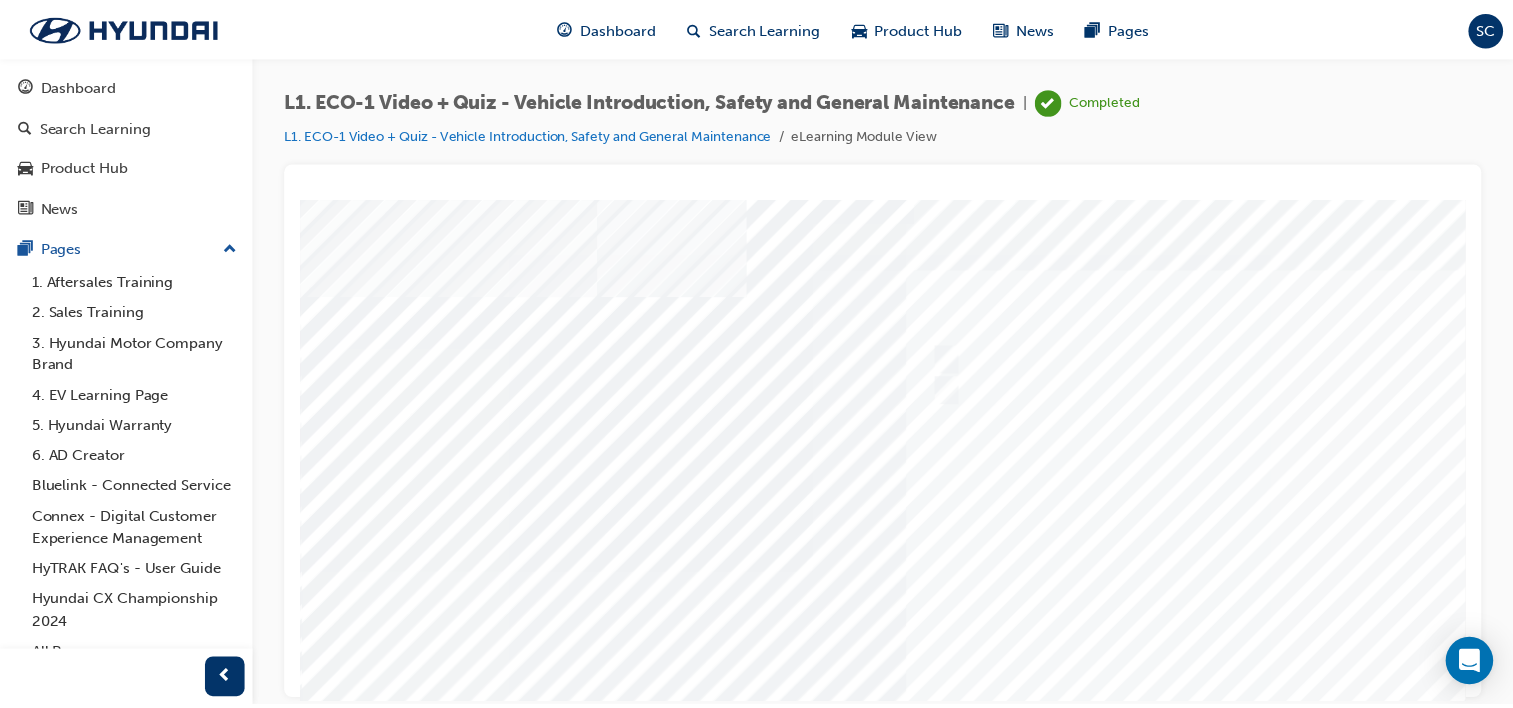 scroll, scrollTop: 259, scrollLeft: 0, axis: vertical 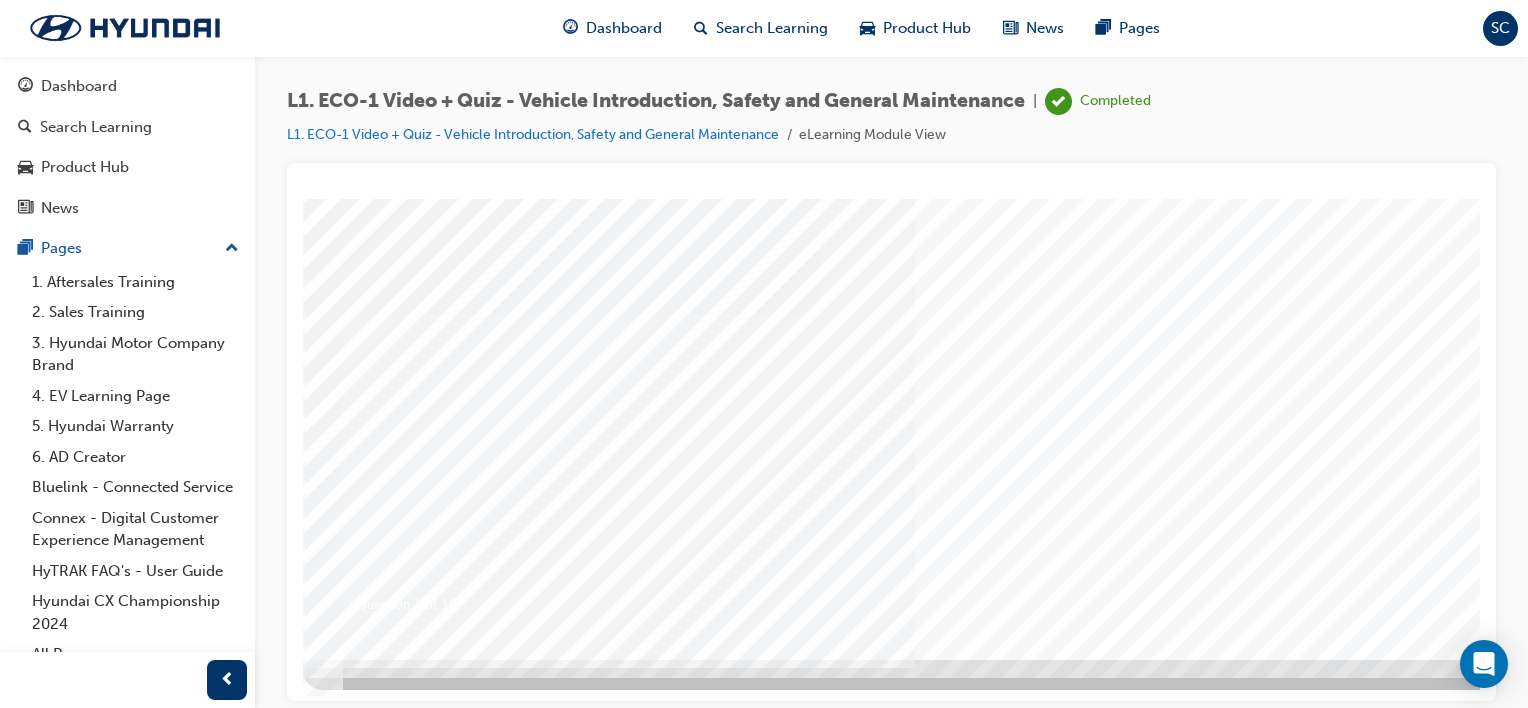 click at bounding box center (373, 4833) 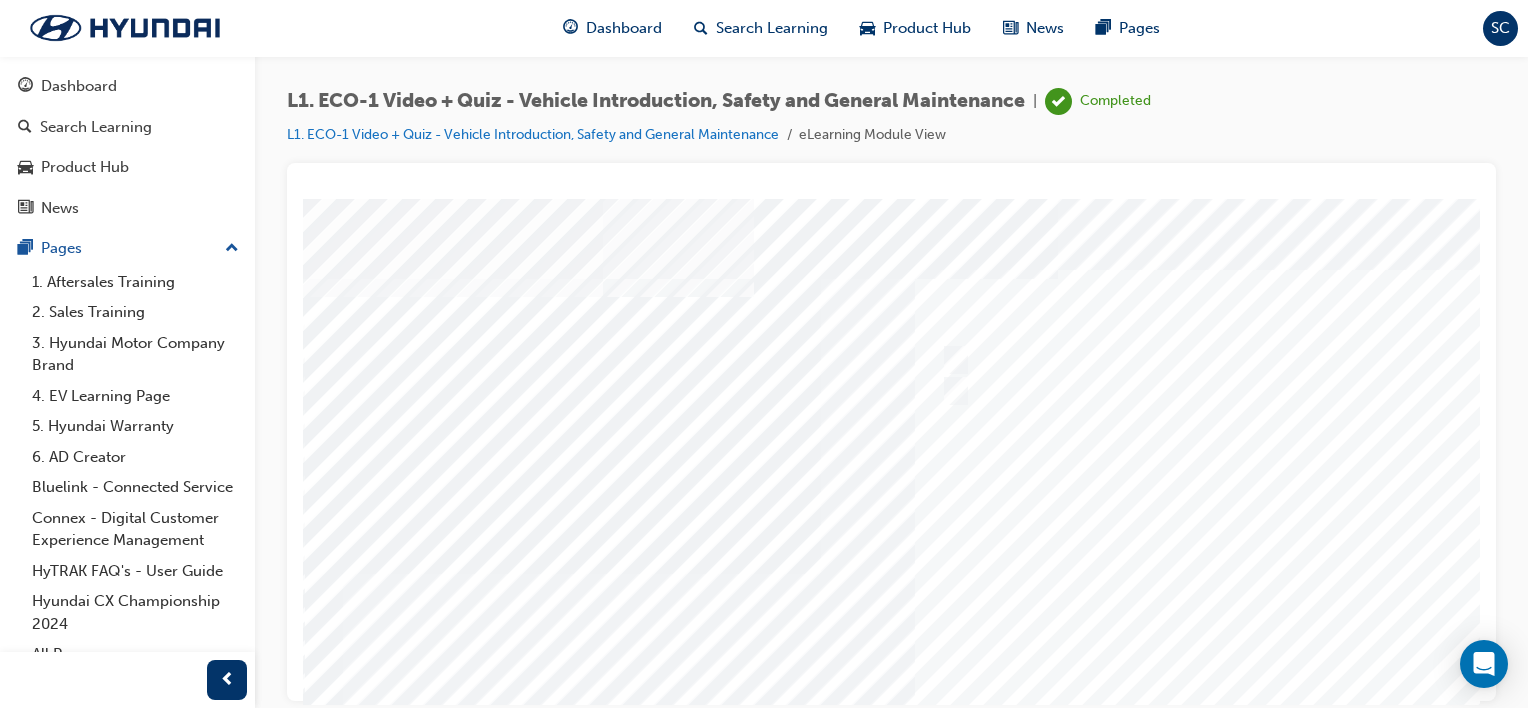 click at bounding box center [983, 558] 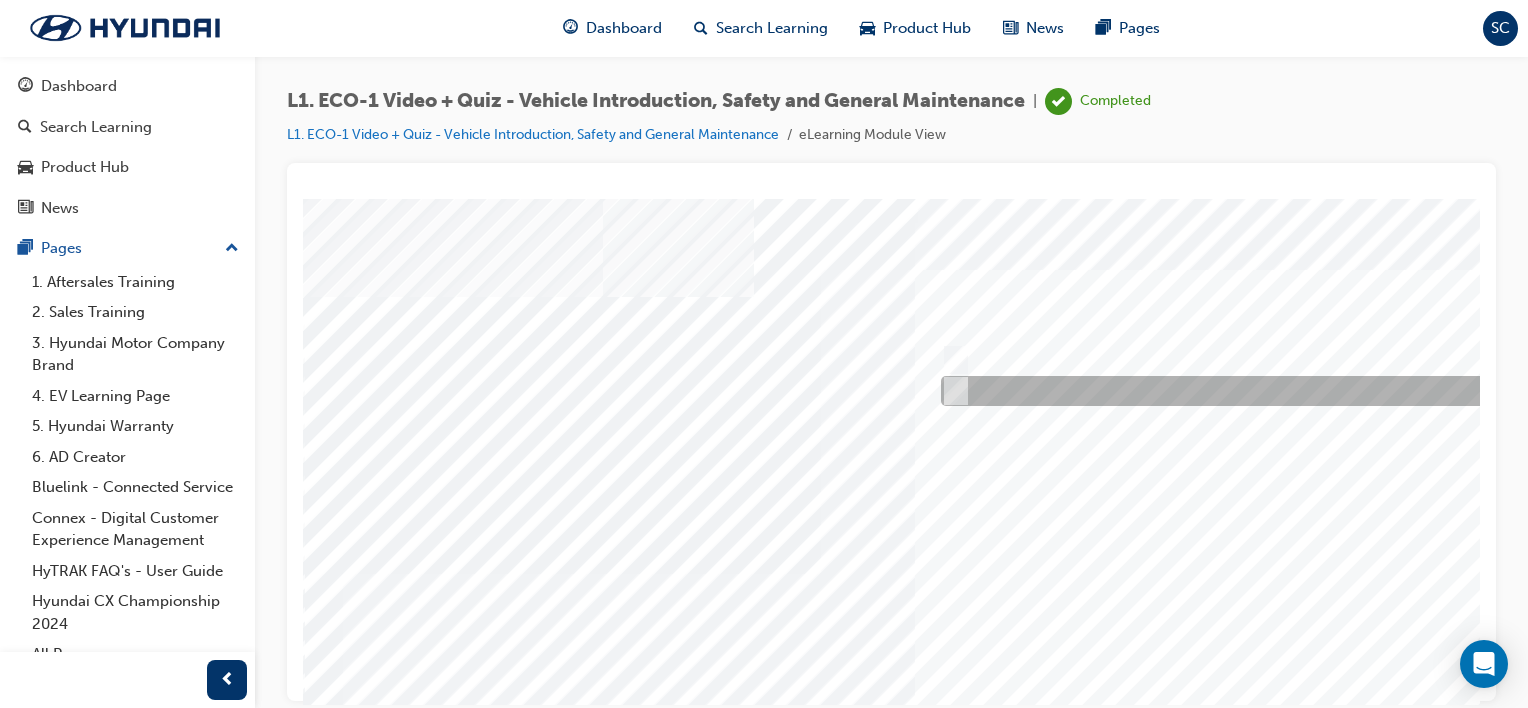 click at bounding box center (952, 391) 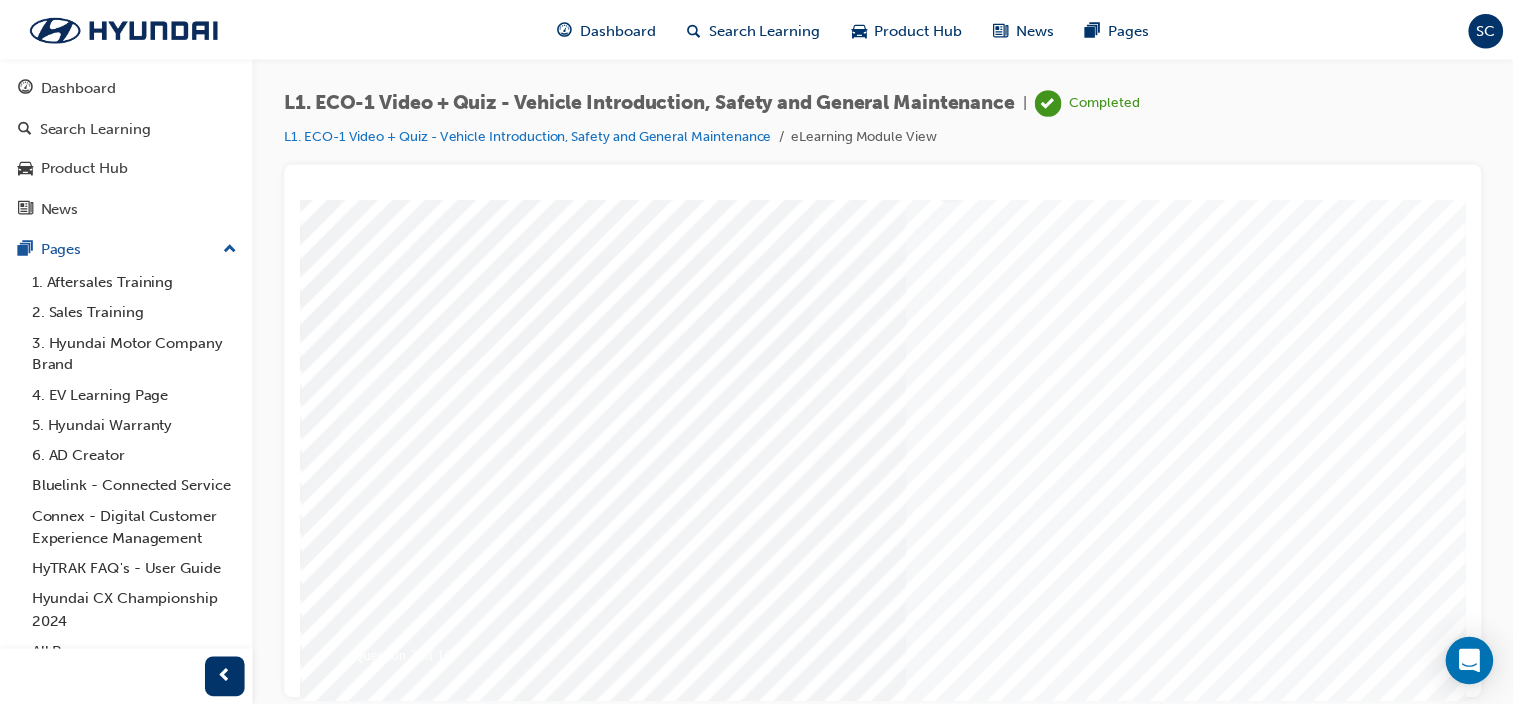 scroll, scrollTop: 217, scrollLeft: 0, axis: vertical 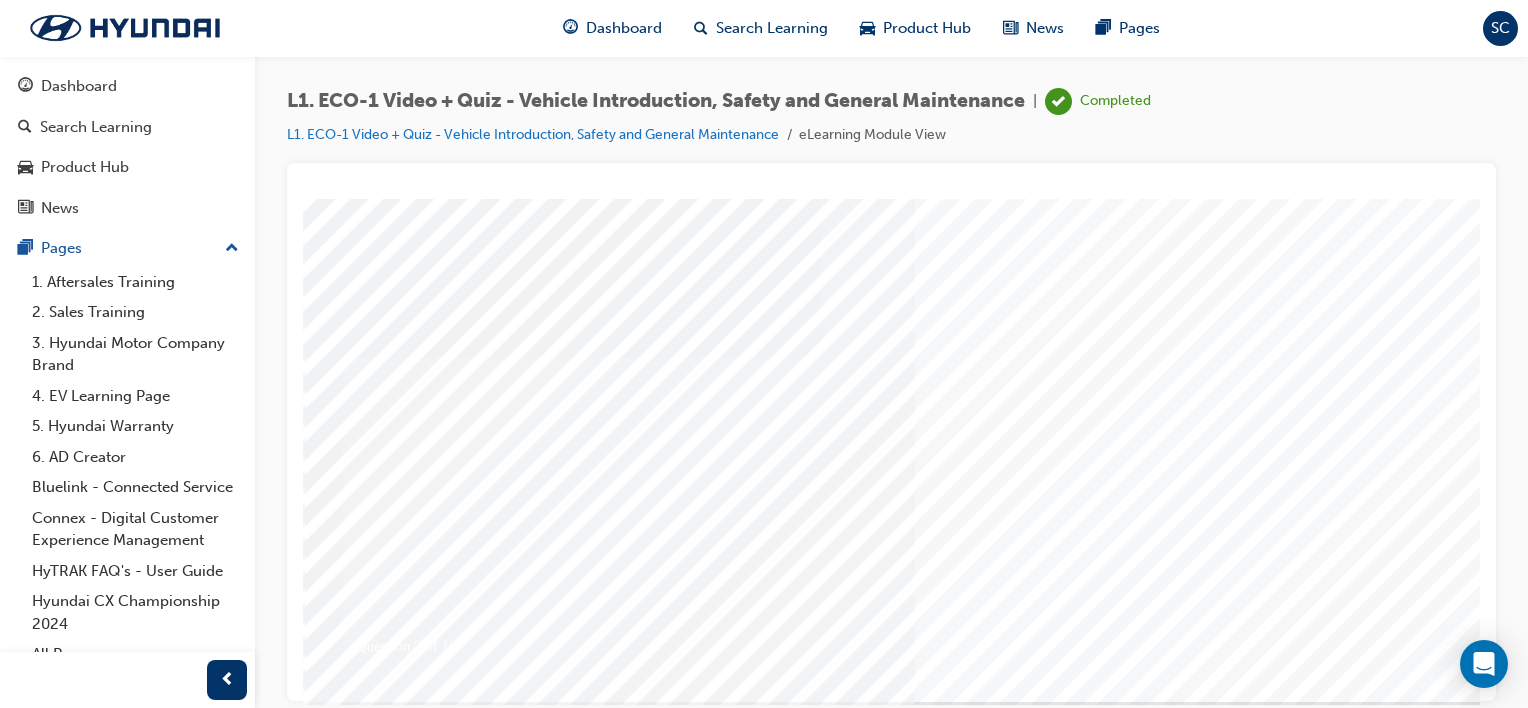 drag, startPoint x: 1476, startPoint y: 446, endPoint x: 1789, endPoint y: 773, distance: 452.65662 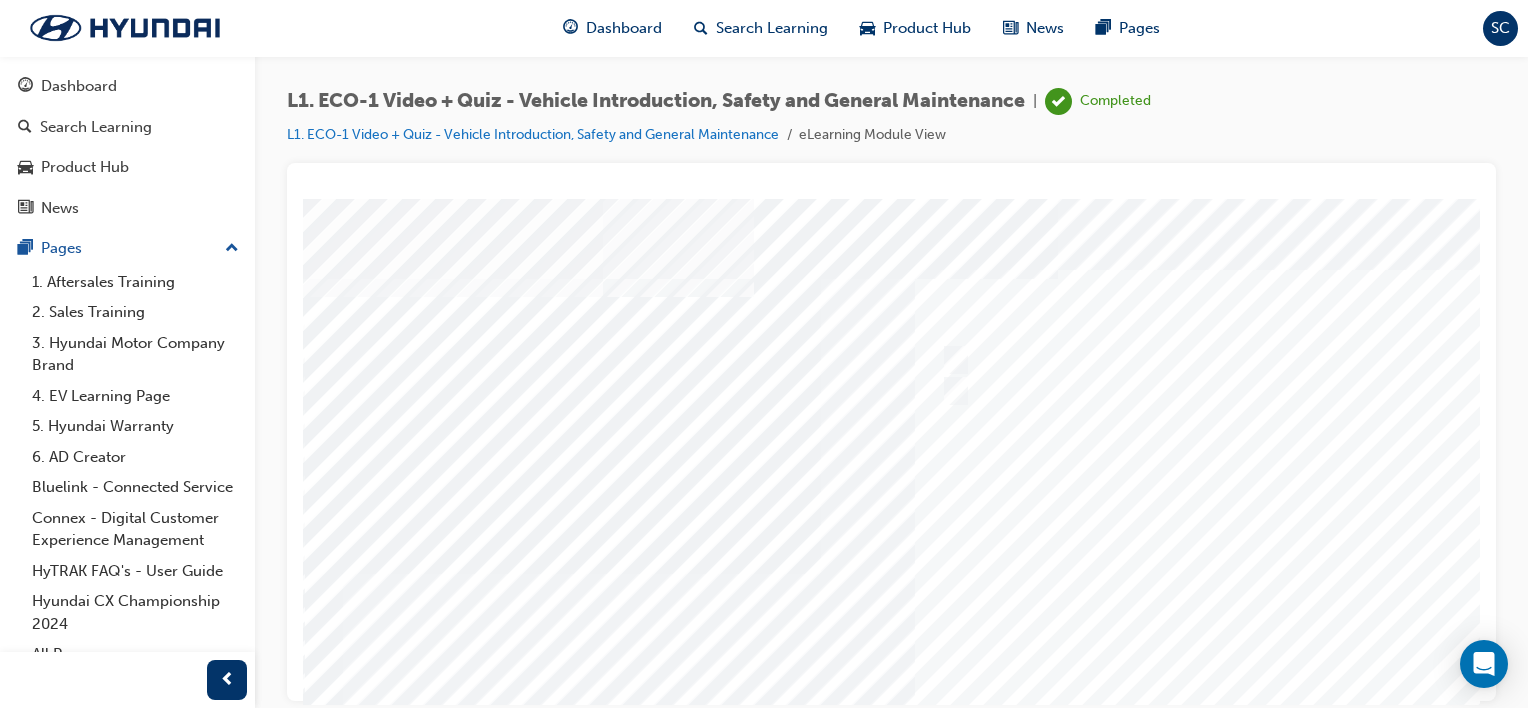 click at bounding box center [983, 558] 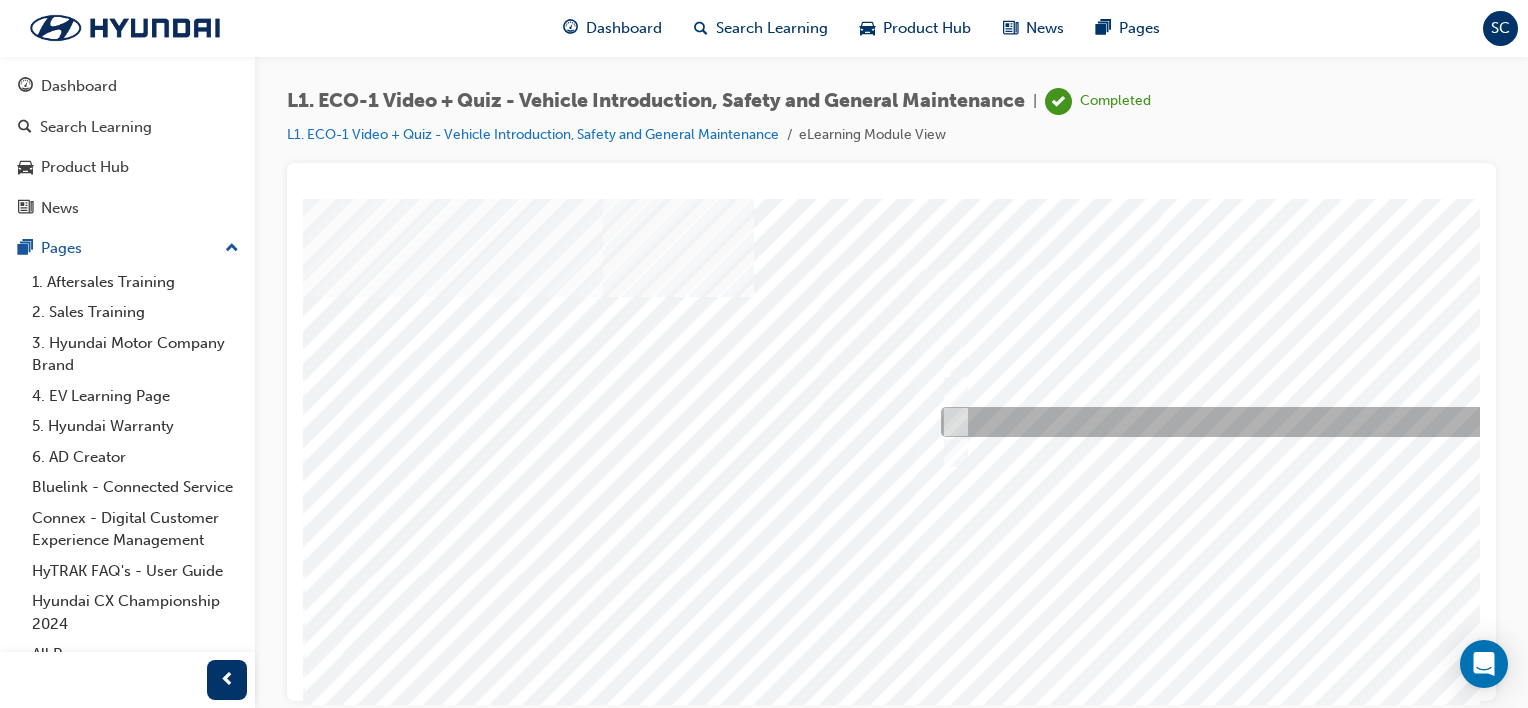 click at bounding box center [952, 422] 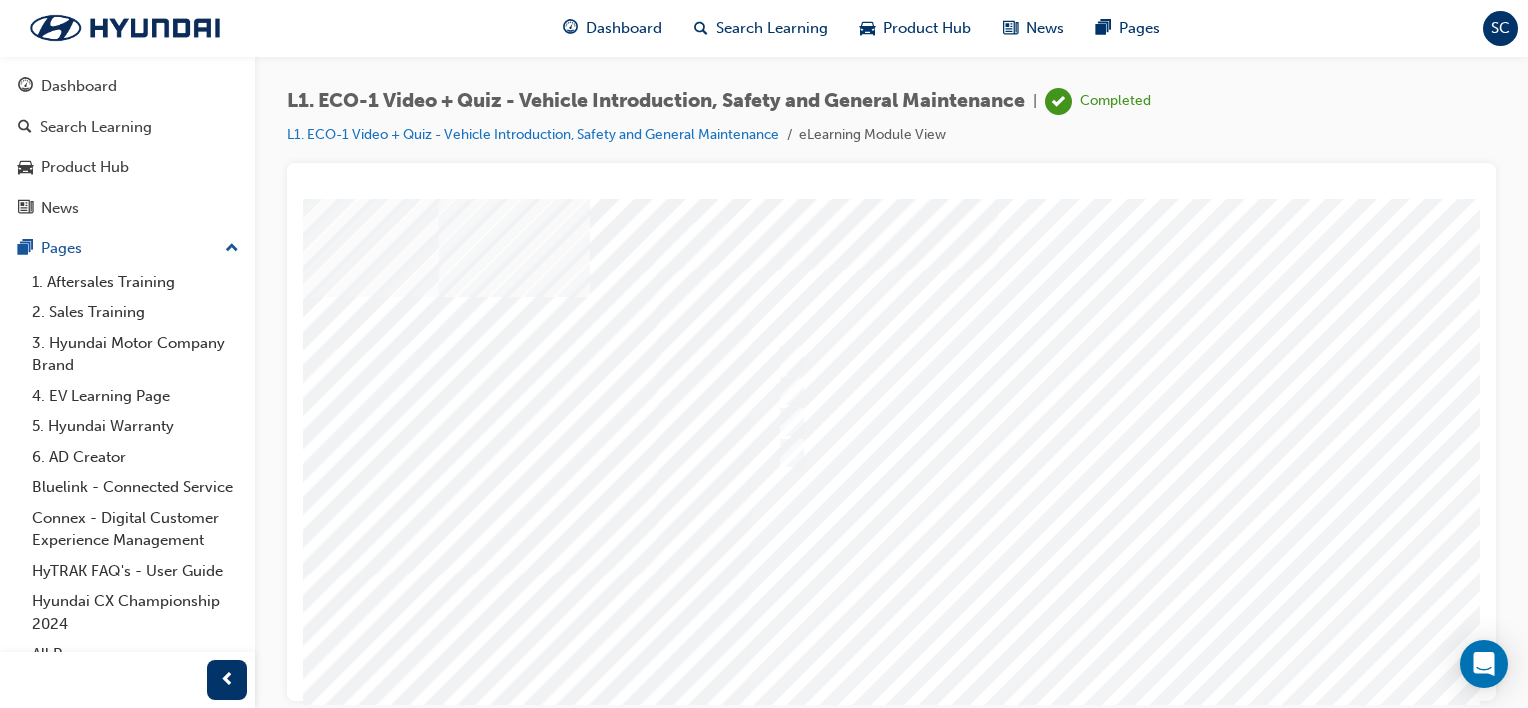 scroll, scrollTop: 0, scrollLeft: 171, axis: horizontal 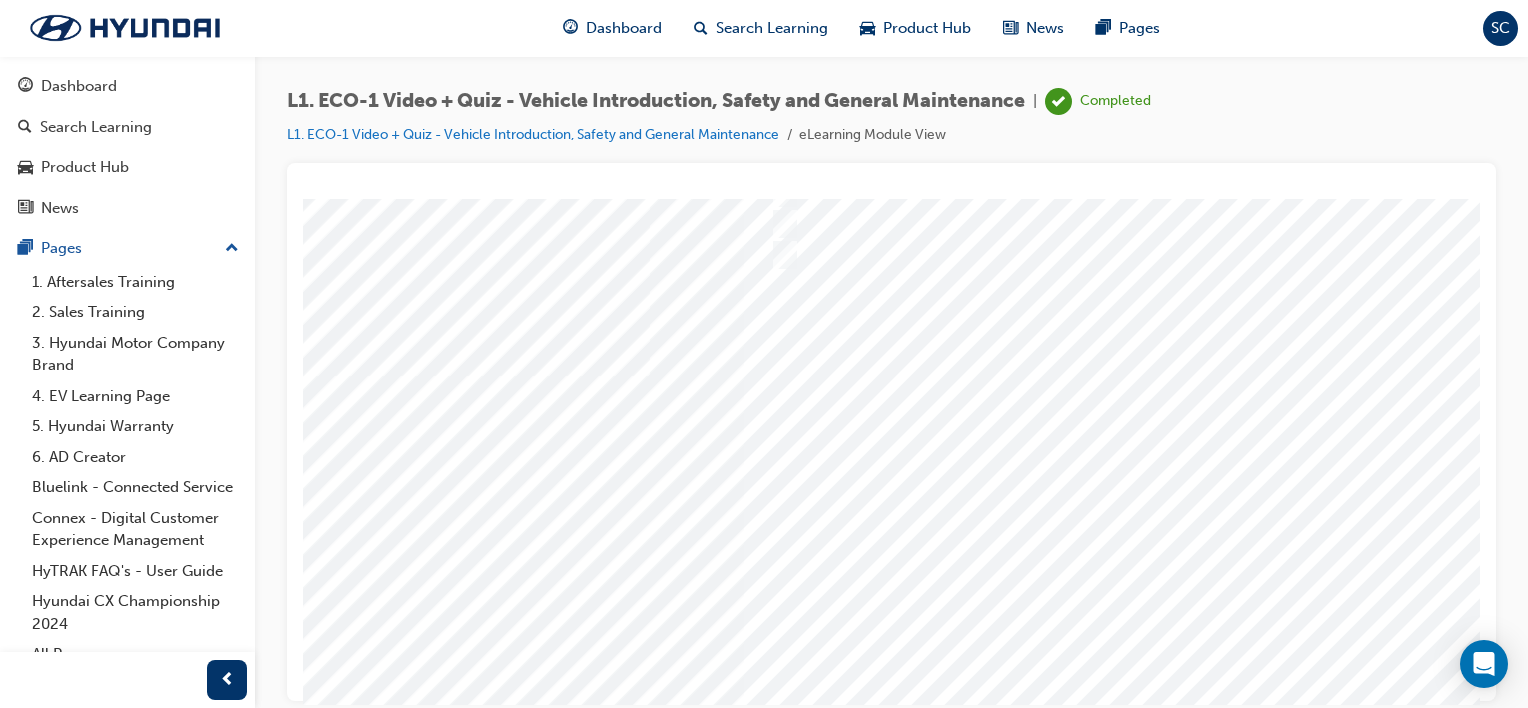 drag, startPoint x: 1472, startPoint y: 418, endPoint x: 1795, endPoint y: 734, distance: 451.86835 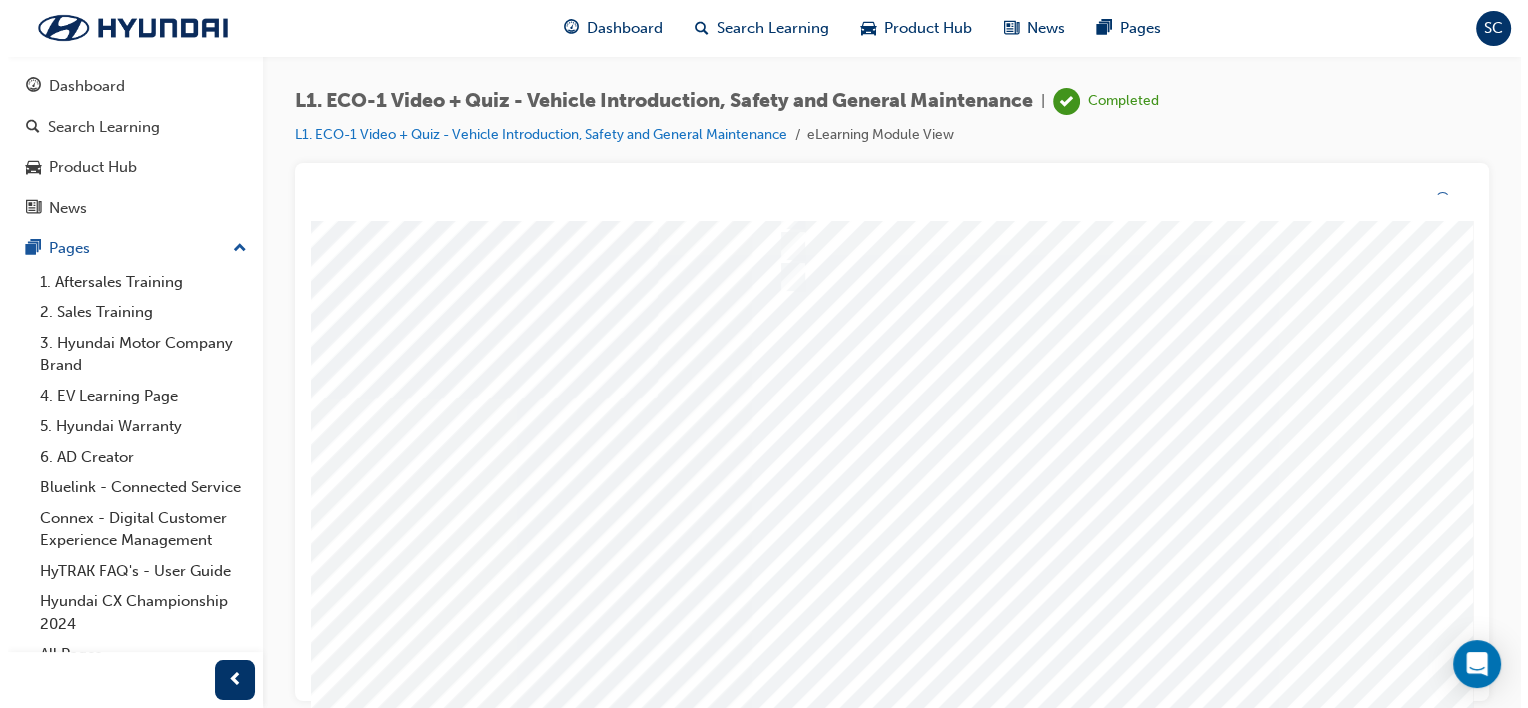 scroll, scrollTop: 0, scrollLeft: 0, axis: both 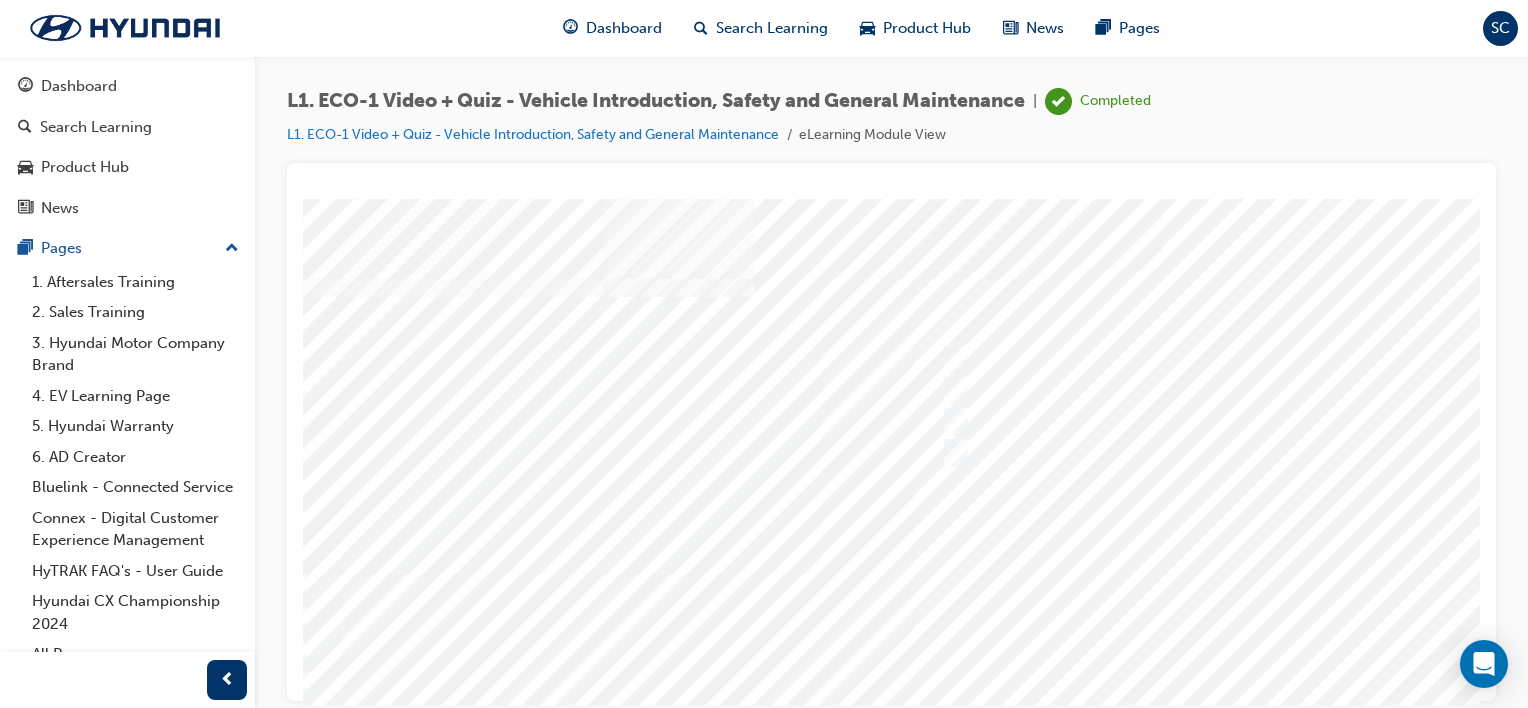 click at bounding box center (983, 558) 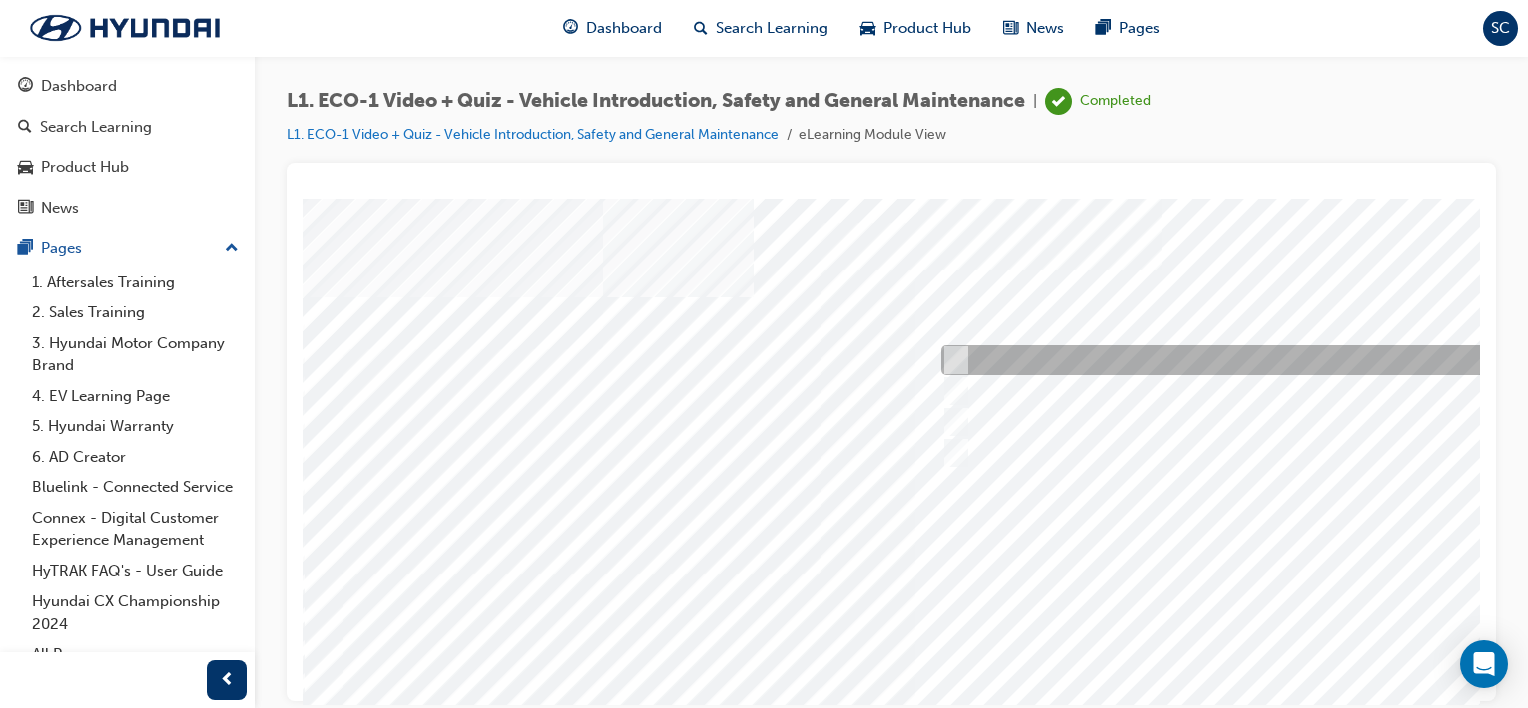 click at bounding box center (1268, 360) 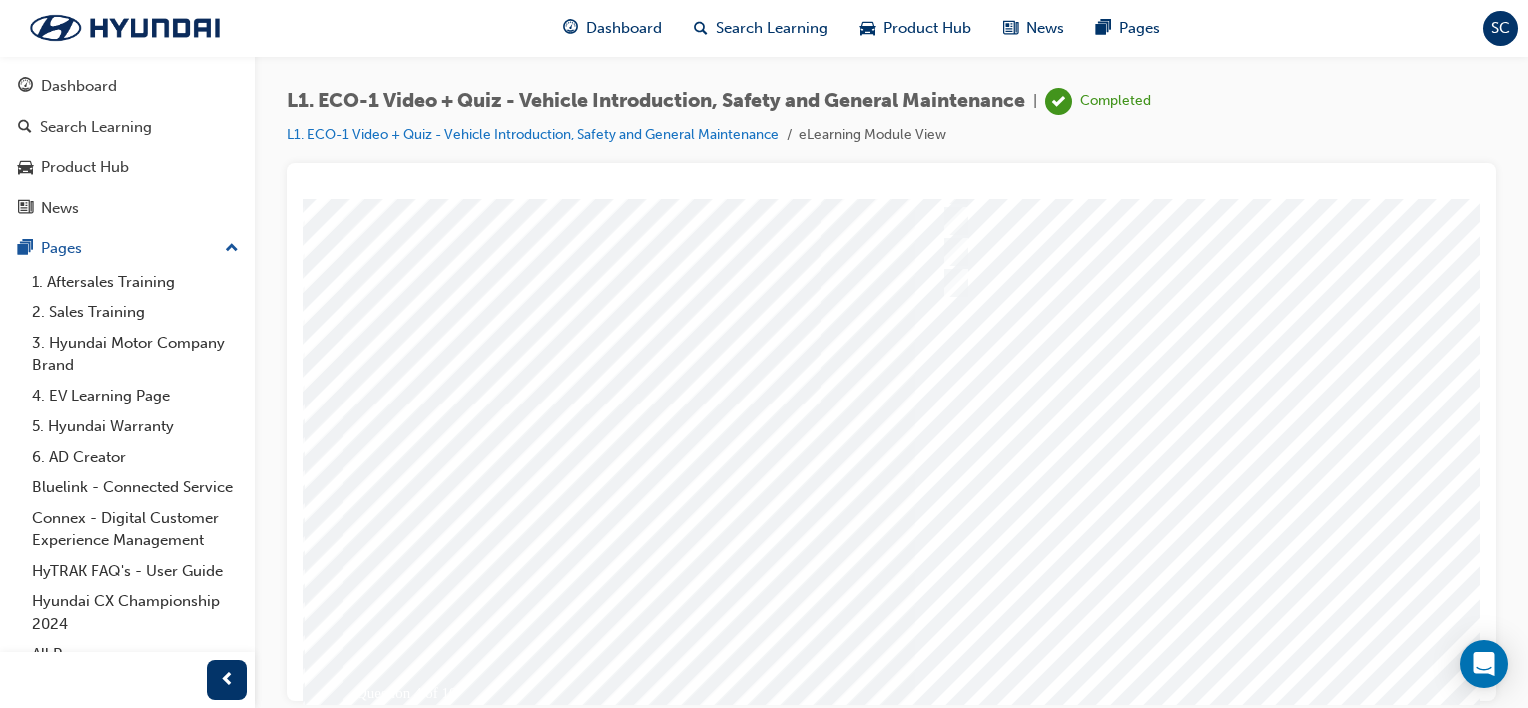 scroll, scrollTop: 223, scrollLeft: 0, axis: vertical 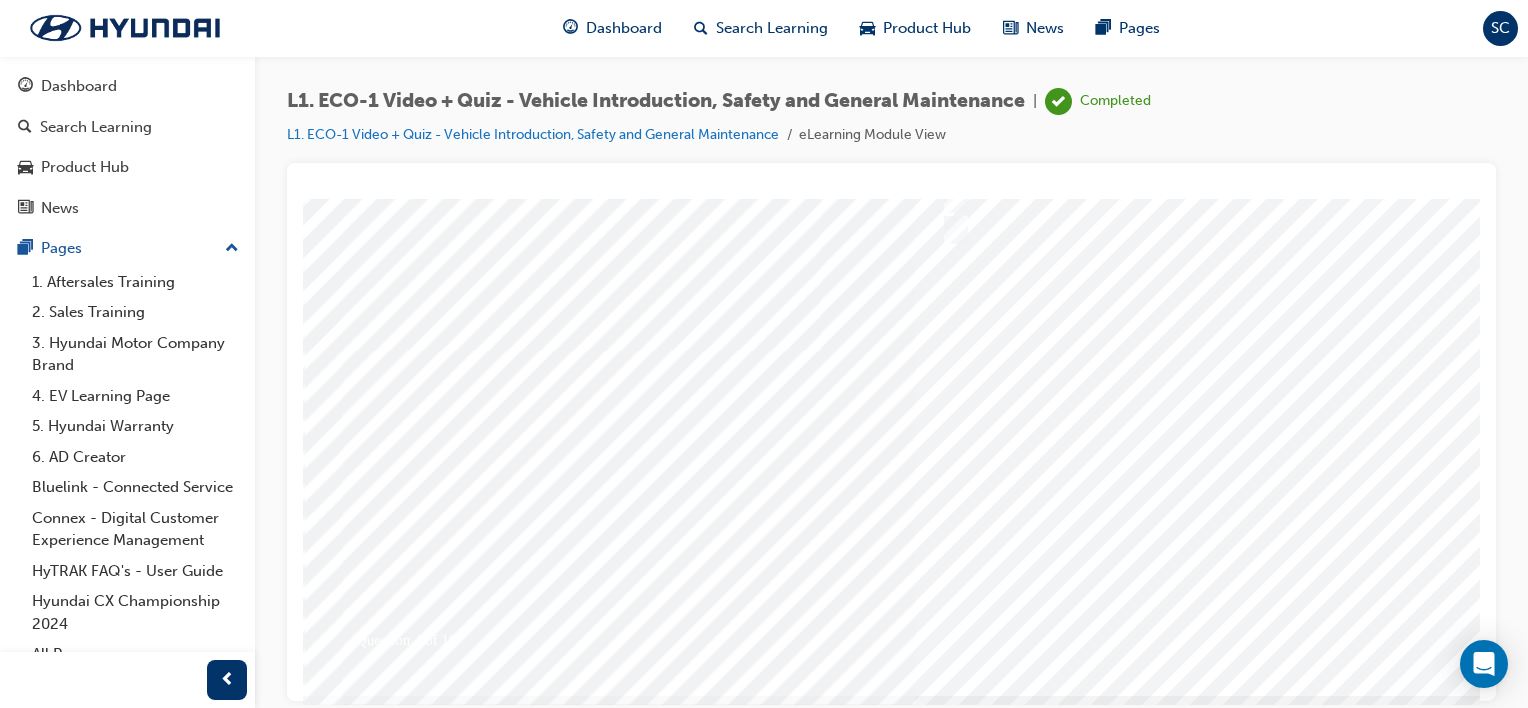 drag, startPoint x: 1470, startPoint y: 447, endPoint x: 1798, endPoint y: 777, distance: 465.2784 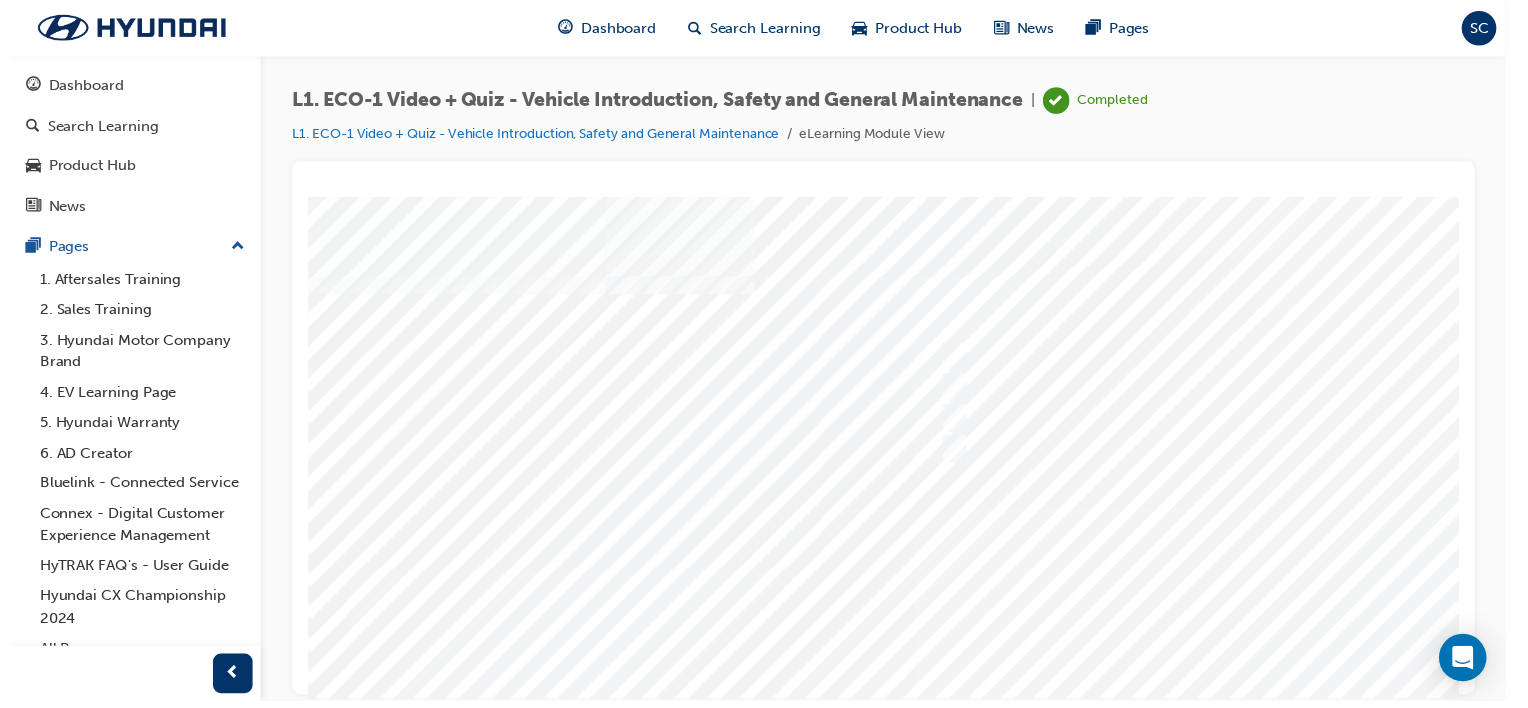 scroll, scrollTop: 0, scrollLeft: 0, axis: both 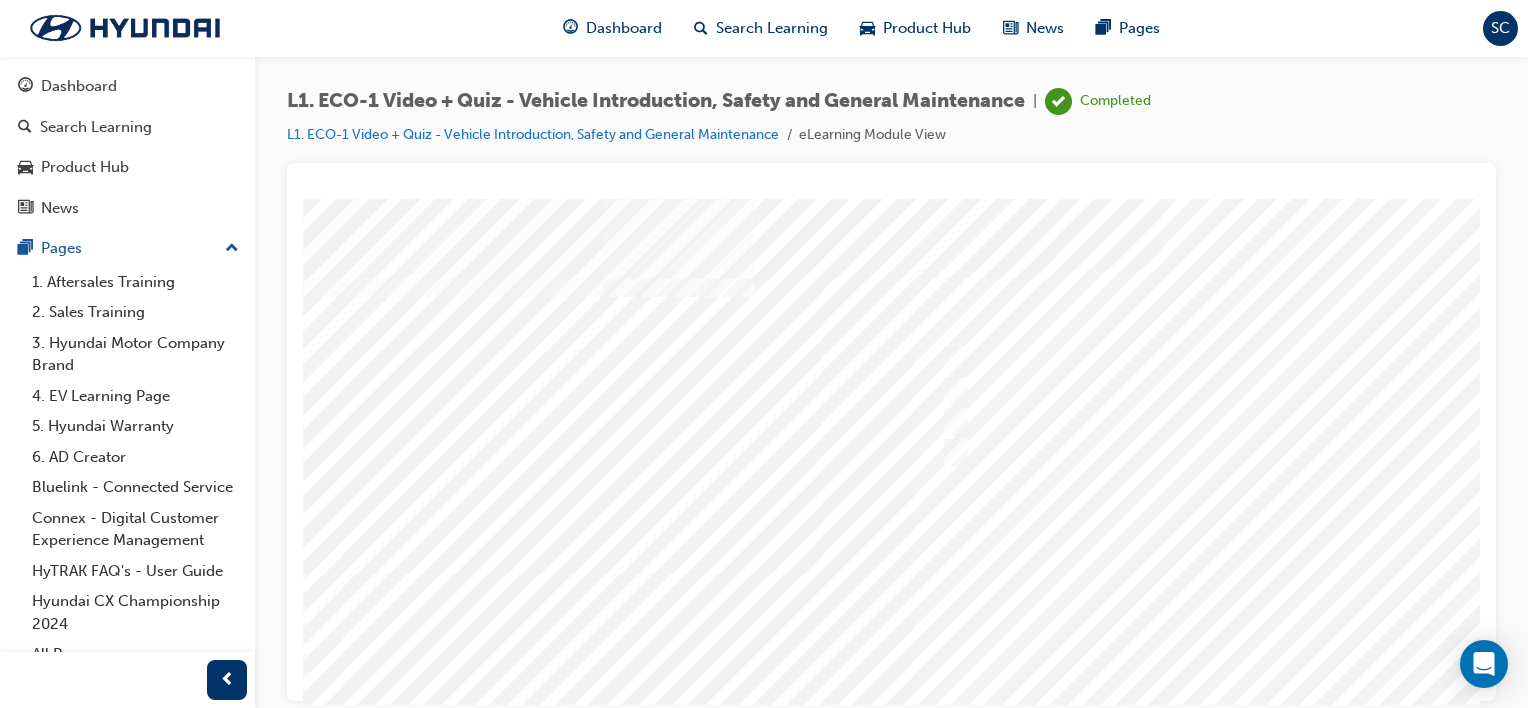 click at bounding box center (983, 558) 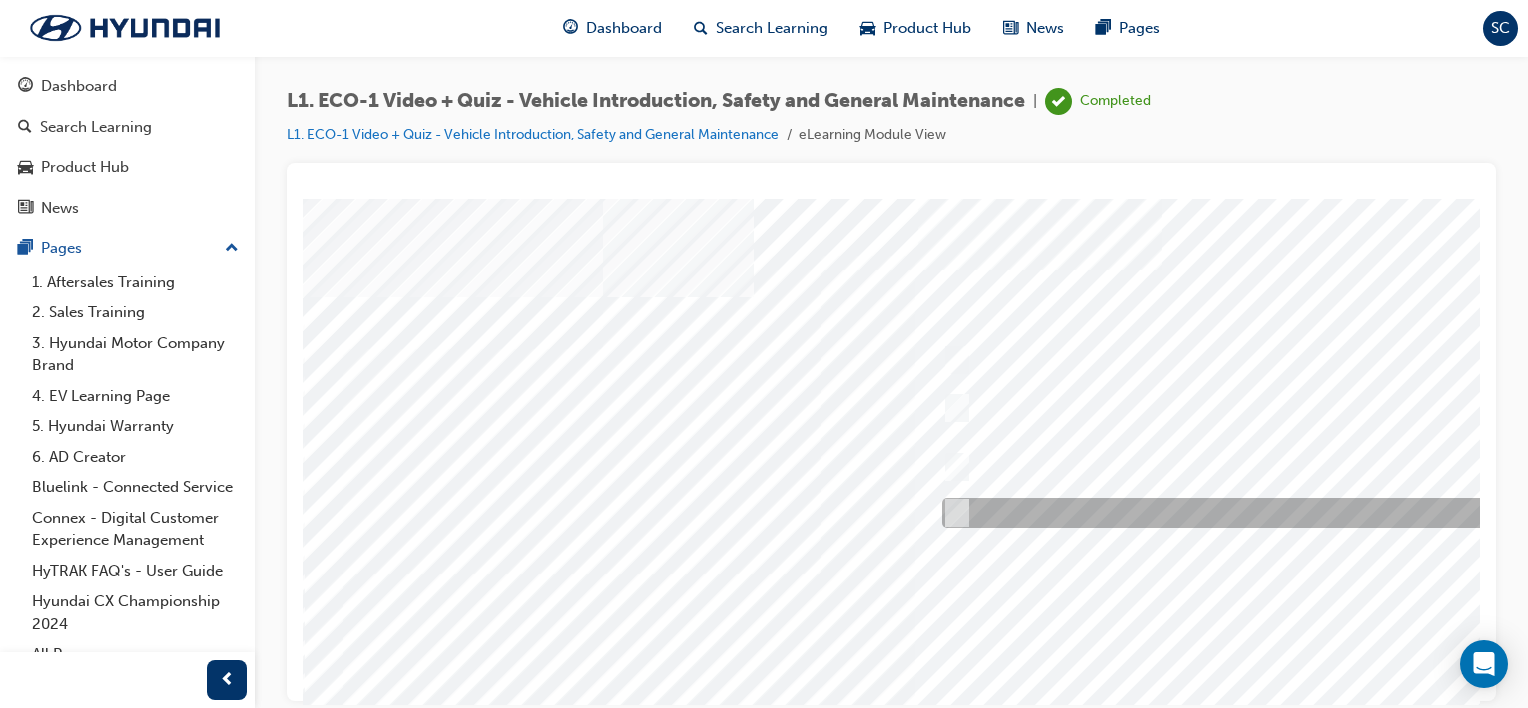 scroll, scrollTop: 0, scrollLeft: 0, axis: both 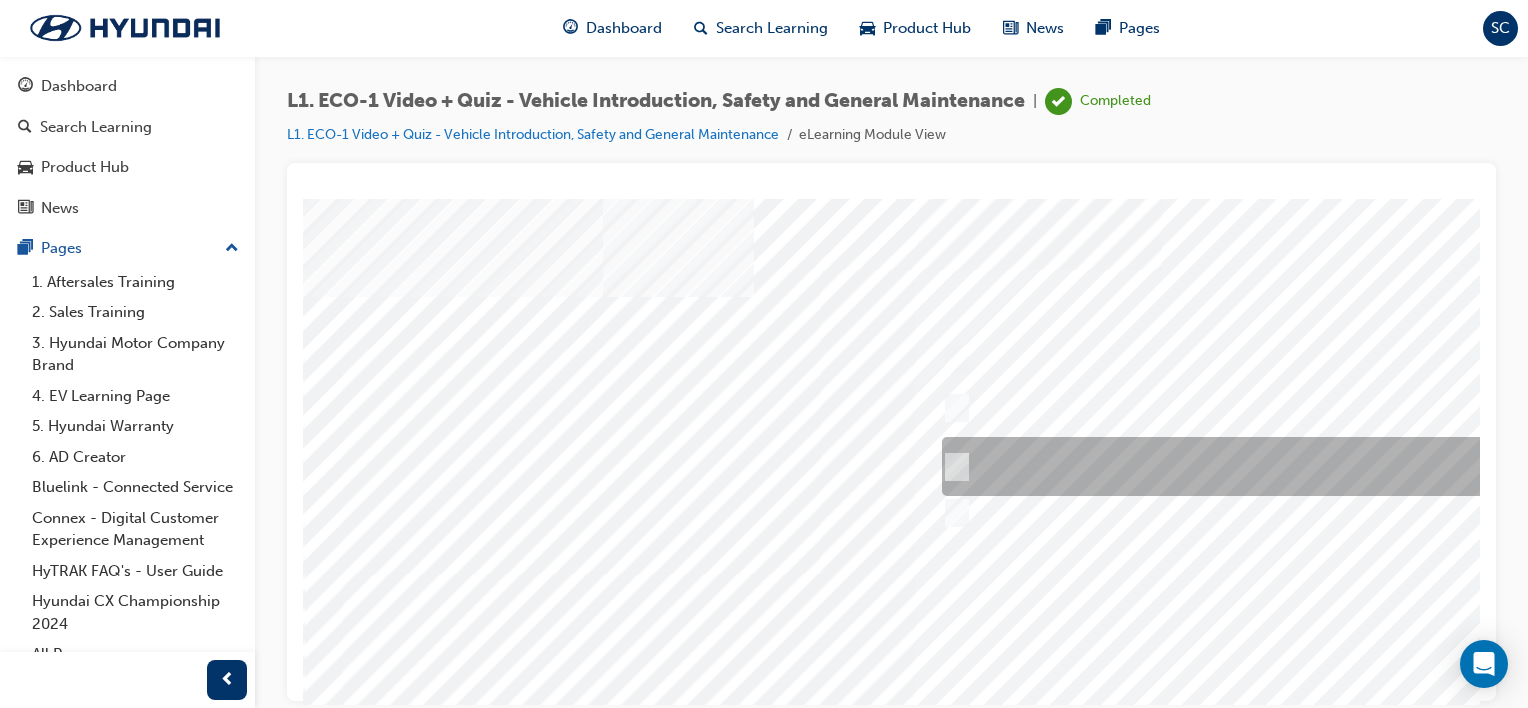 click at bounding box center (953, 467) 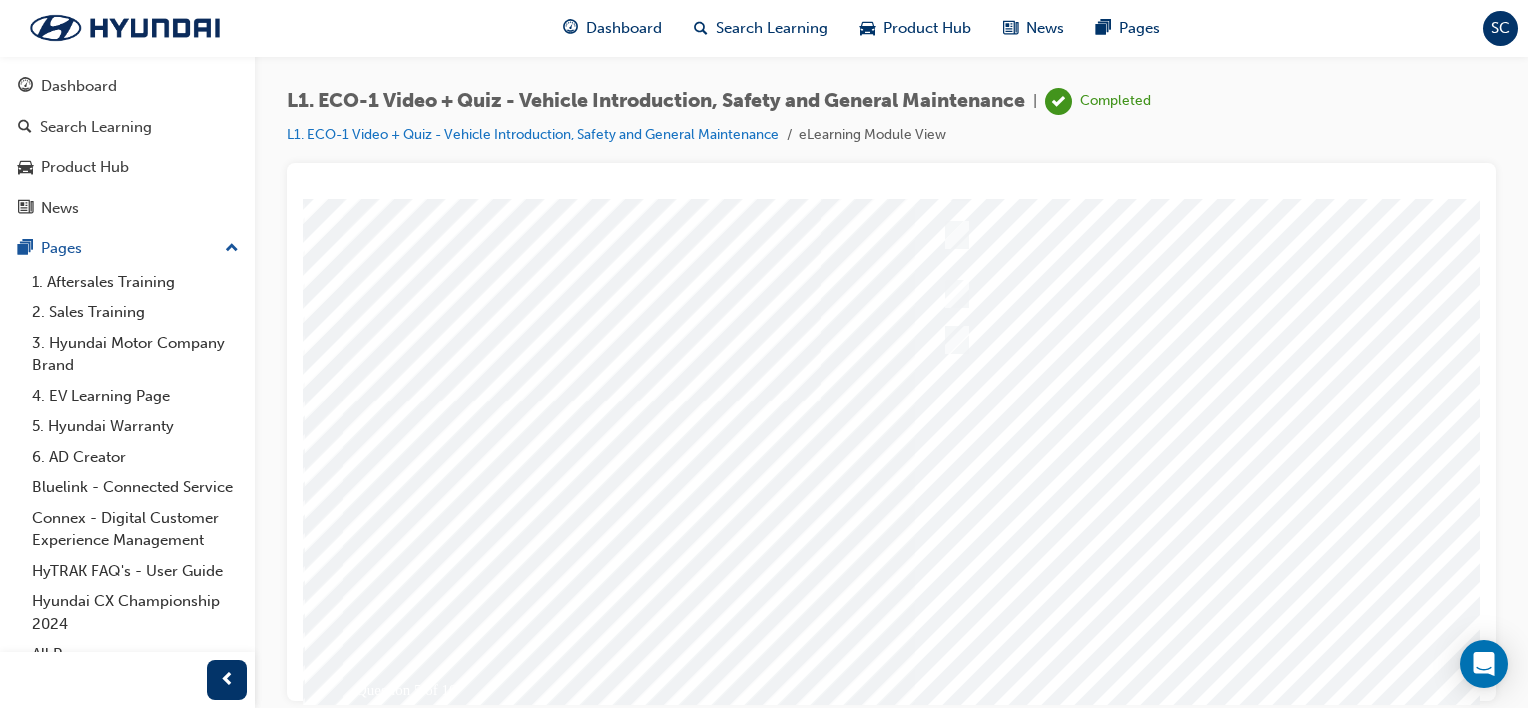 scroll, scrollTop: 220, scrollLeft: 0, axis: vertical 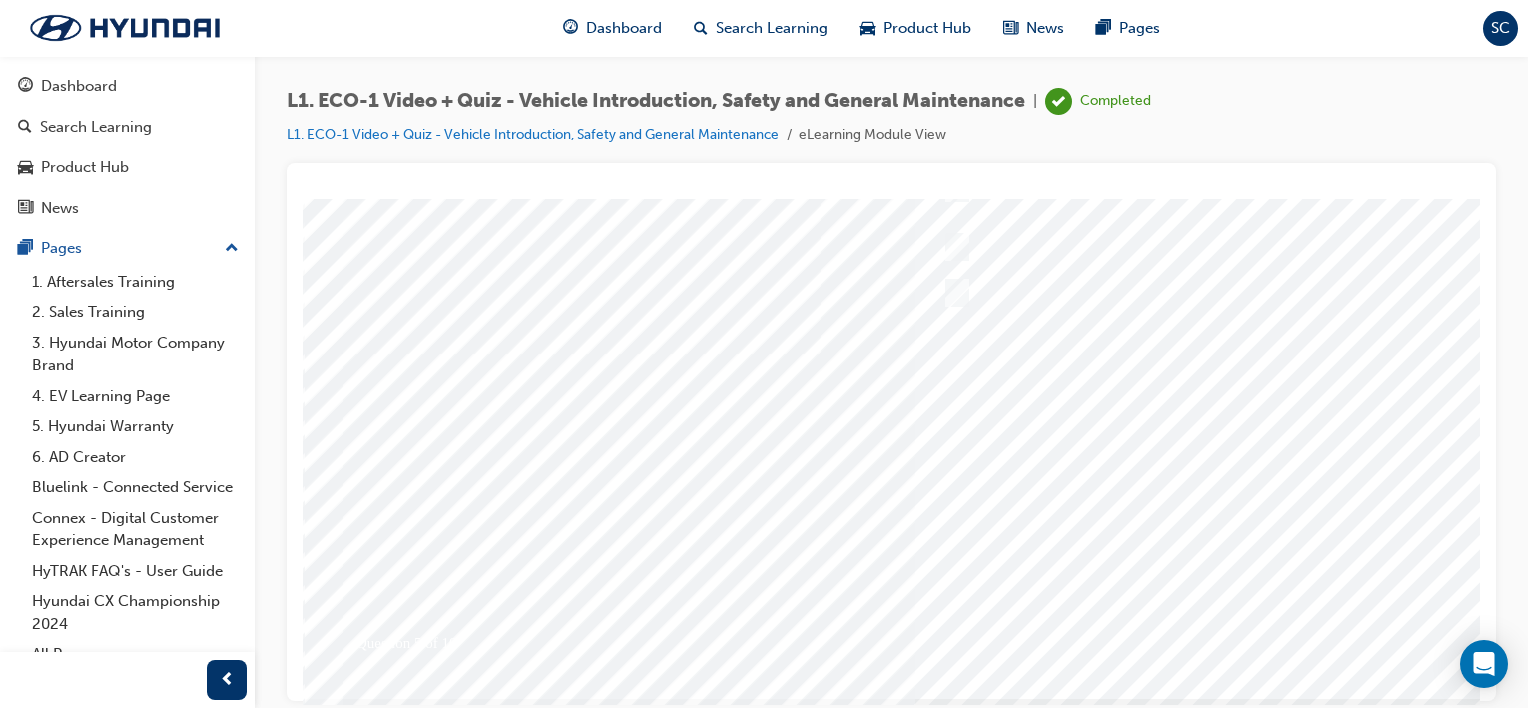 click at bounding box center [373, 5647] 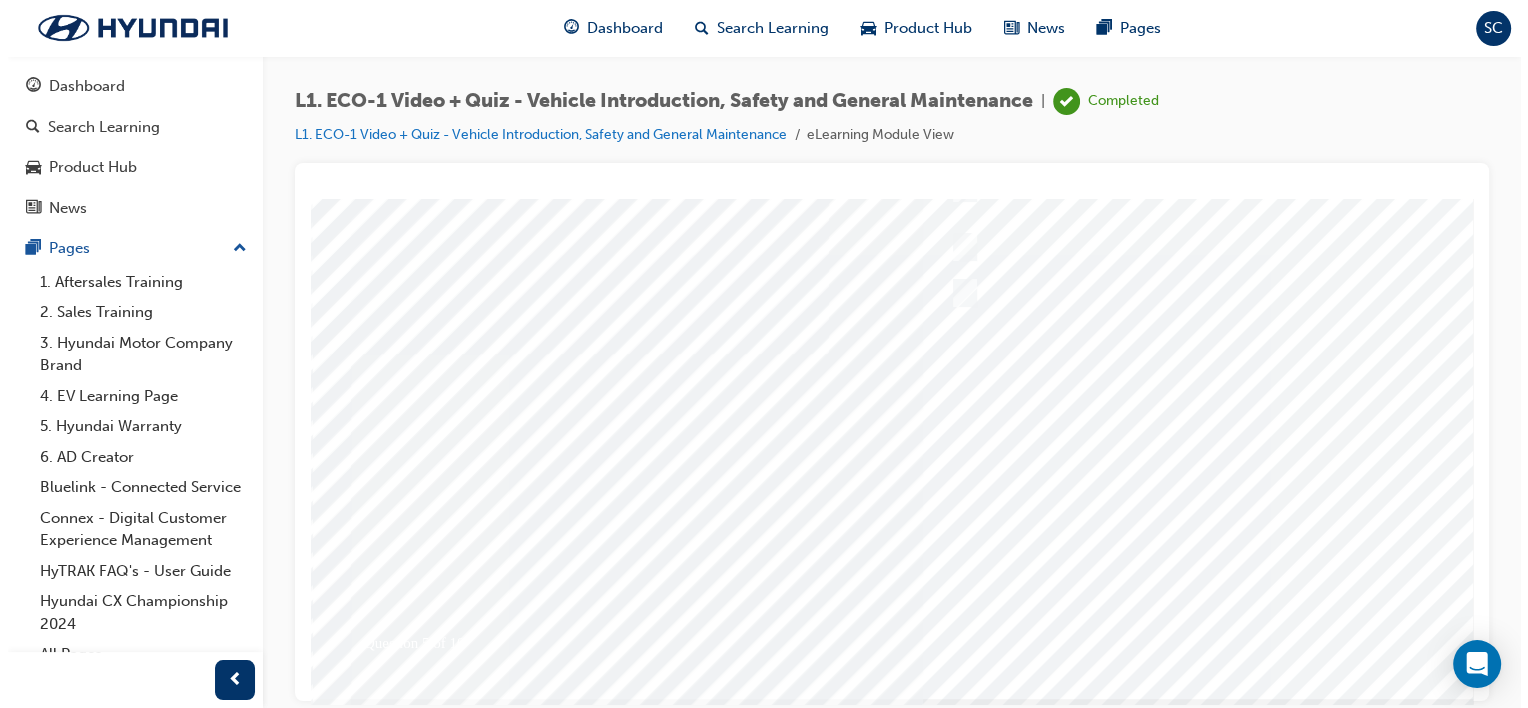 scroll, scrollTop: 0, scrollLeft: 0, axis: both 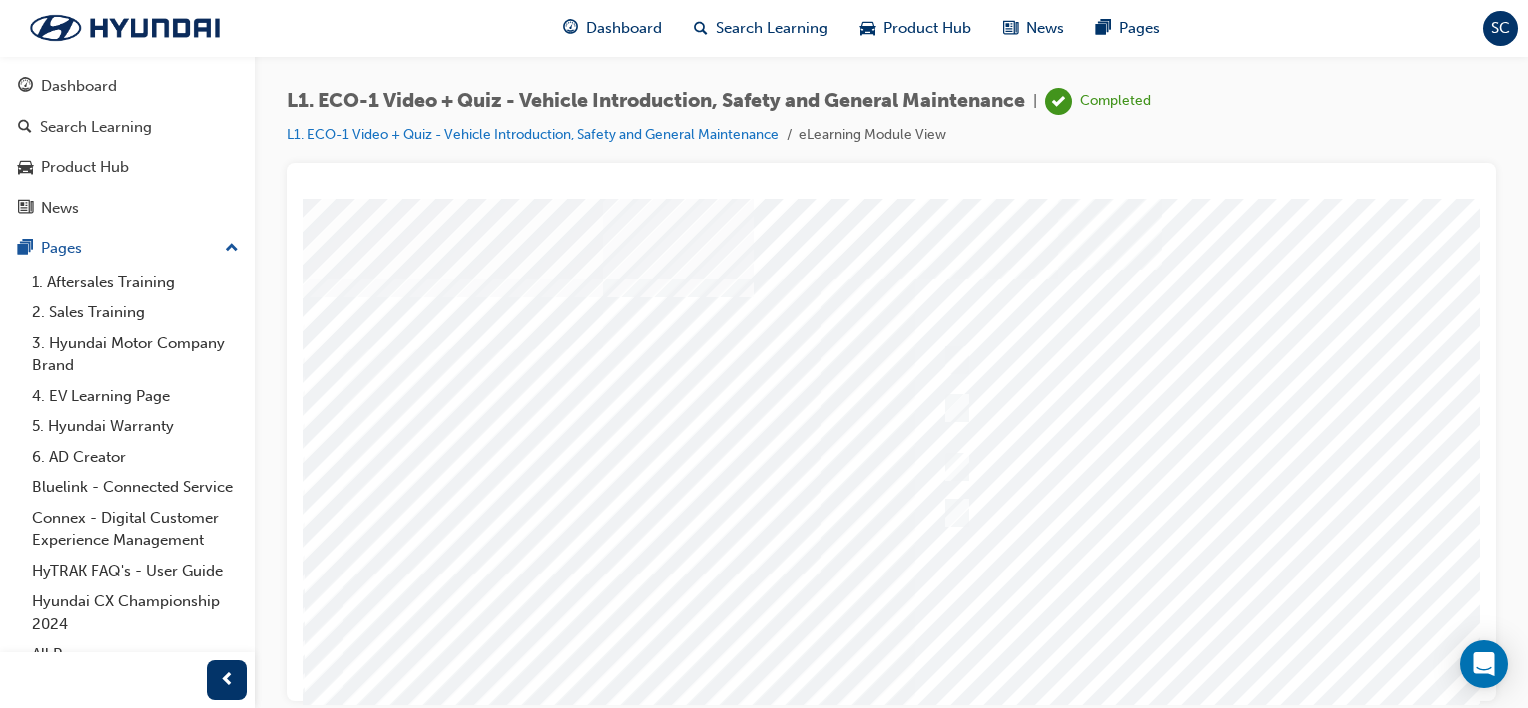 click at bounding box center (983, 558) 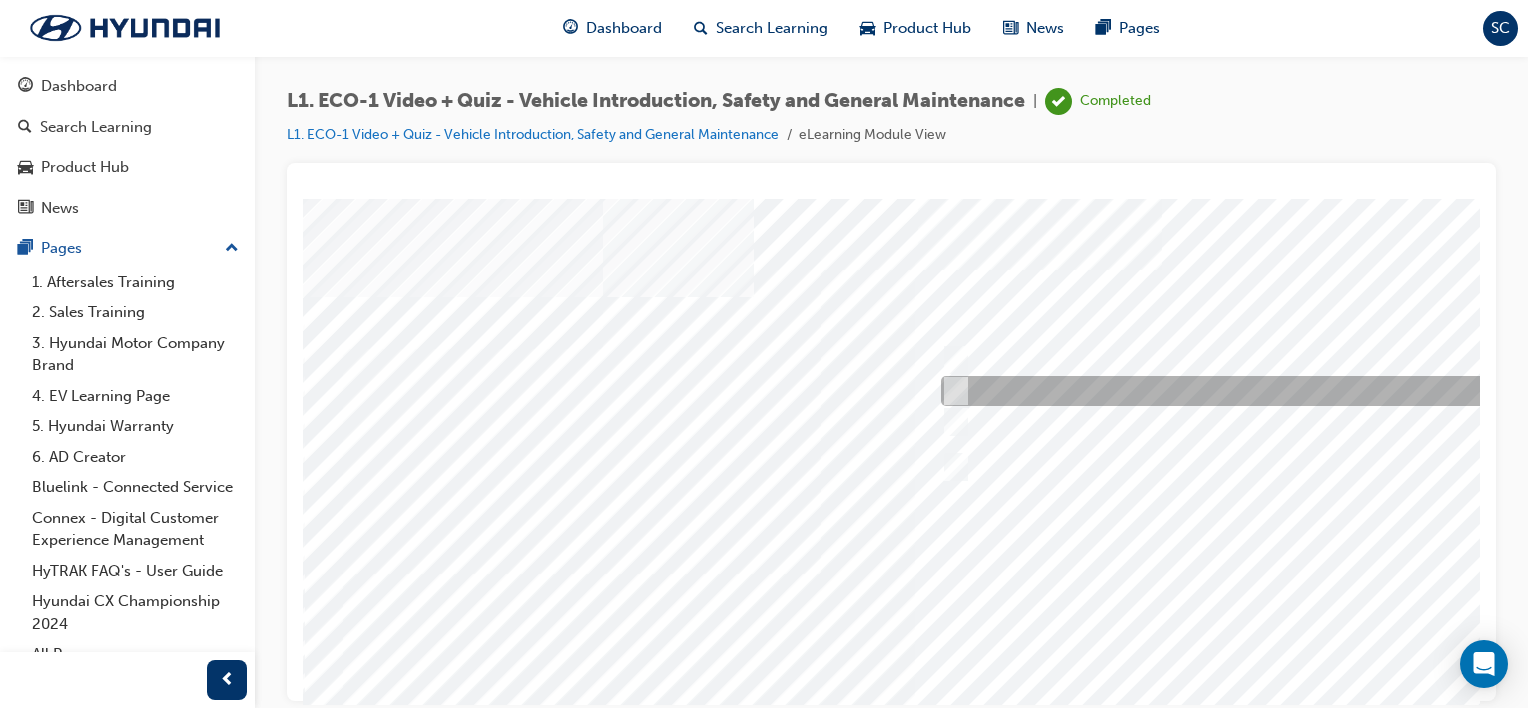 click at bounding box center [1268, 391] 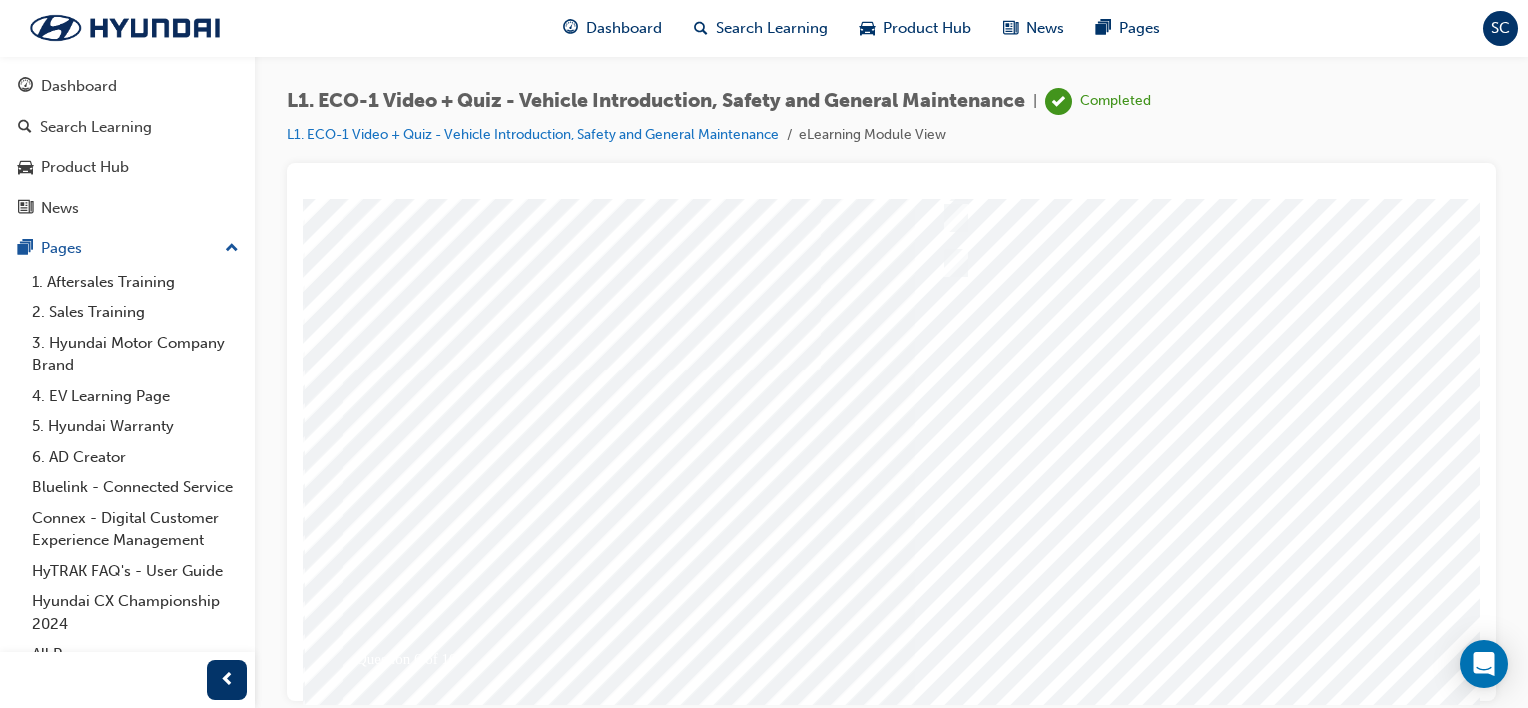 scroll, scrollTop: 212, scrollLeft: 0, axis: vertical 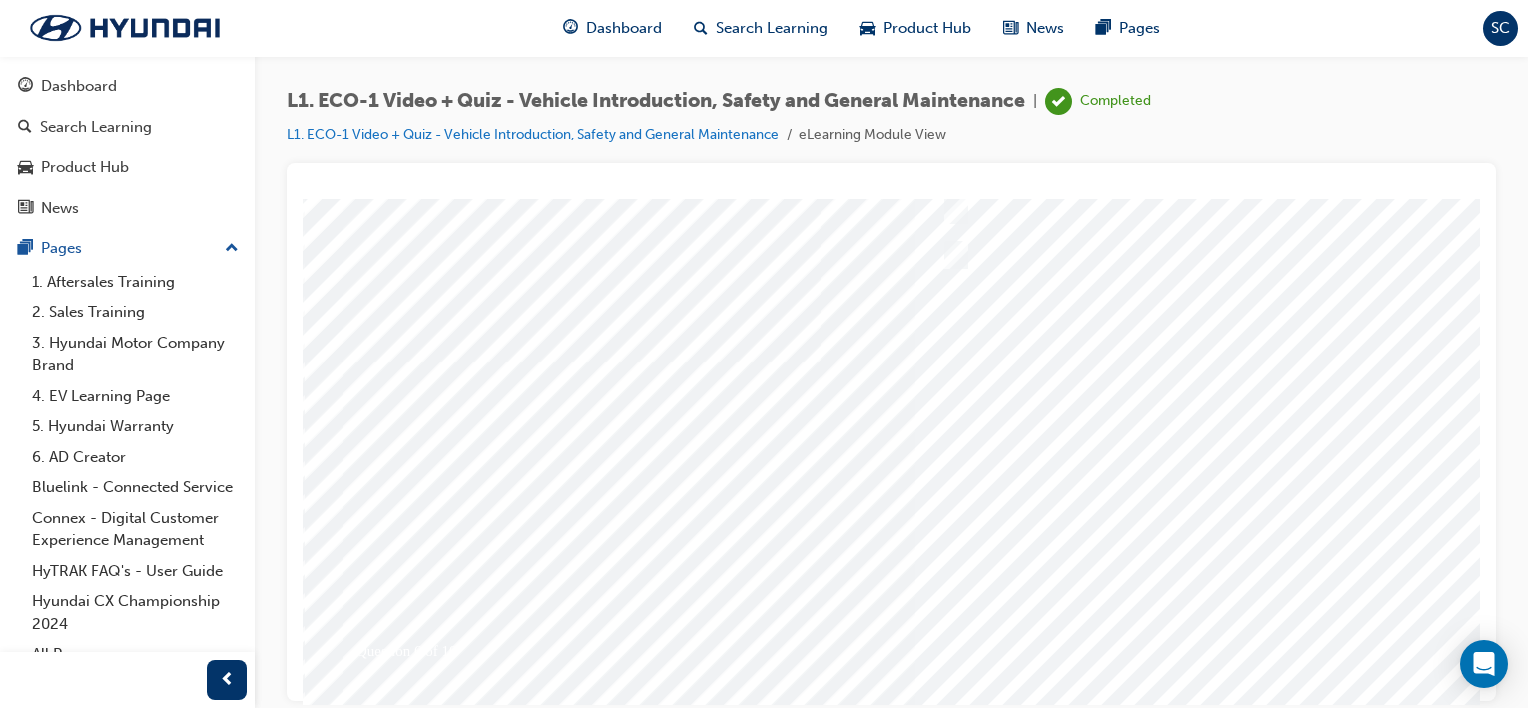 click at bounding box center (373, 5655) 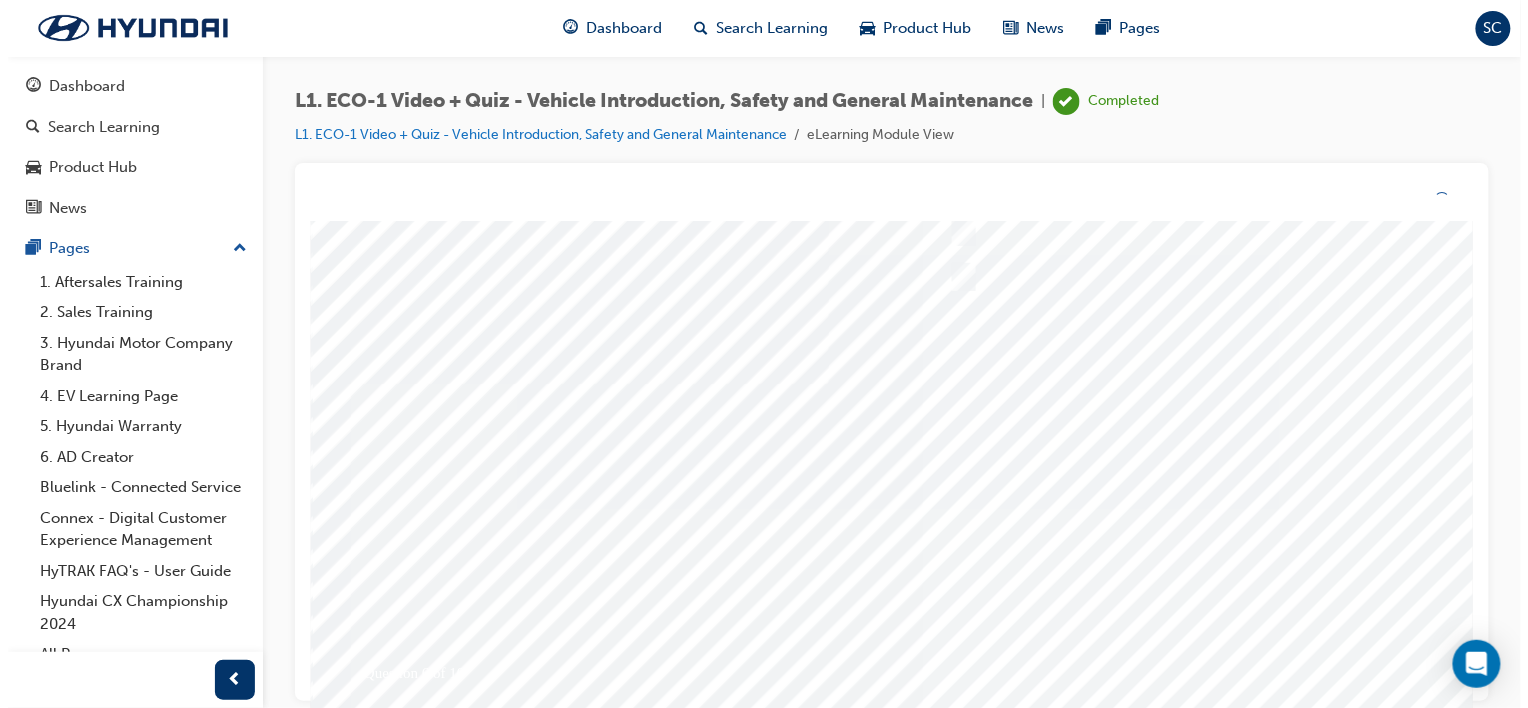 scroll, scrollTop: 0, scrollLeft: 0, axis: both 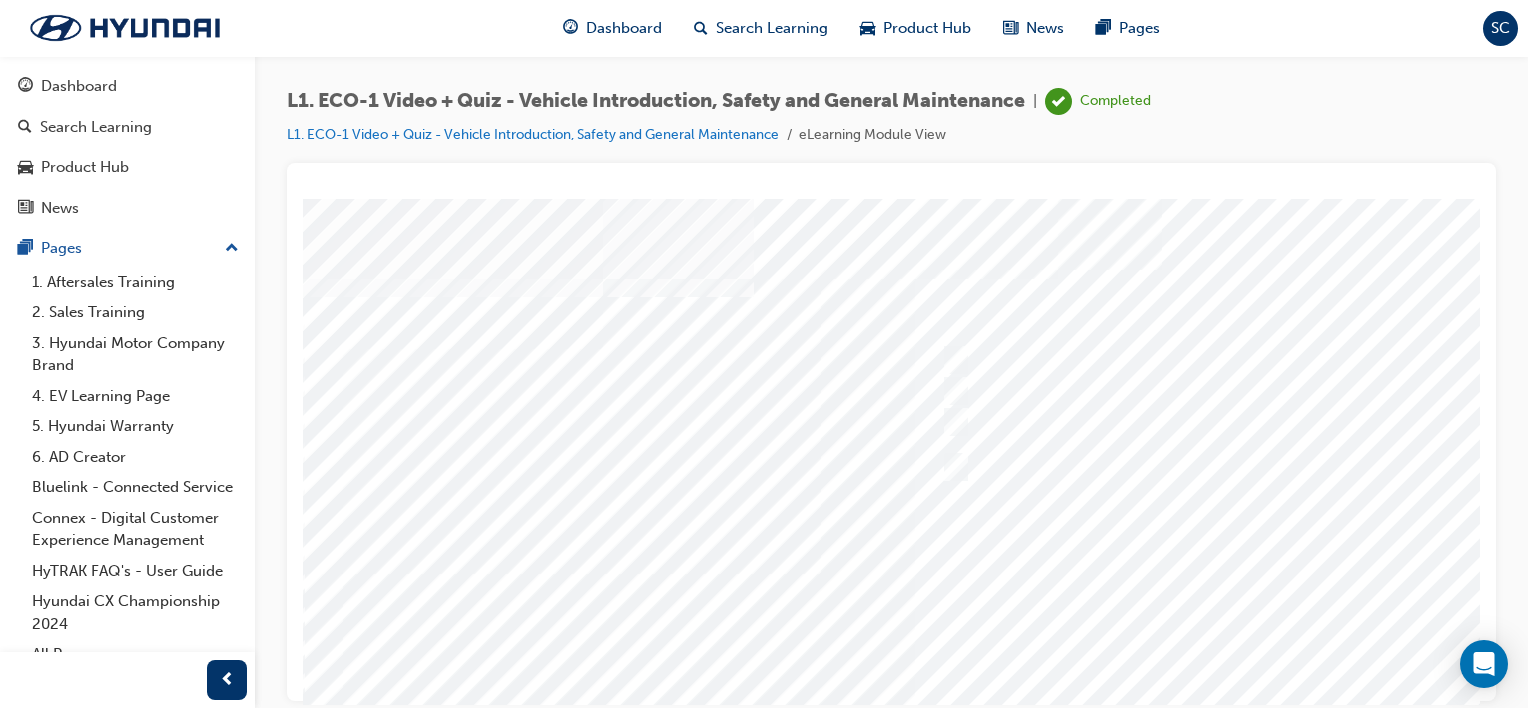 click at bounding box center [983, 558] 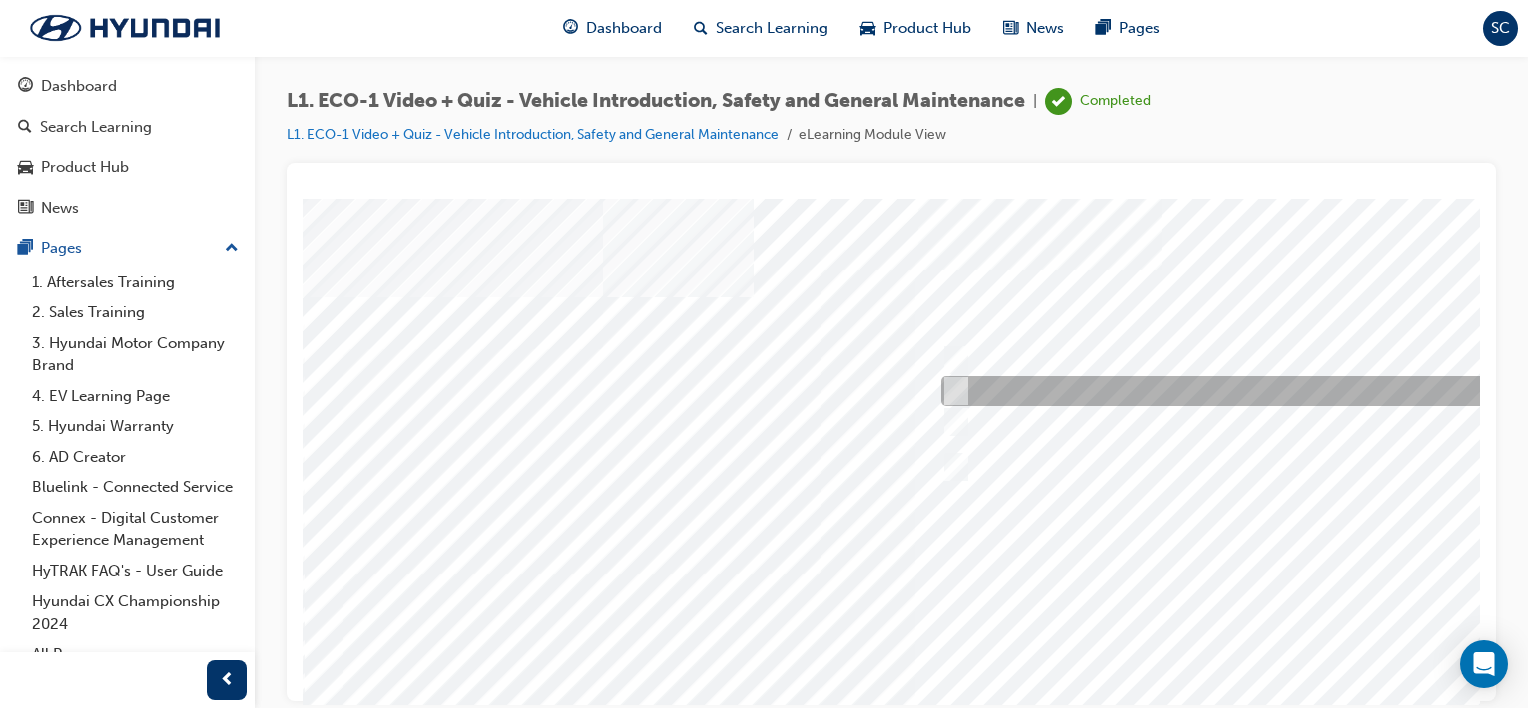click at bounding box center [1268, 391] 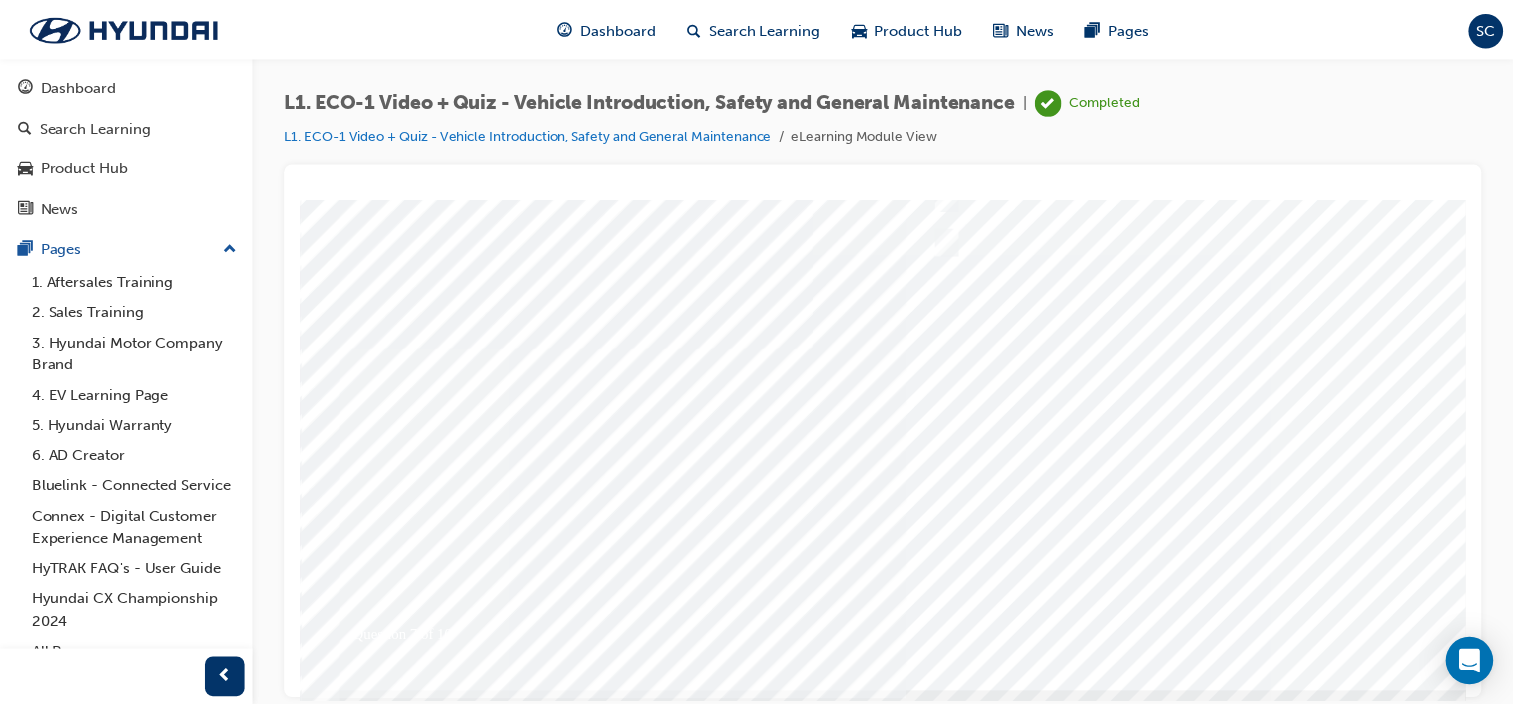 scroll, scrollTop: 228, scrollLeft: 0, axis: vertical 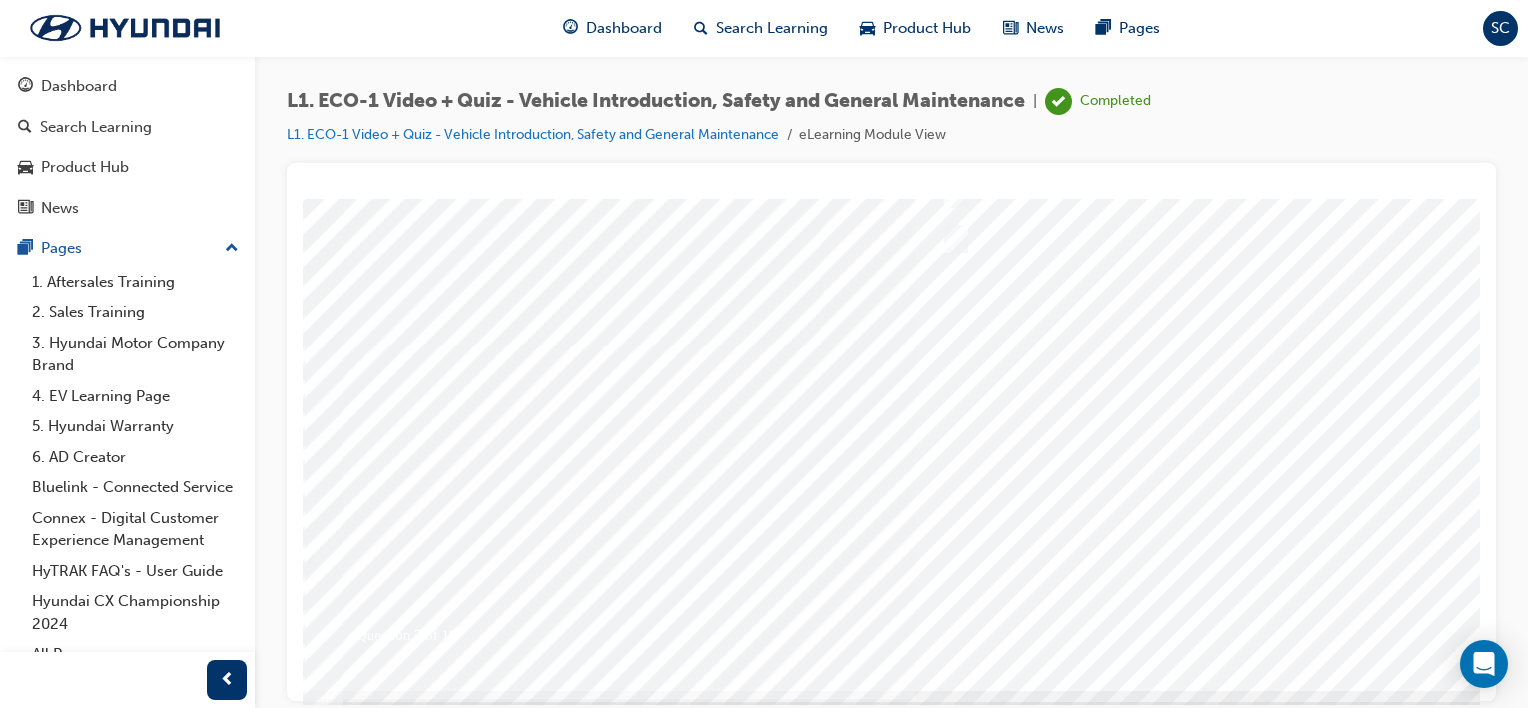 click at bounding box center (373, 5639) 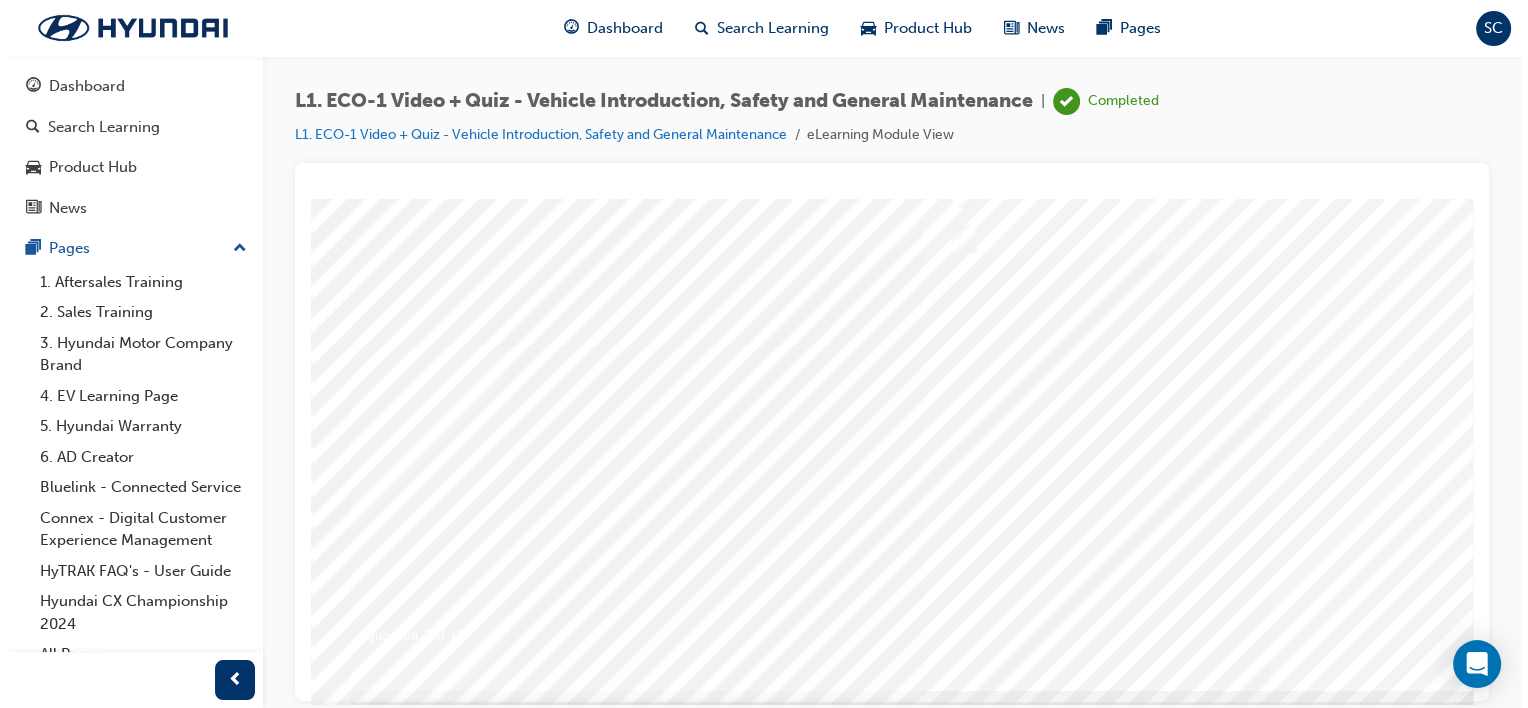 scroll, scrollTop: 0, scrollLeft: 0, axis: both 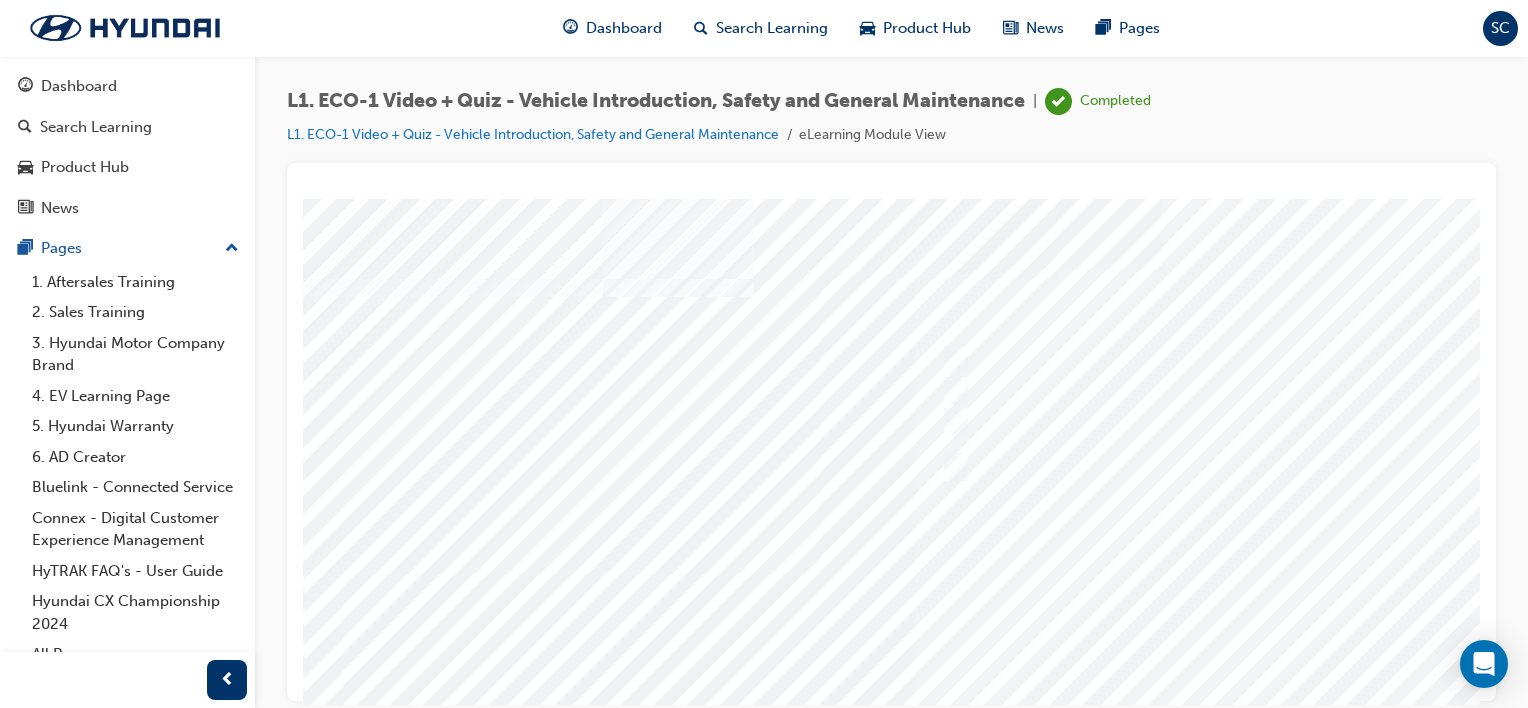 click at bounding box center (983, 558) 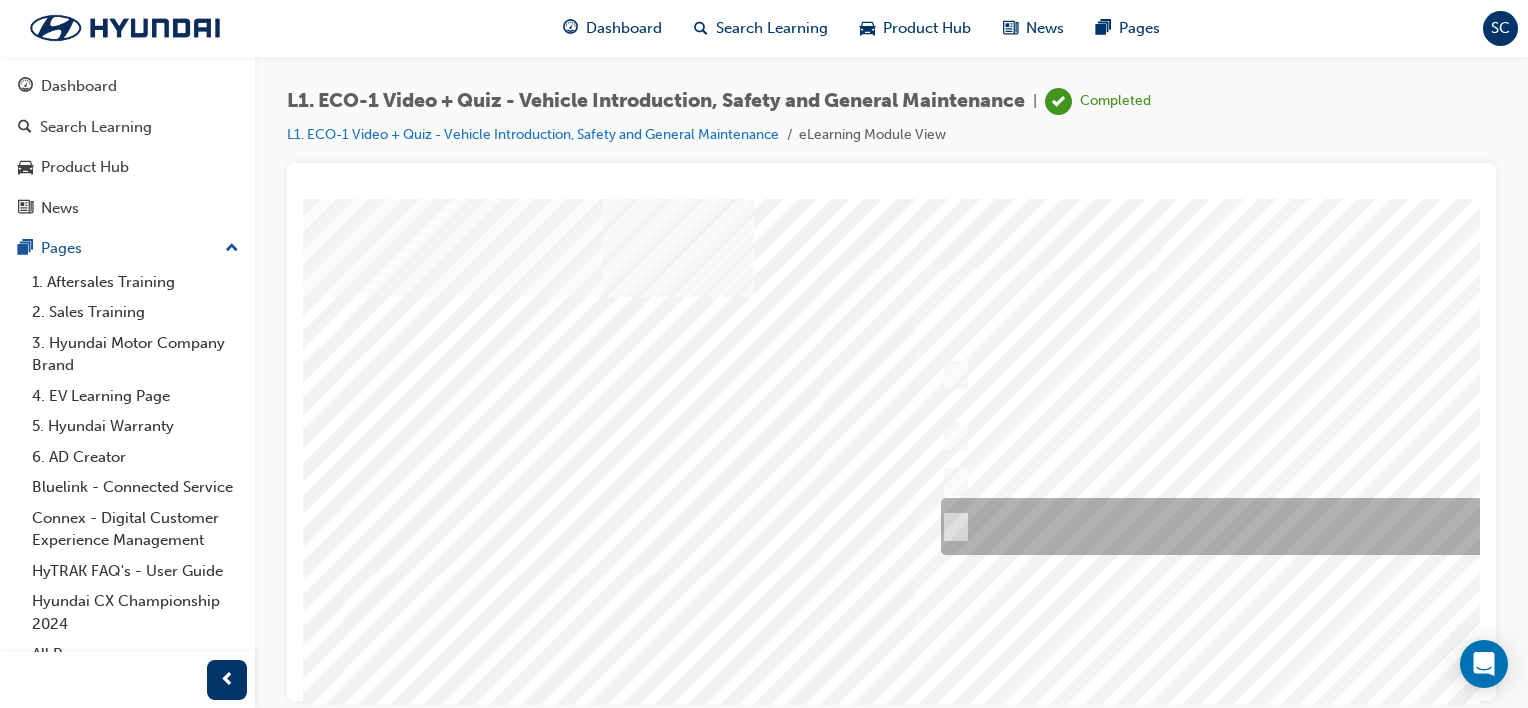 click at bounding box center (952, 527) 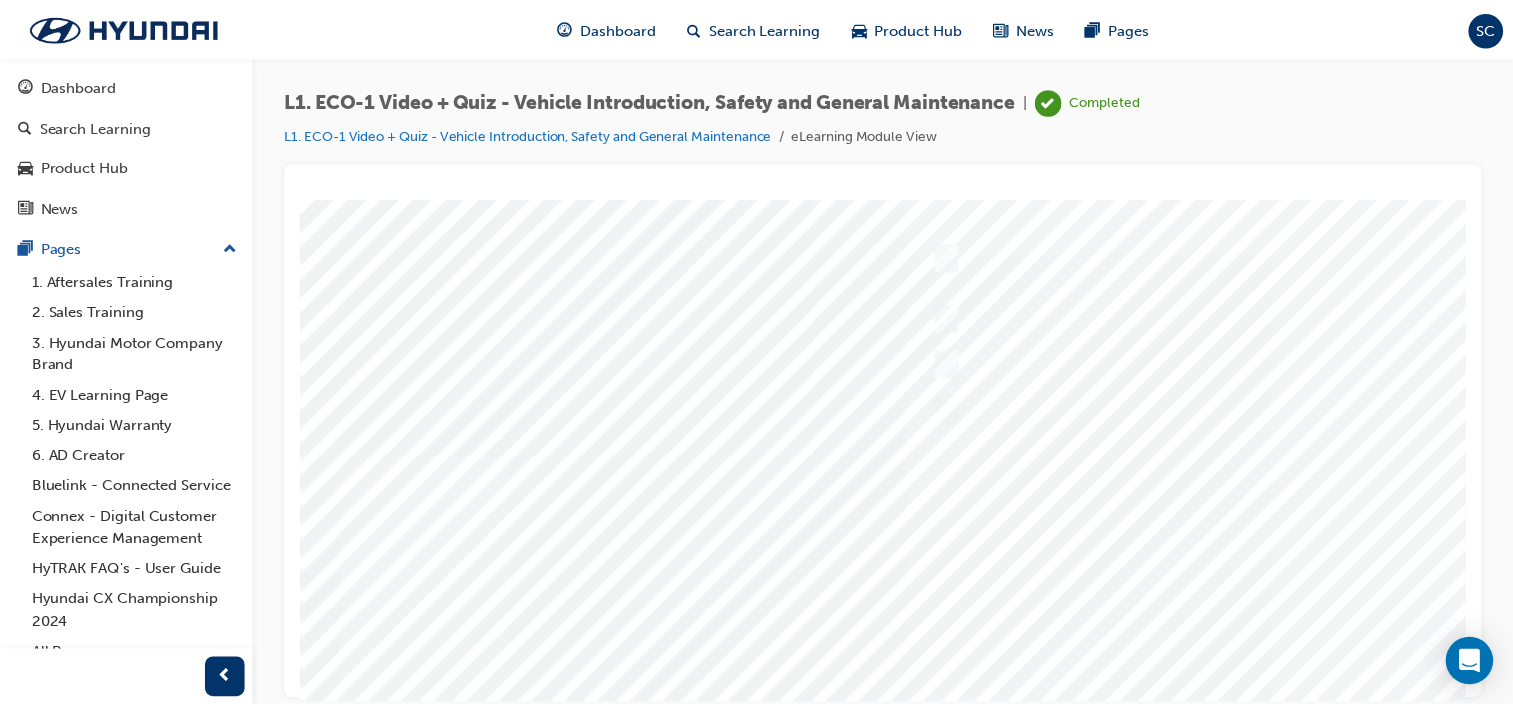 scroll, scrollTop: 160, scrollLeft: 0, axis: vertical 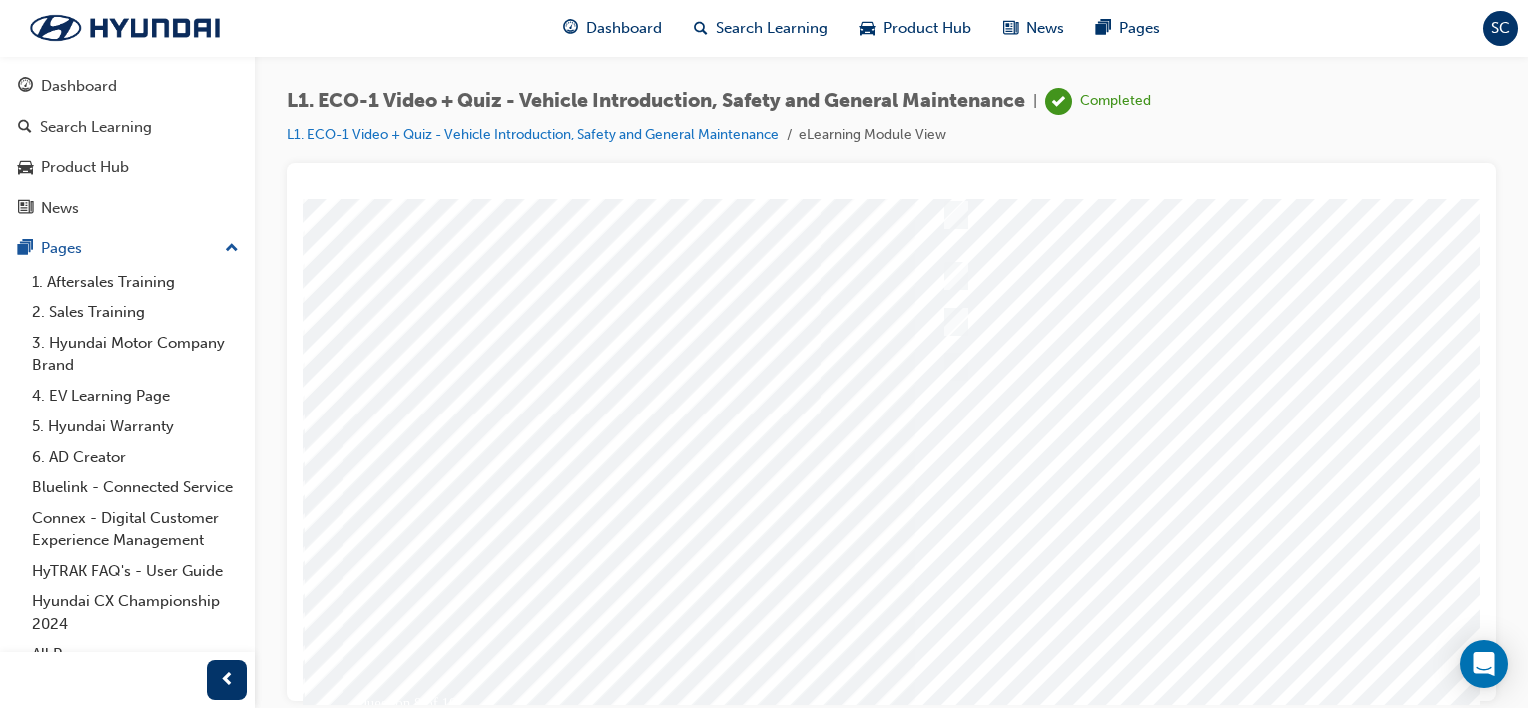 click at bounding box center (373, 5707) 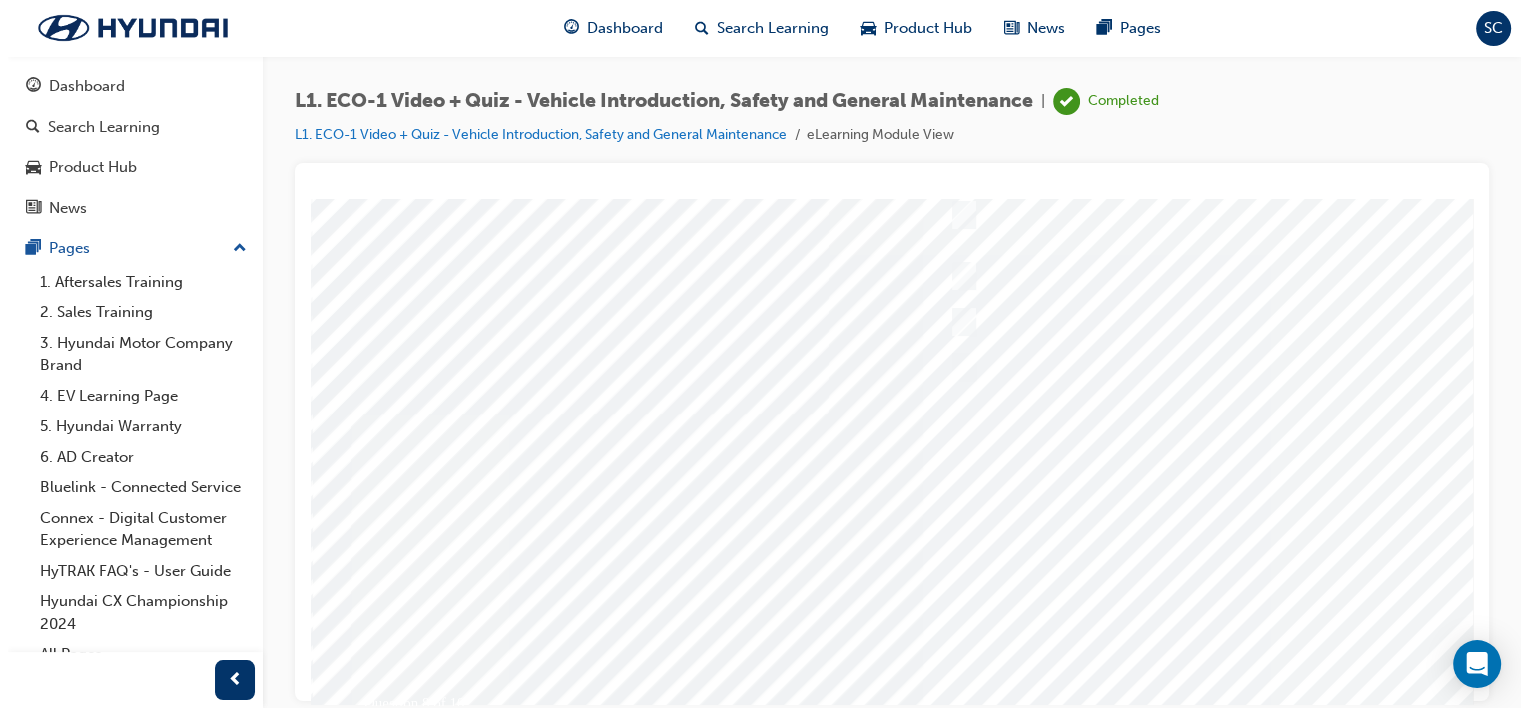 scroll, scrollTop: 0, scrollLeft: 0, axis: both 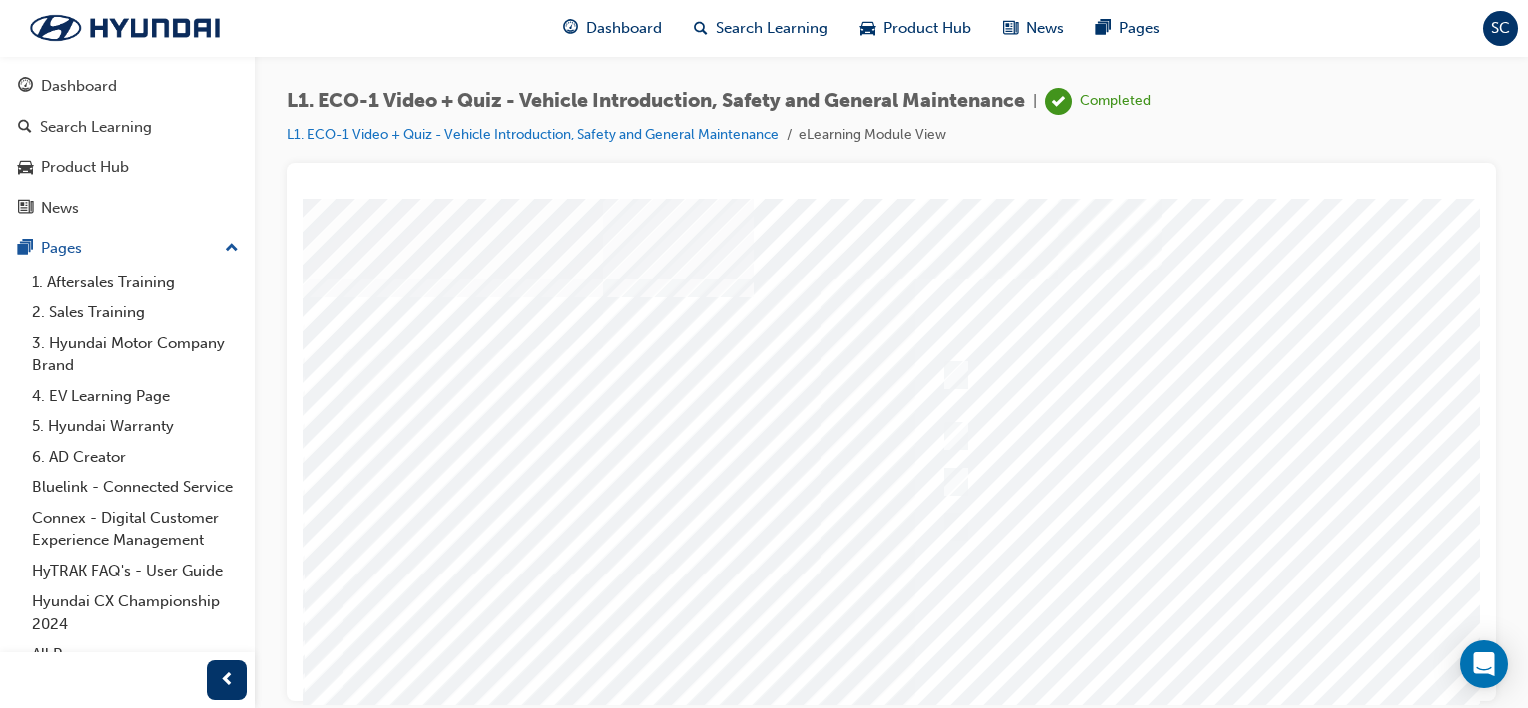 click at bounding box center (983, 558) 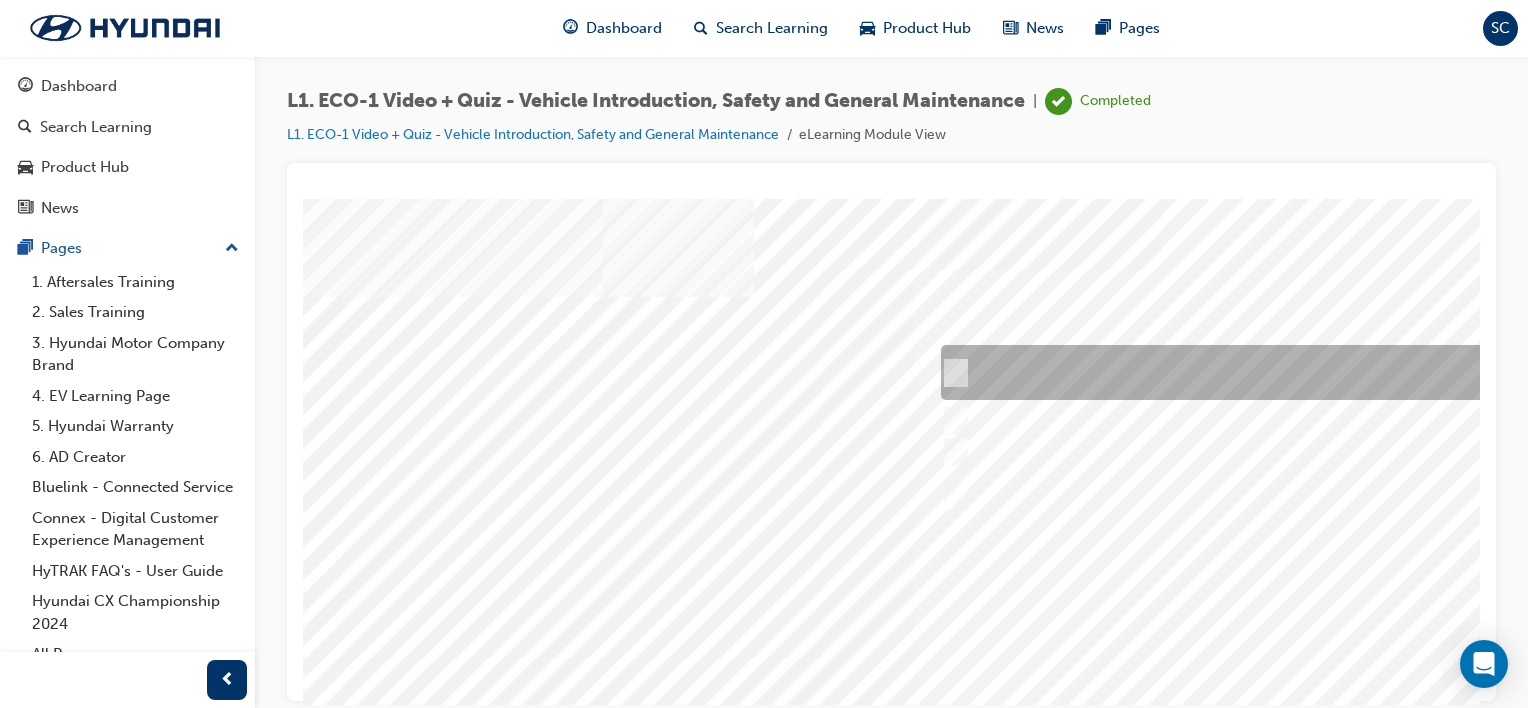 click at bounding box center (952, 373) 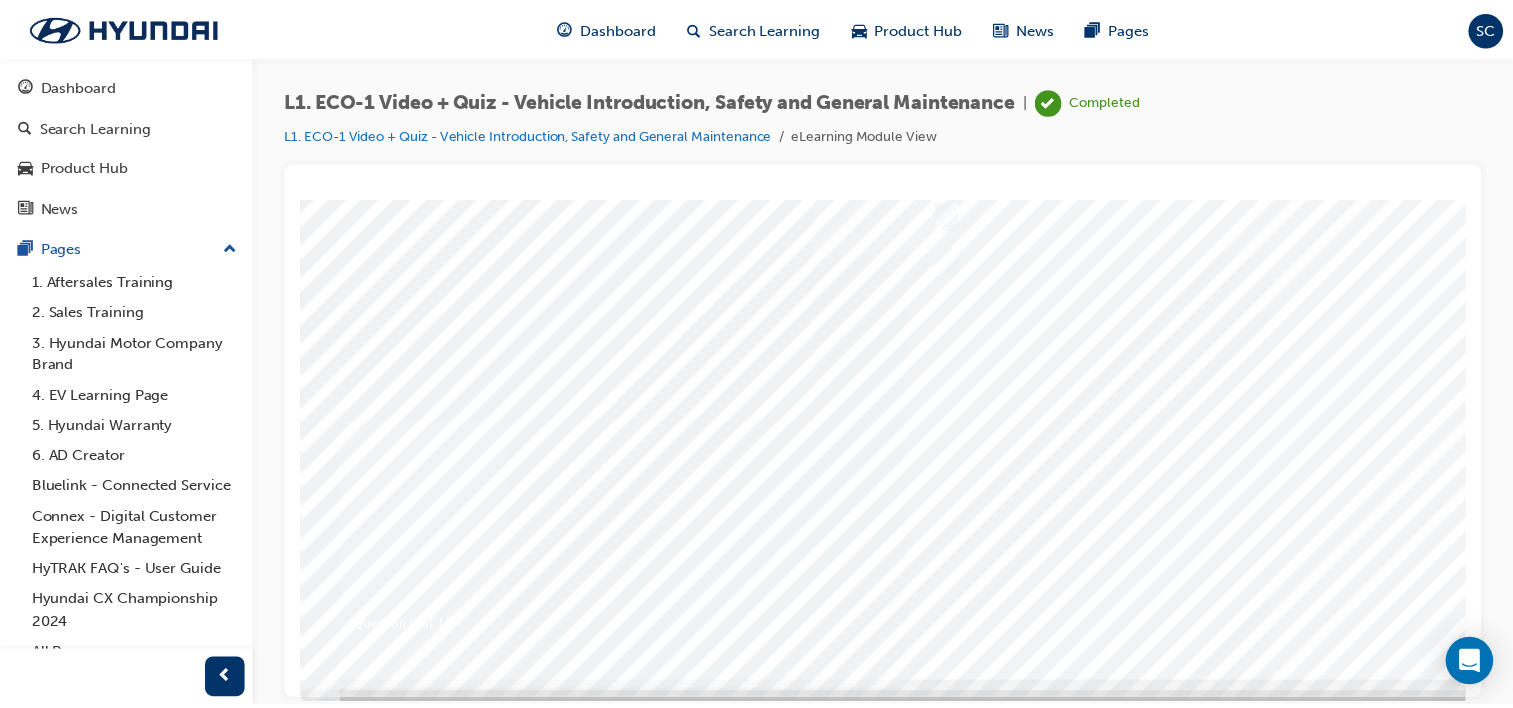 scroll, scrollTop: 236, scrollLeft: 0, axis: vertical 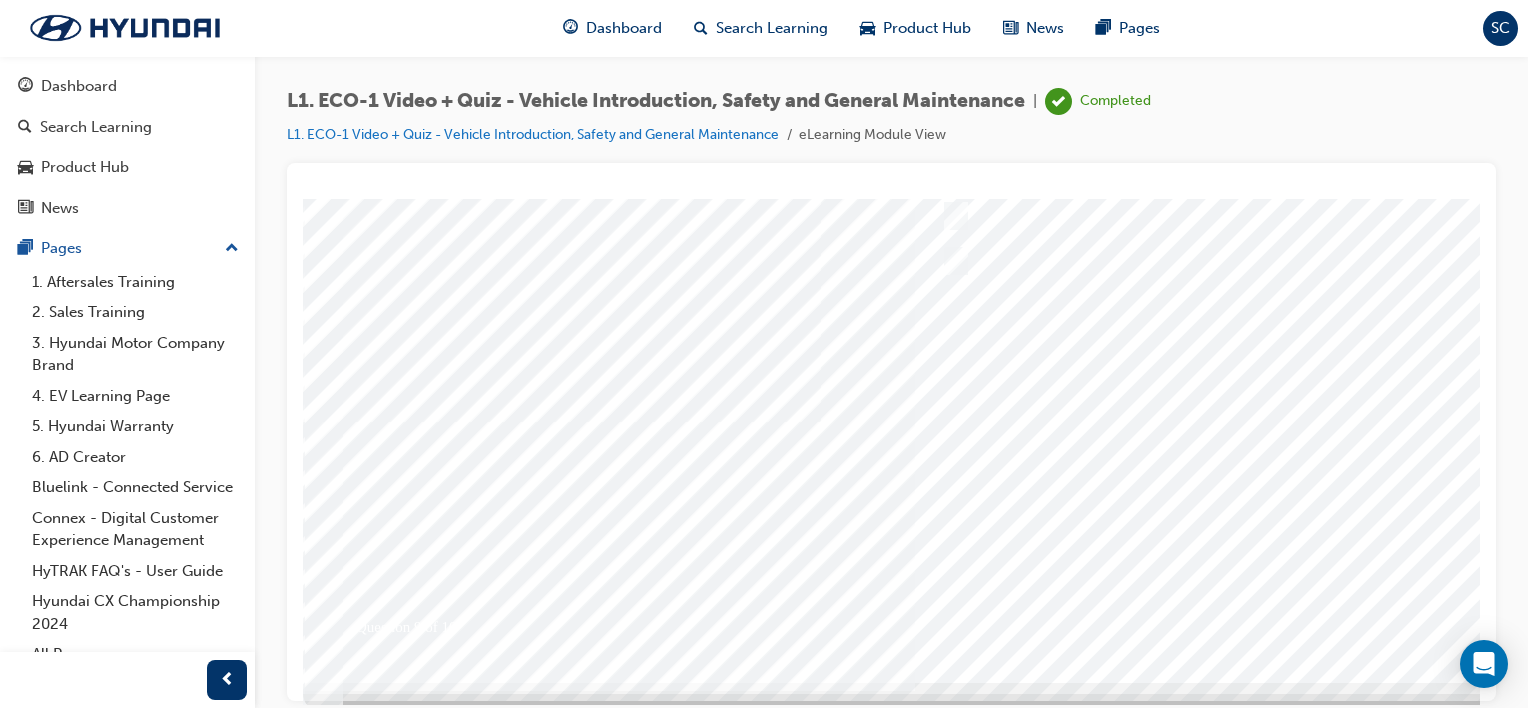click at bounding box center [373, 5715] 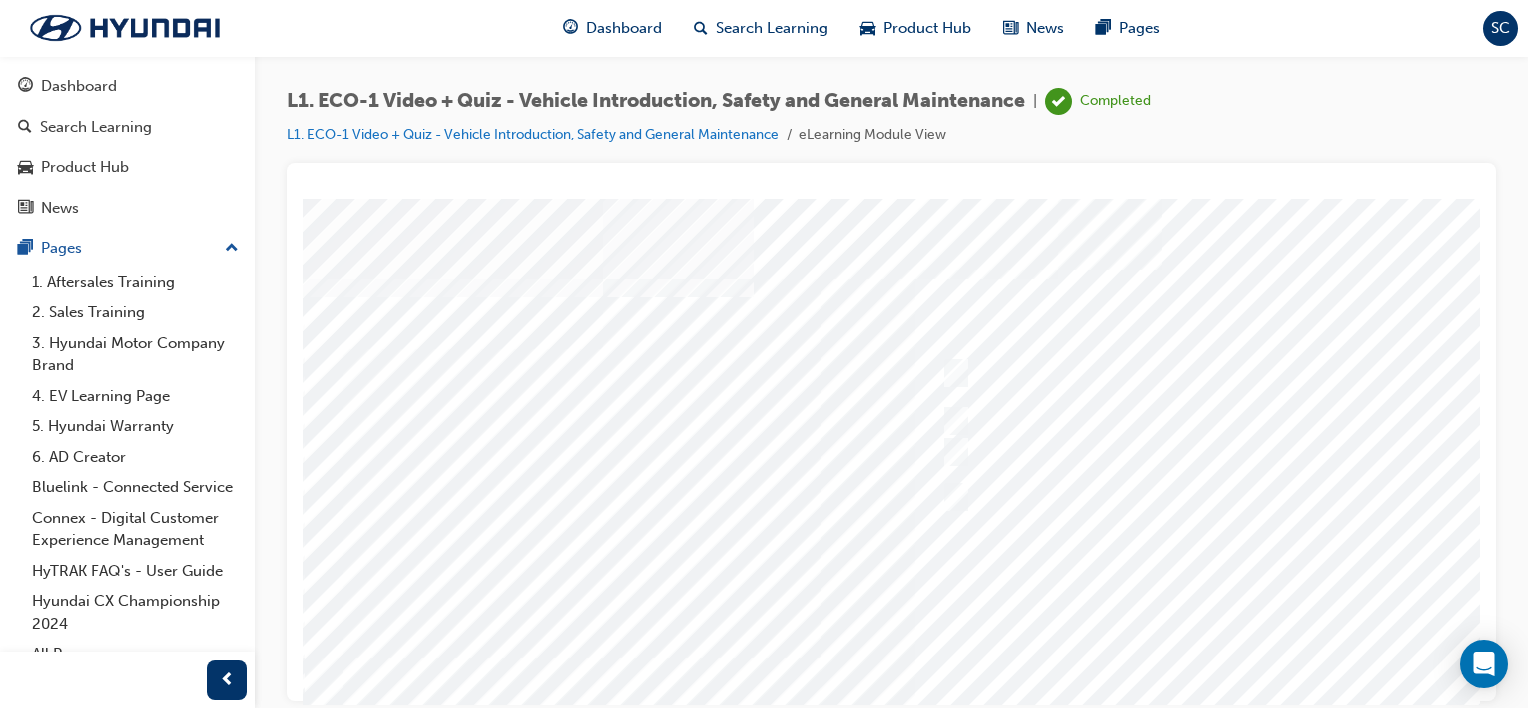 scroll, scrollTop: 0, scrollLeft: 0, axis: both 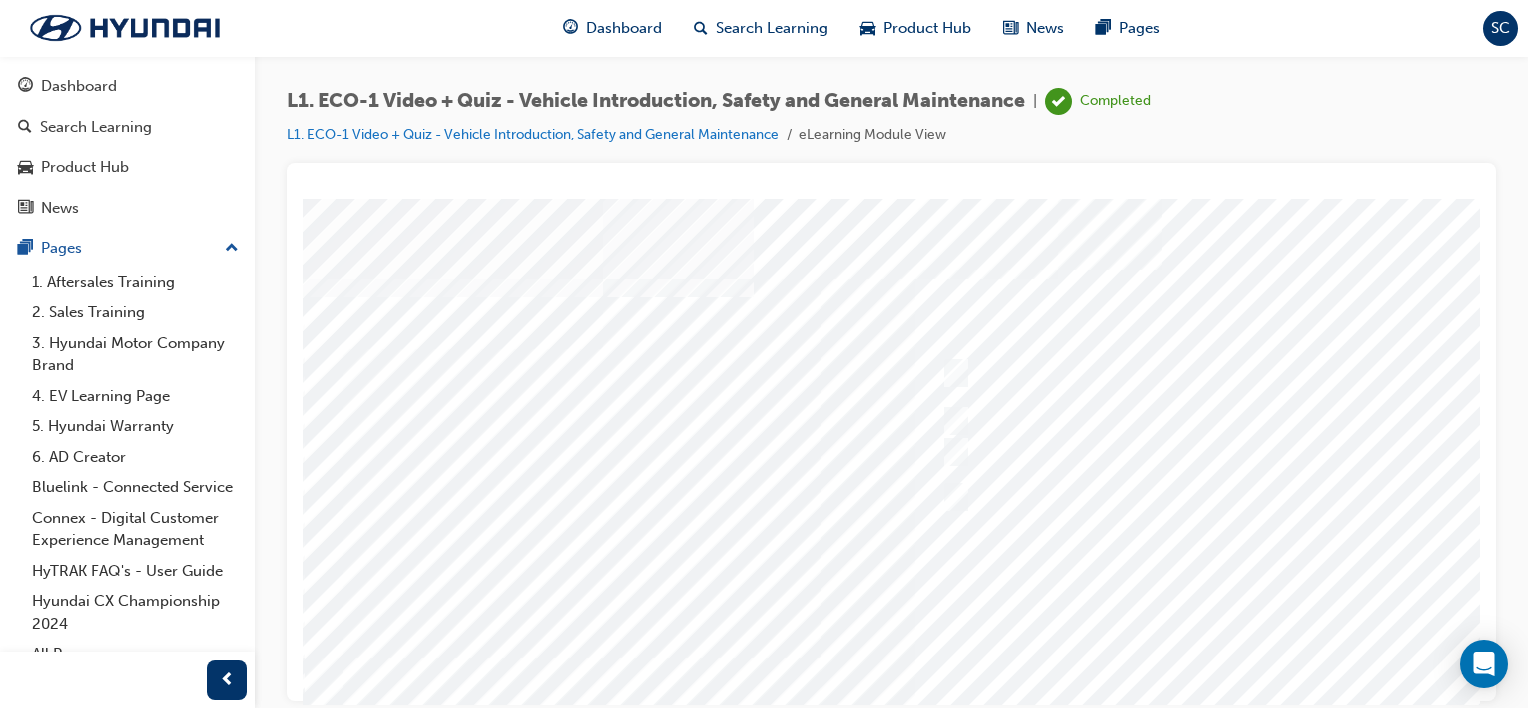 click at bounding box center (983, 558) 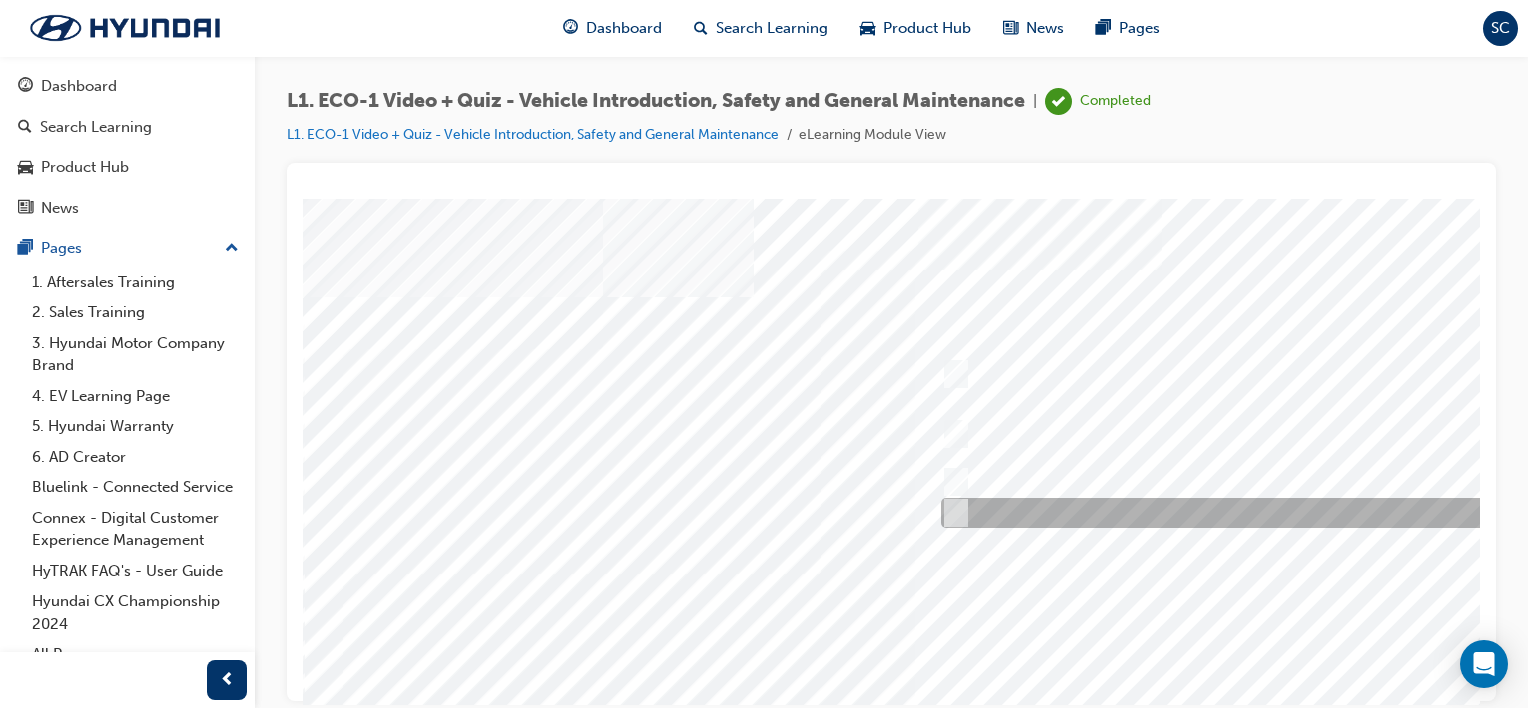 scroll, scrollTop: 0, scrollLeft: 0, axis: both 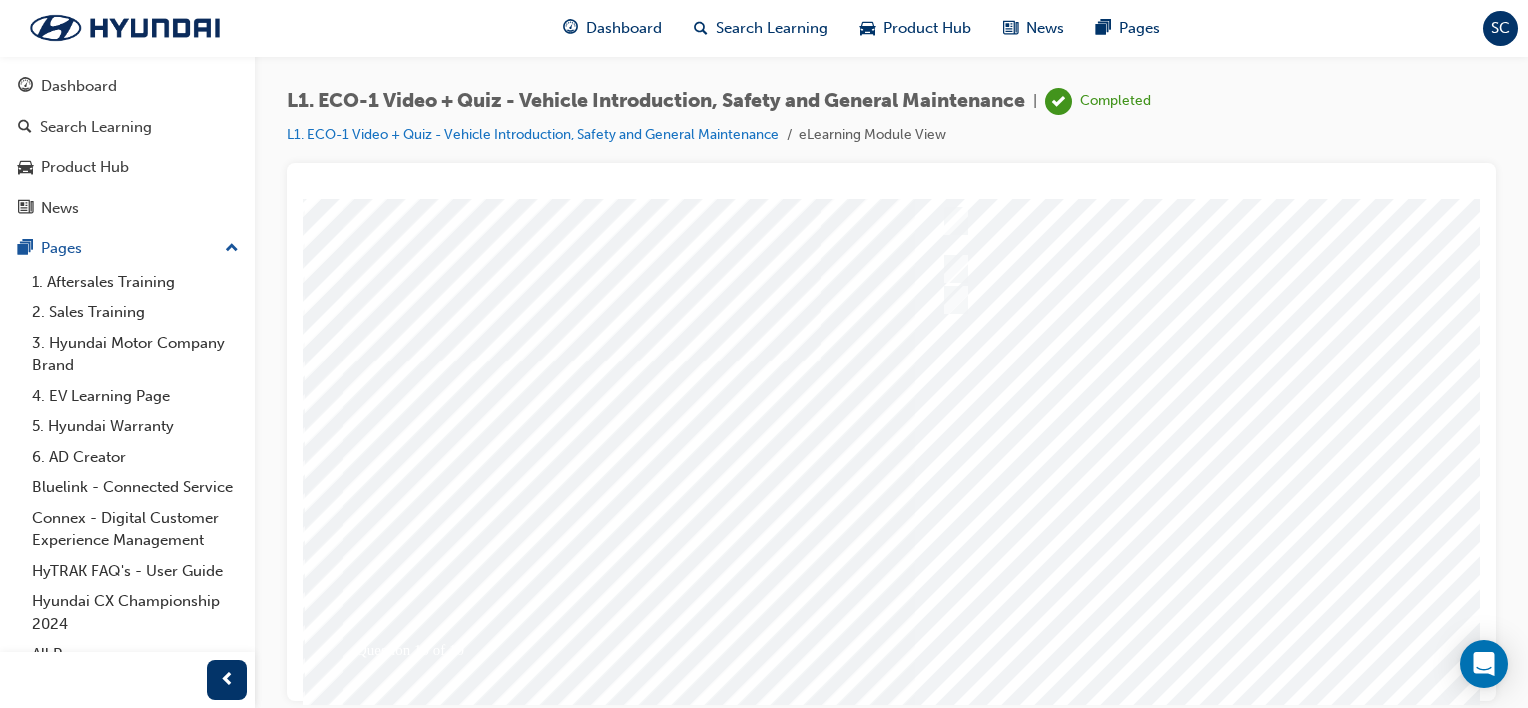 click at bounding box center [373, 5654] 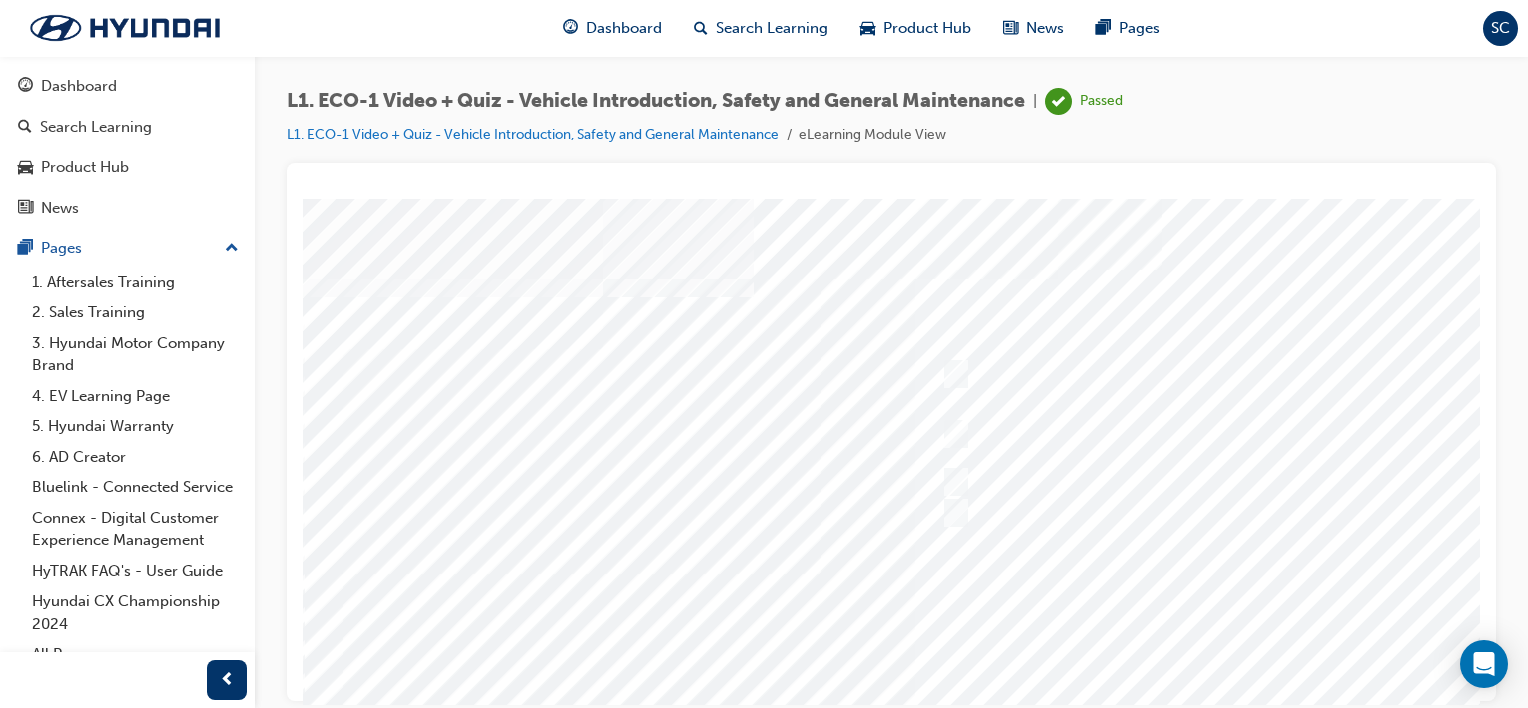 click at bounding box center (983, 558) 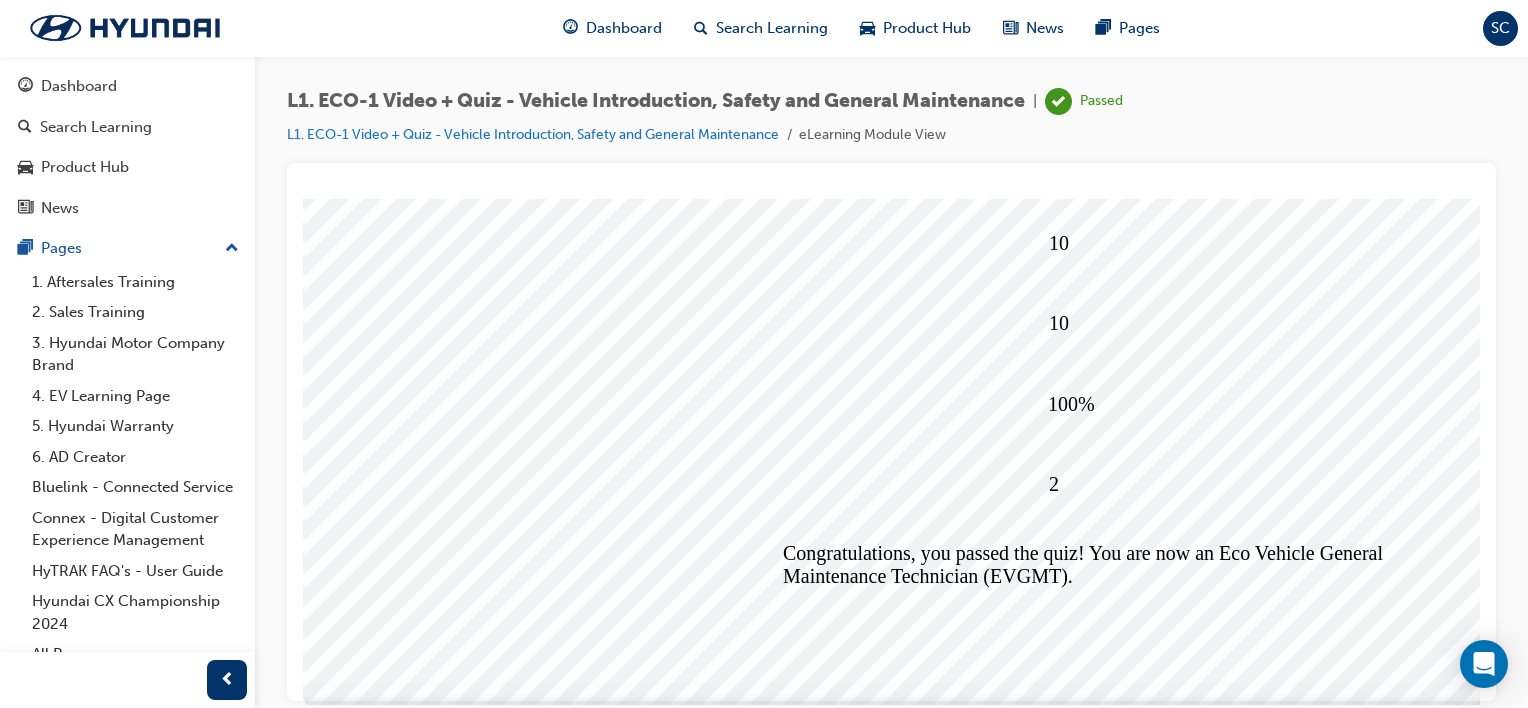 scroll, scrollTop: 240, scrollLeft: 0, axis: vertical 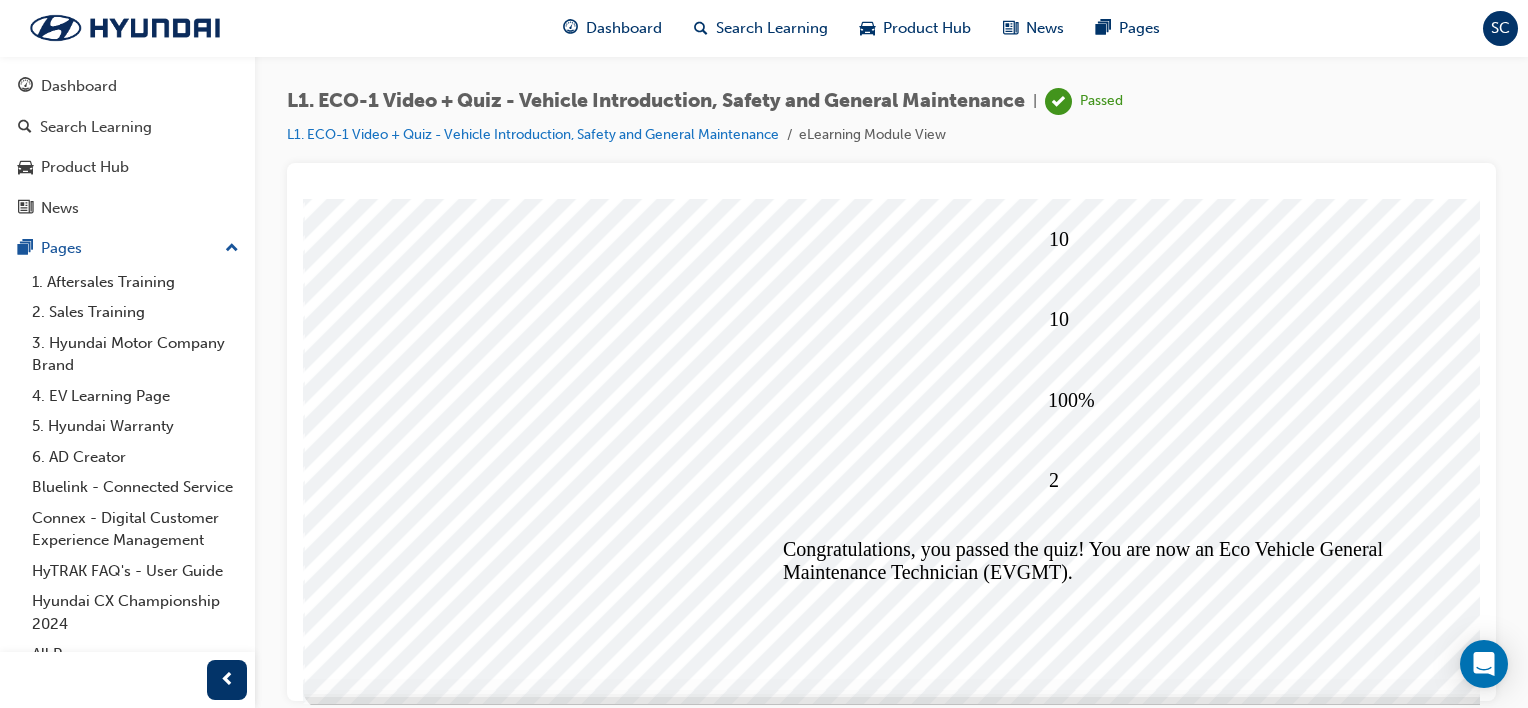 click at bounding box center (376, 5615) 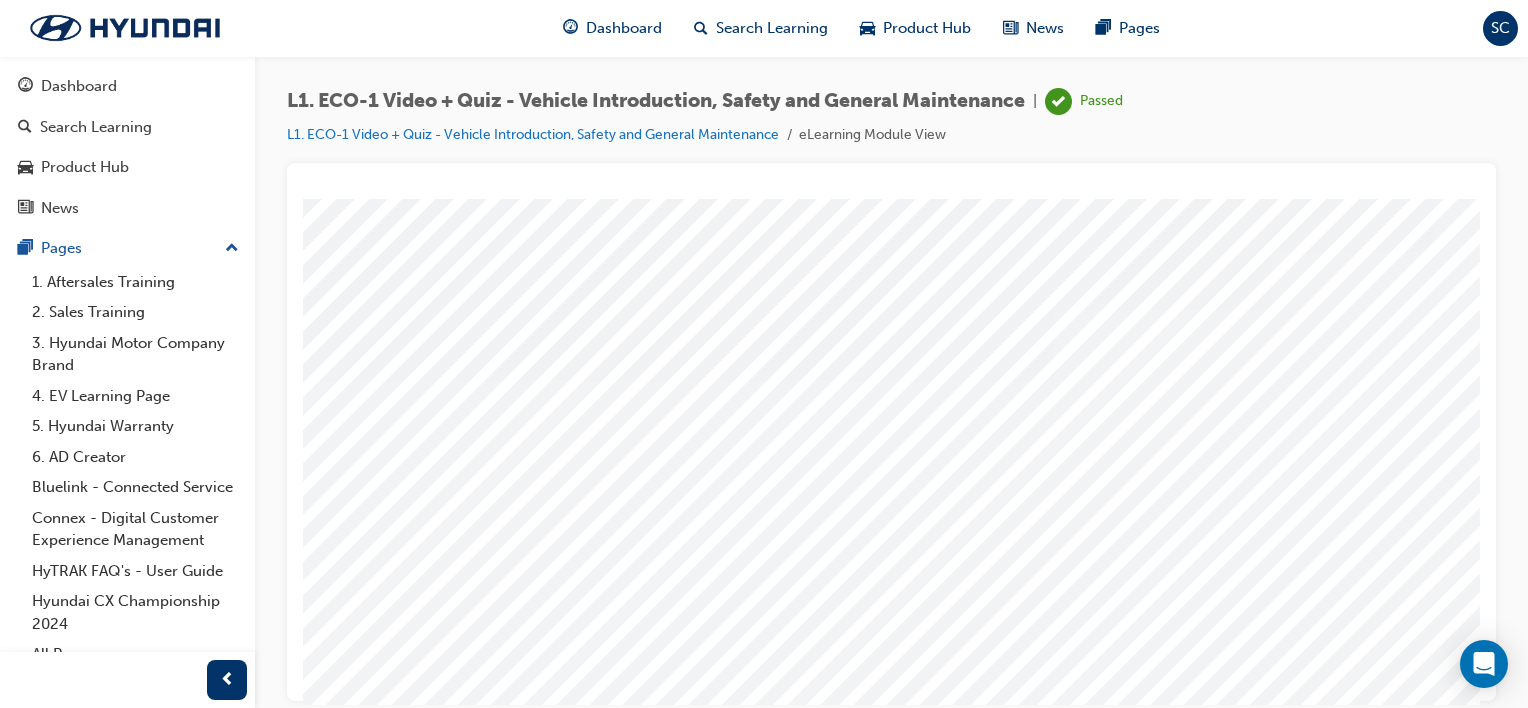 scroll, scrollTop: 0, scrollLeft: 0, axis: both 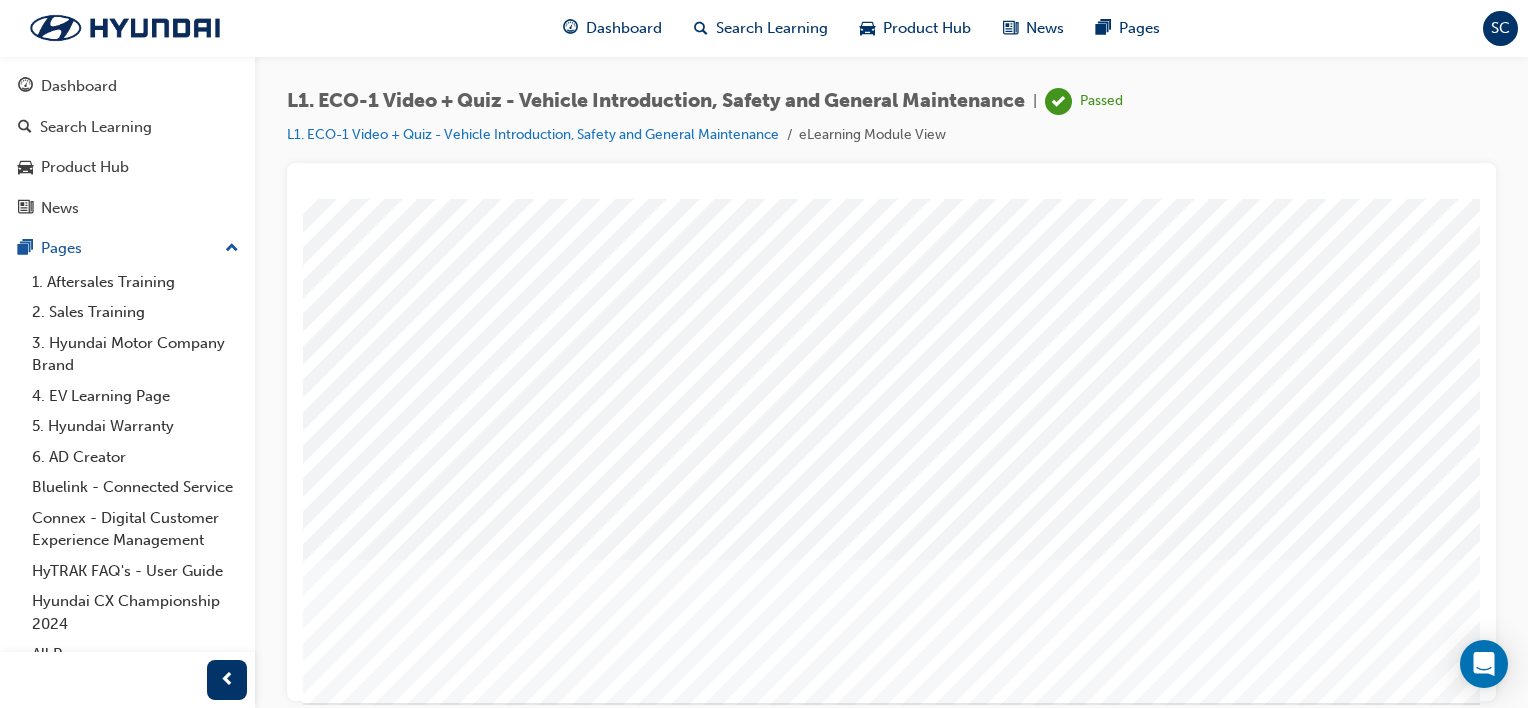 drag, startPoint x: 1469, startPoint y: 359, endPoint x: 1808, endPoint y: 685, distance: 470.31586 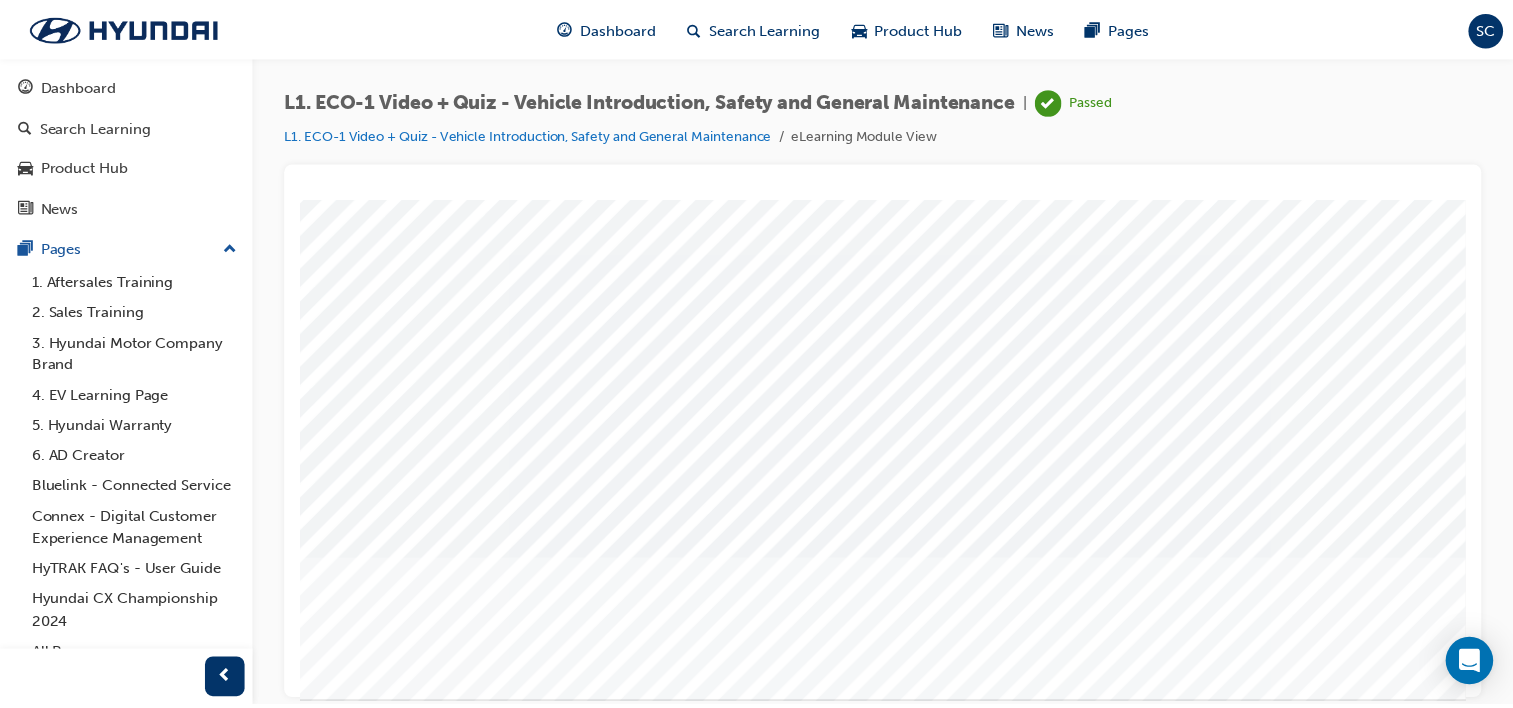 scroll, scrollTop: 216, scrollLeft: 0, axis: vertical 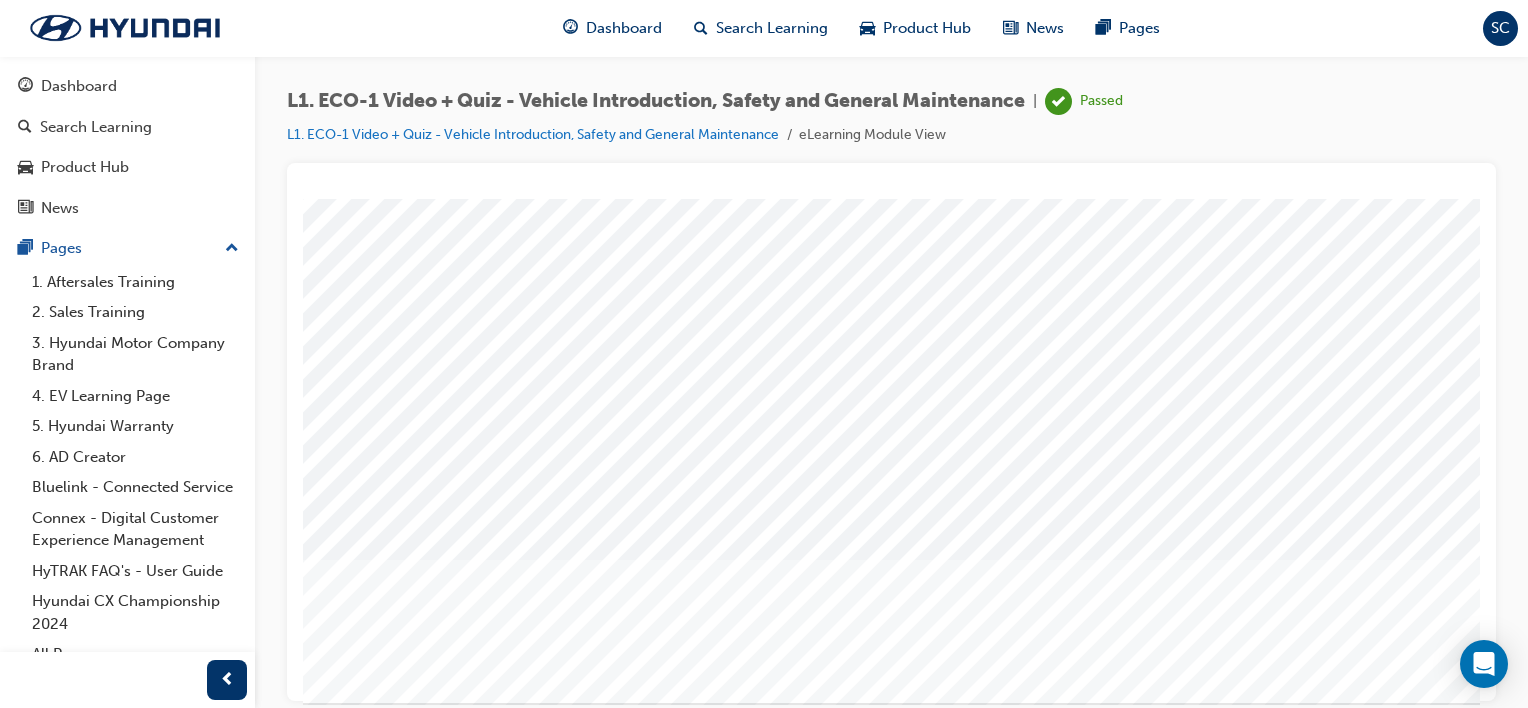 click at bounding box center [373, 2021] 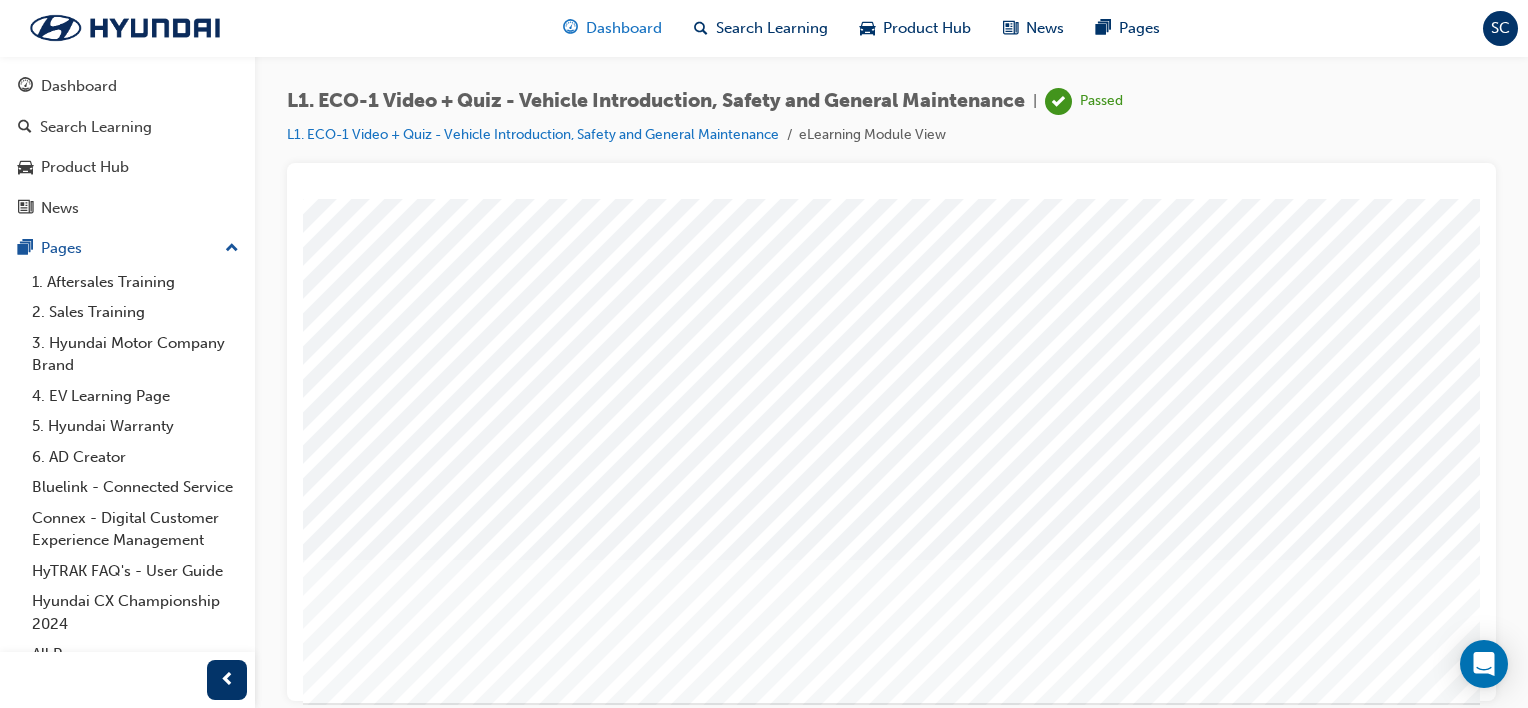 click on "Dashboard" at bounding box center (624, 28) 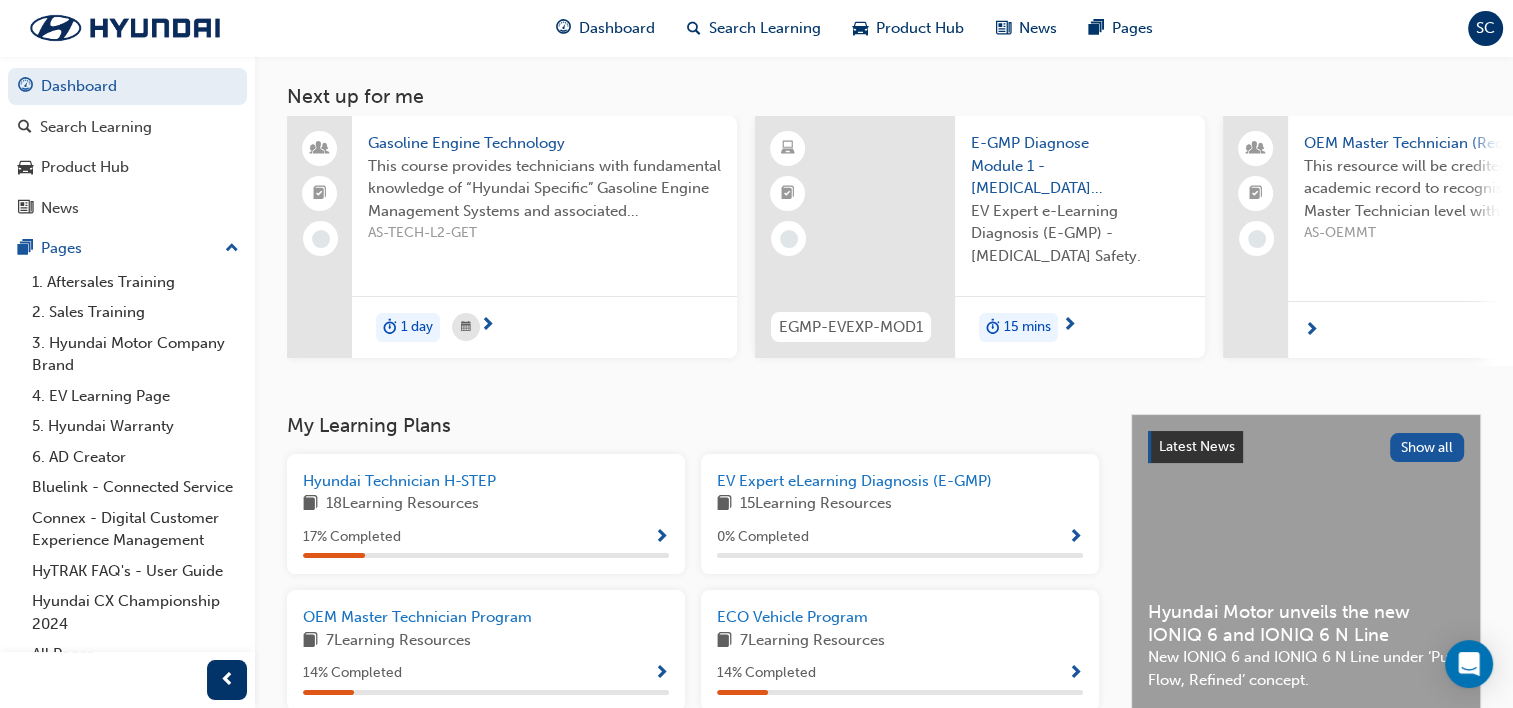 scroll, scrollTop: 0, scrollLeft: 0, axis: both 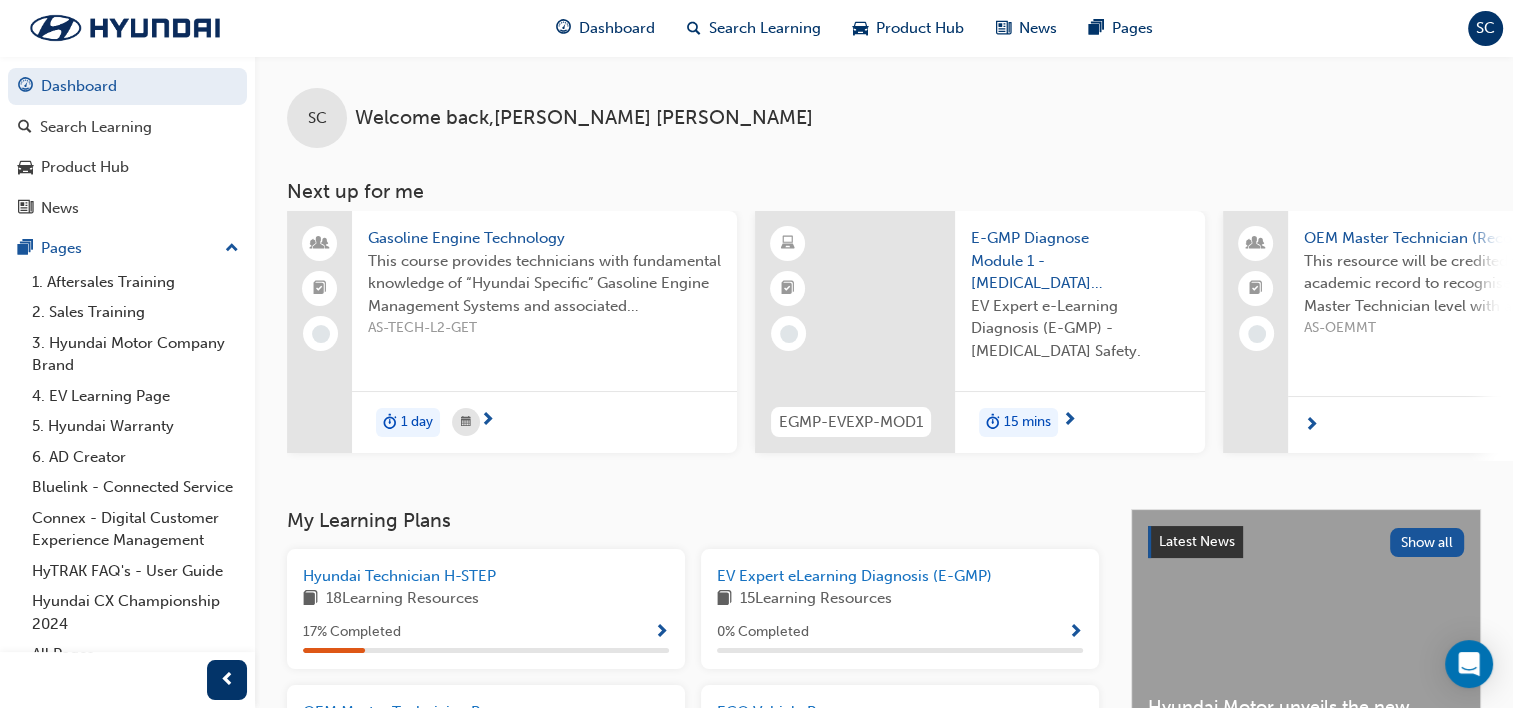 click on "SC" at bounding box center (1485, 28) 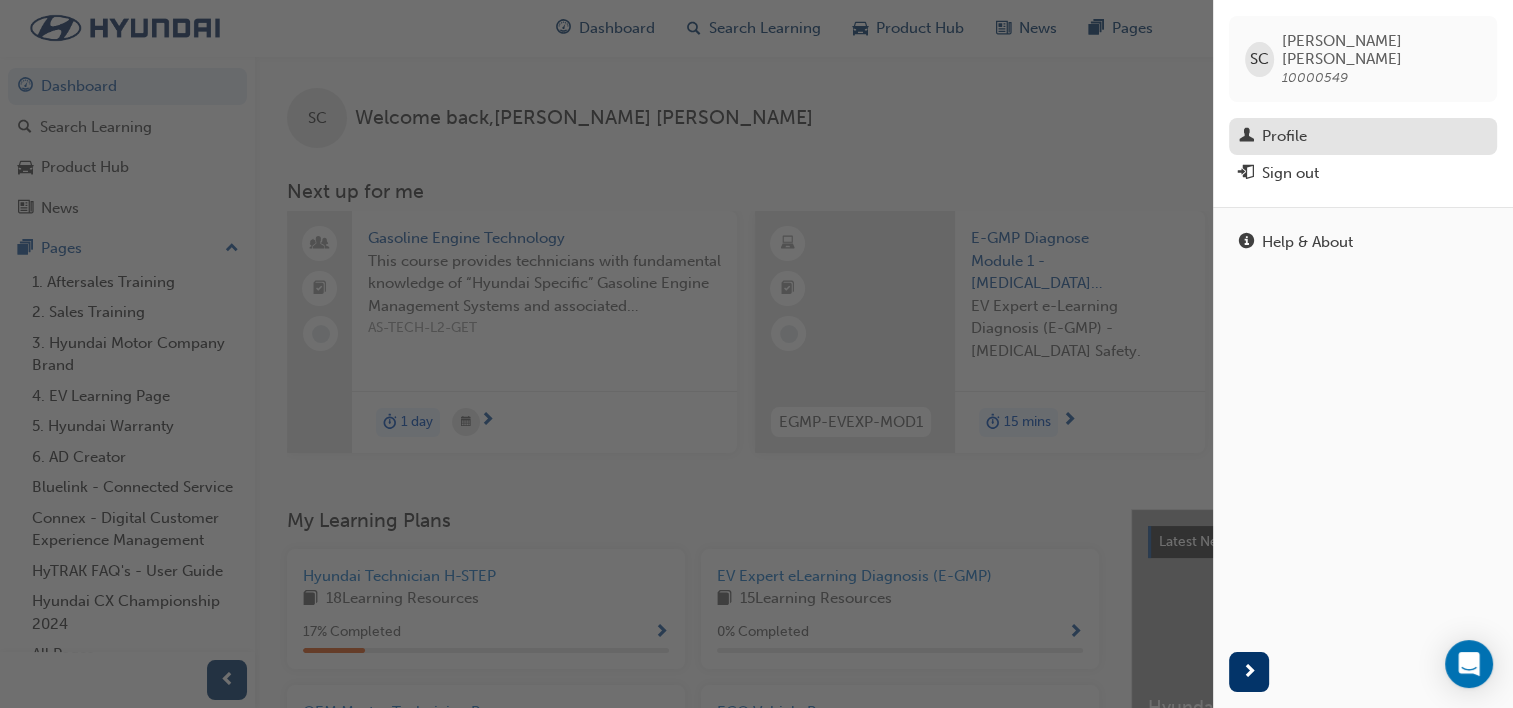 click on "Profile" at bounding box center (1284, 136) 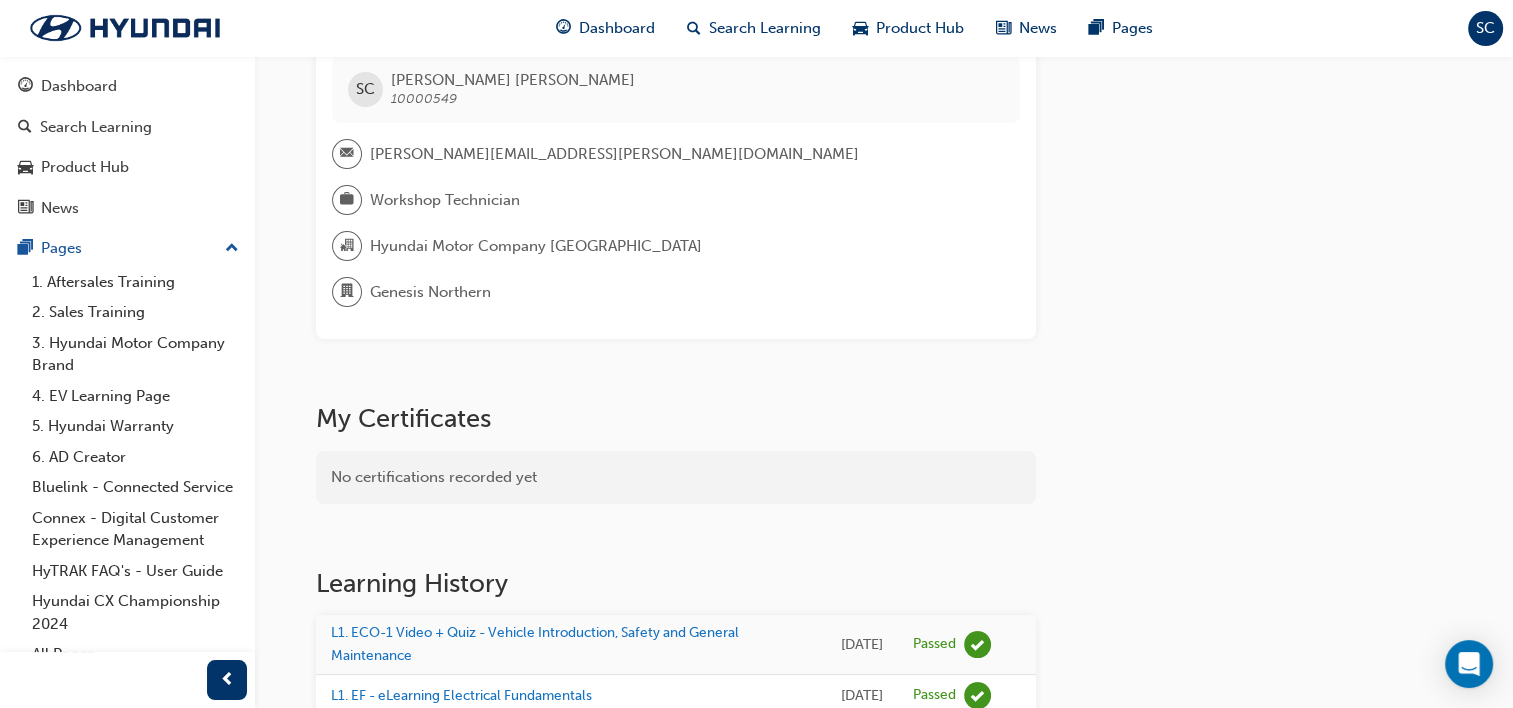 scroll, scrollTop: 0, scrollLeft: 0, axis: both 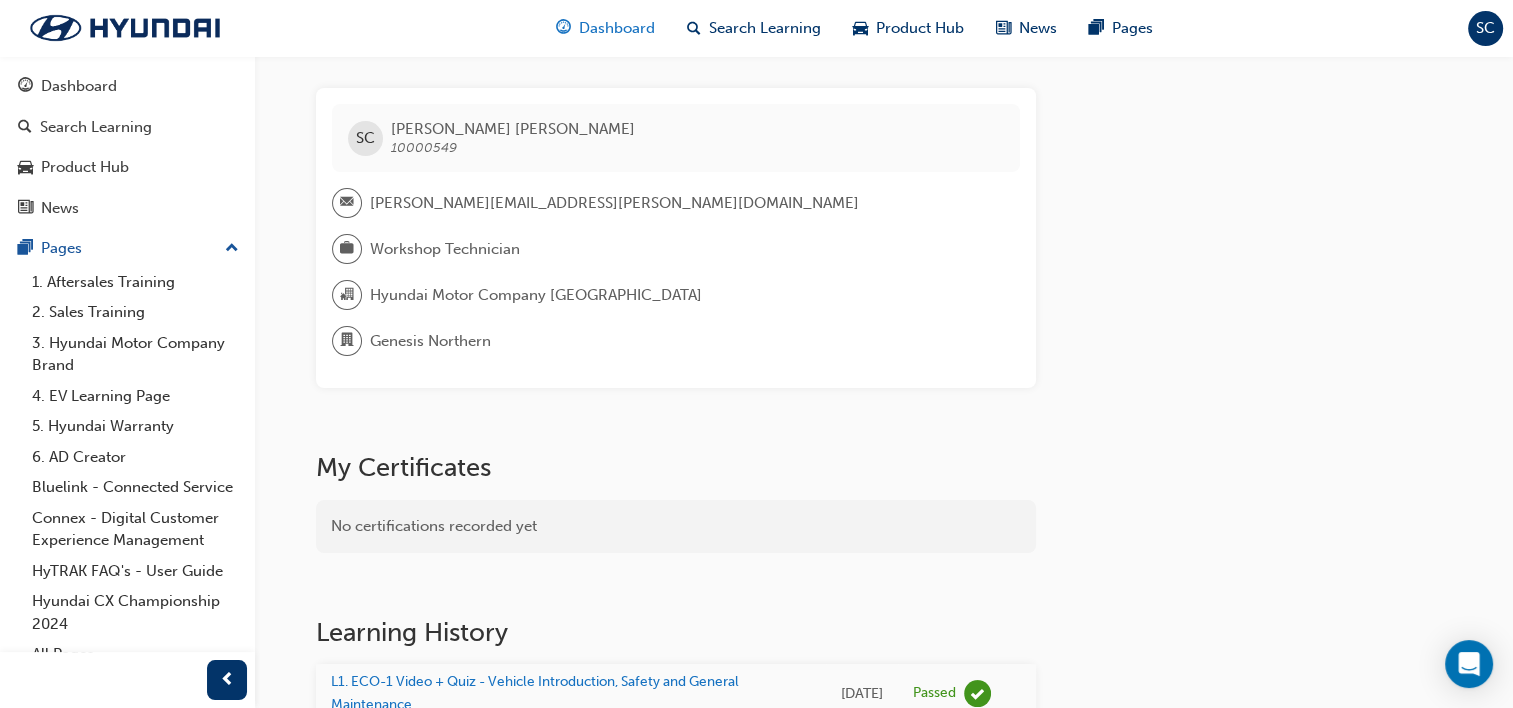click on "Dashboard" at bounding box center (617, 28) 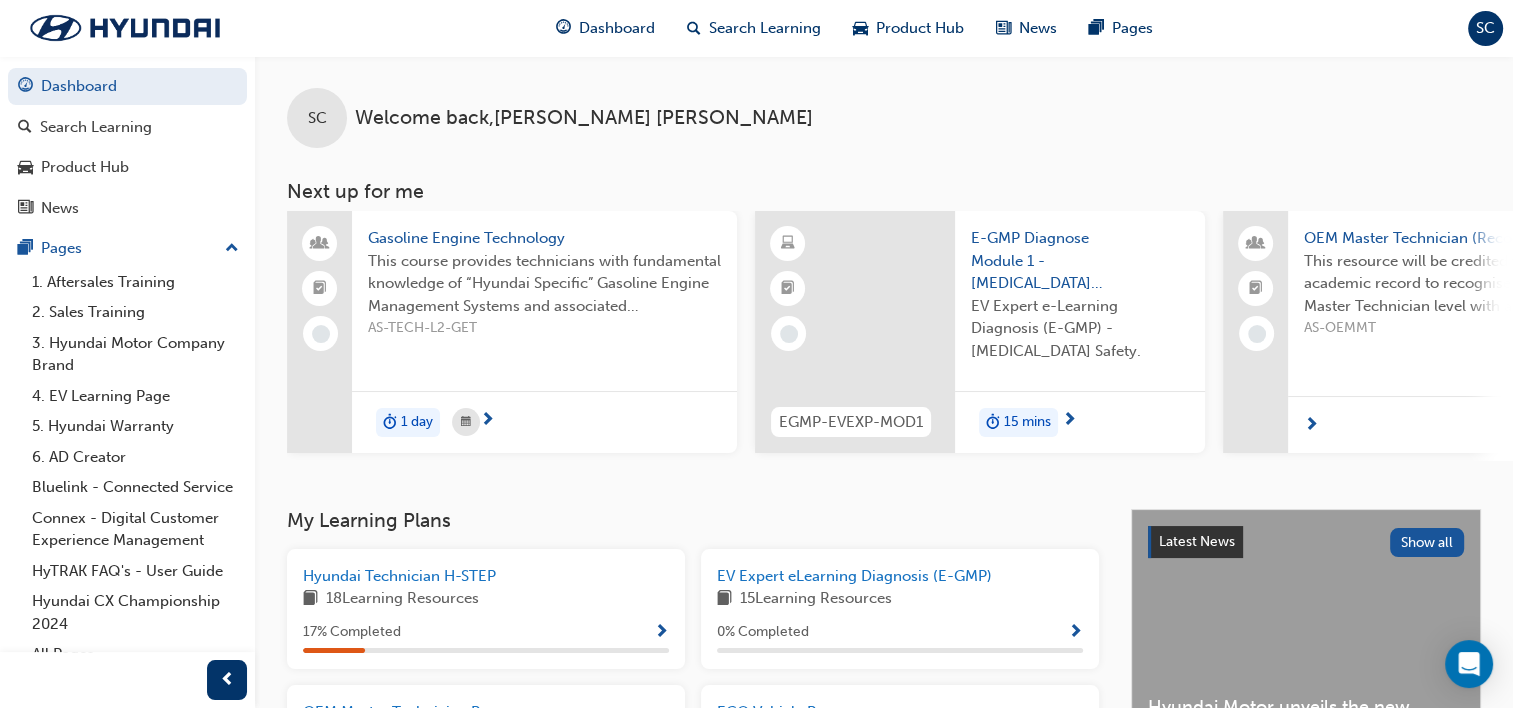 click on "1 day" at bounding box center (417, 422) 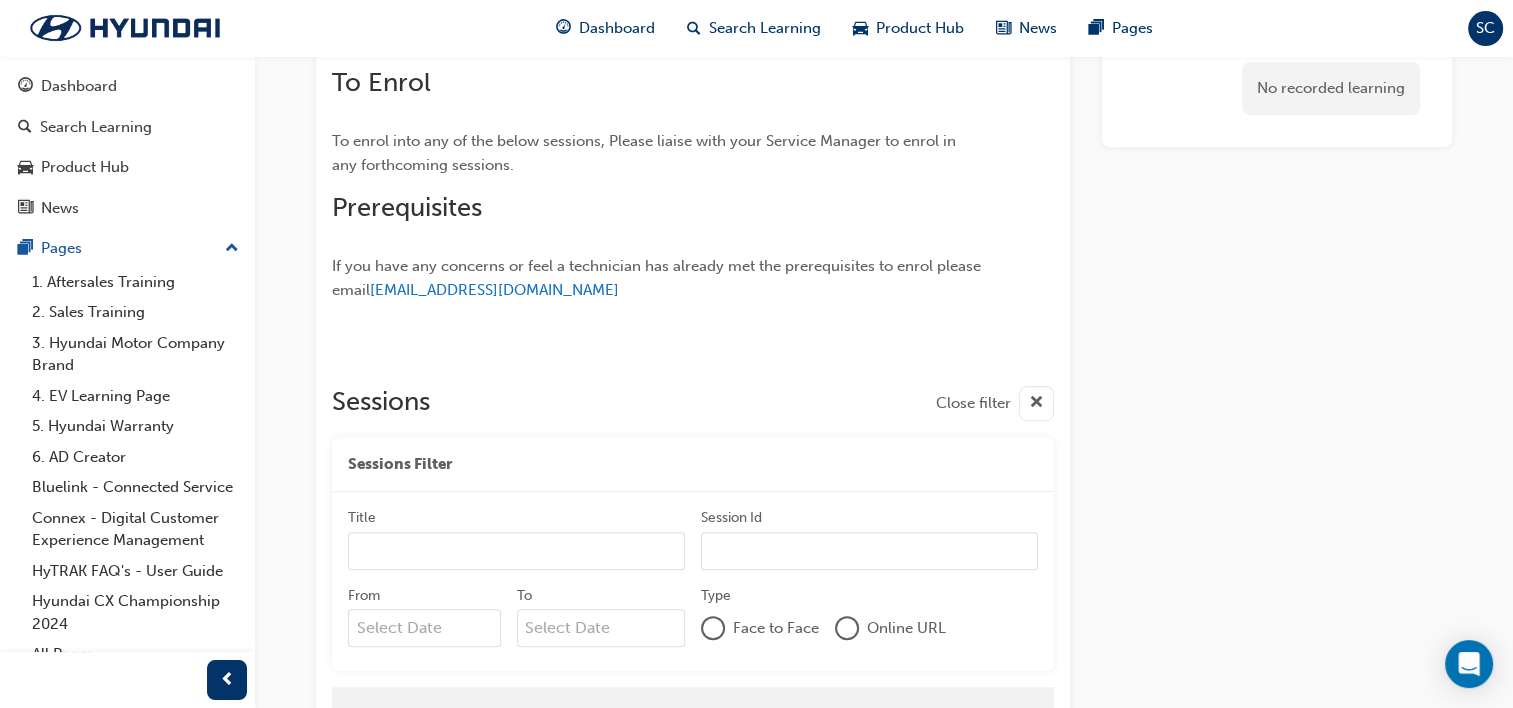 scroll, scrollTop: 1060, scrollLeft: 0, axis: vertical 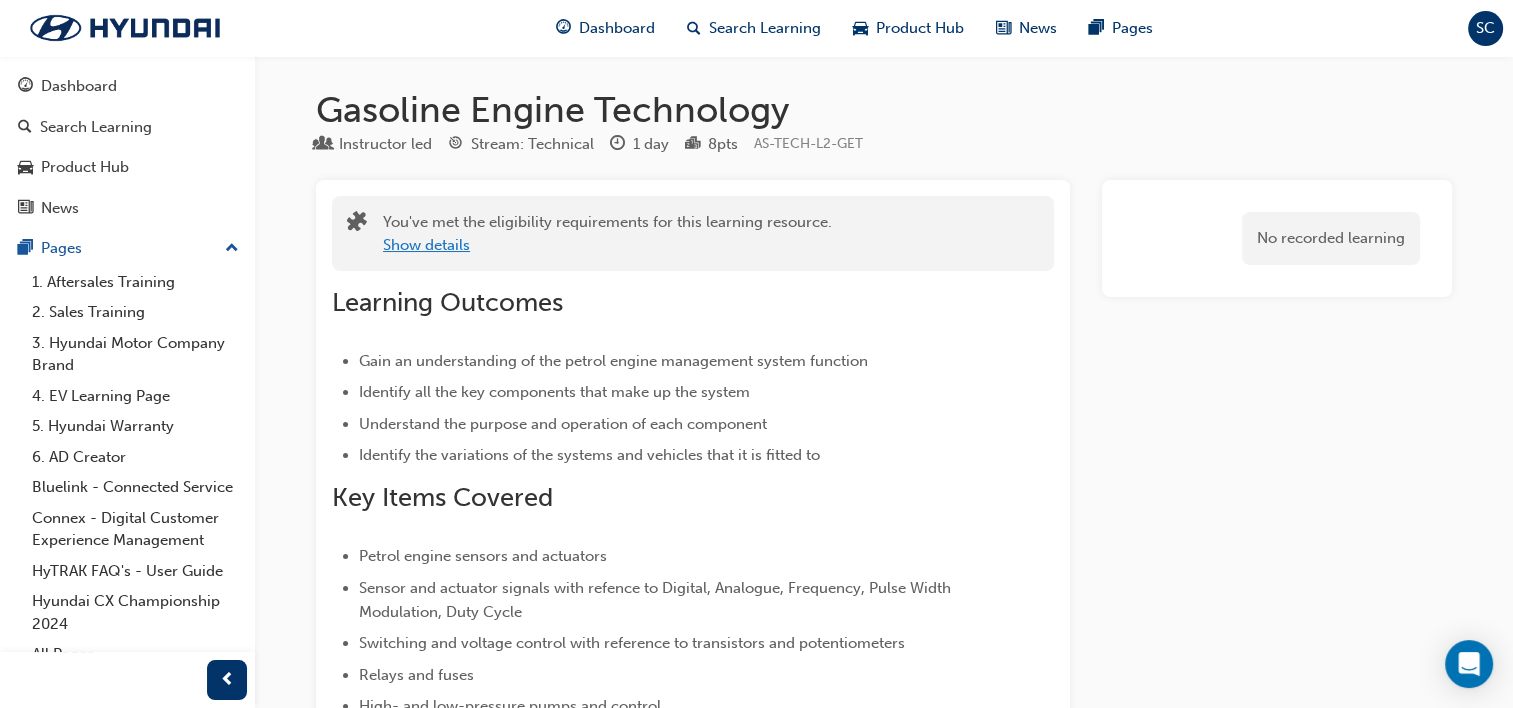 click on "Show details" at bounding box center (426, 245) 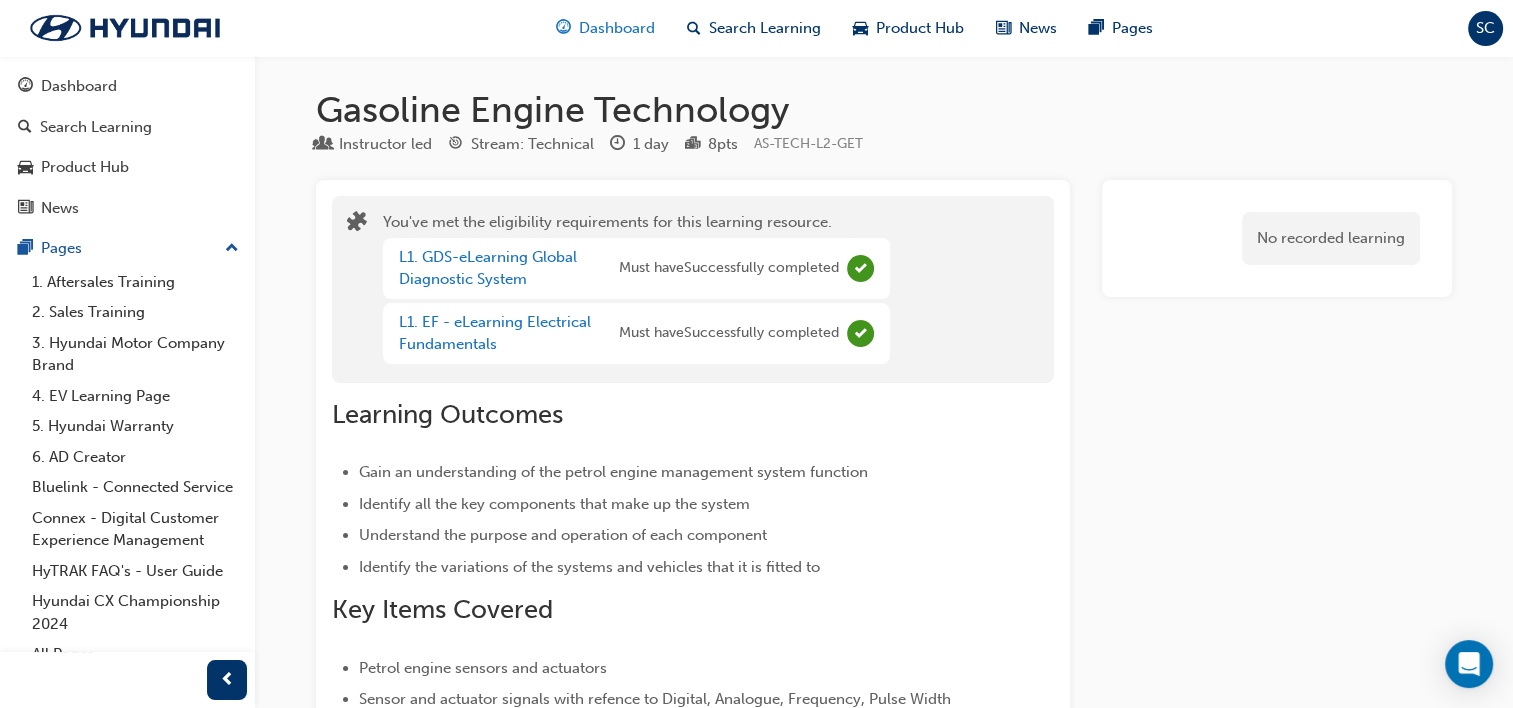 click on "Dashboard" at bounding box center (617, 28) 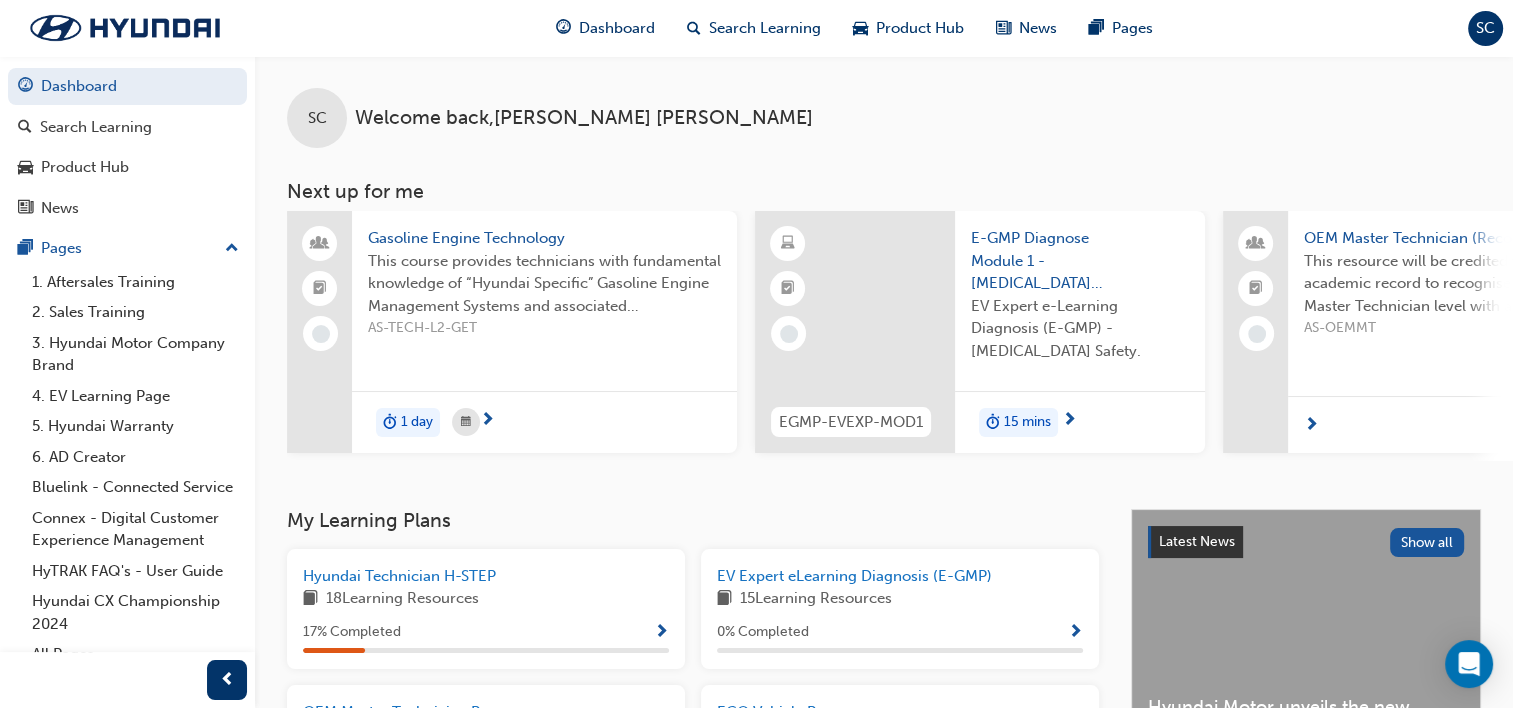 click at bounding box center [661, 633] 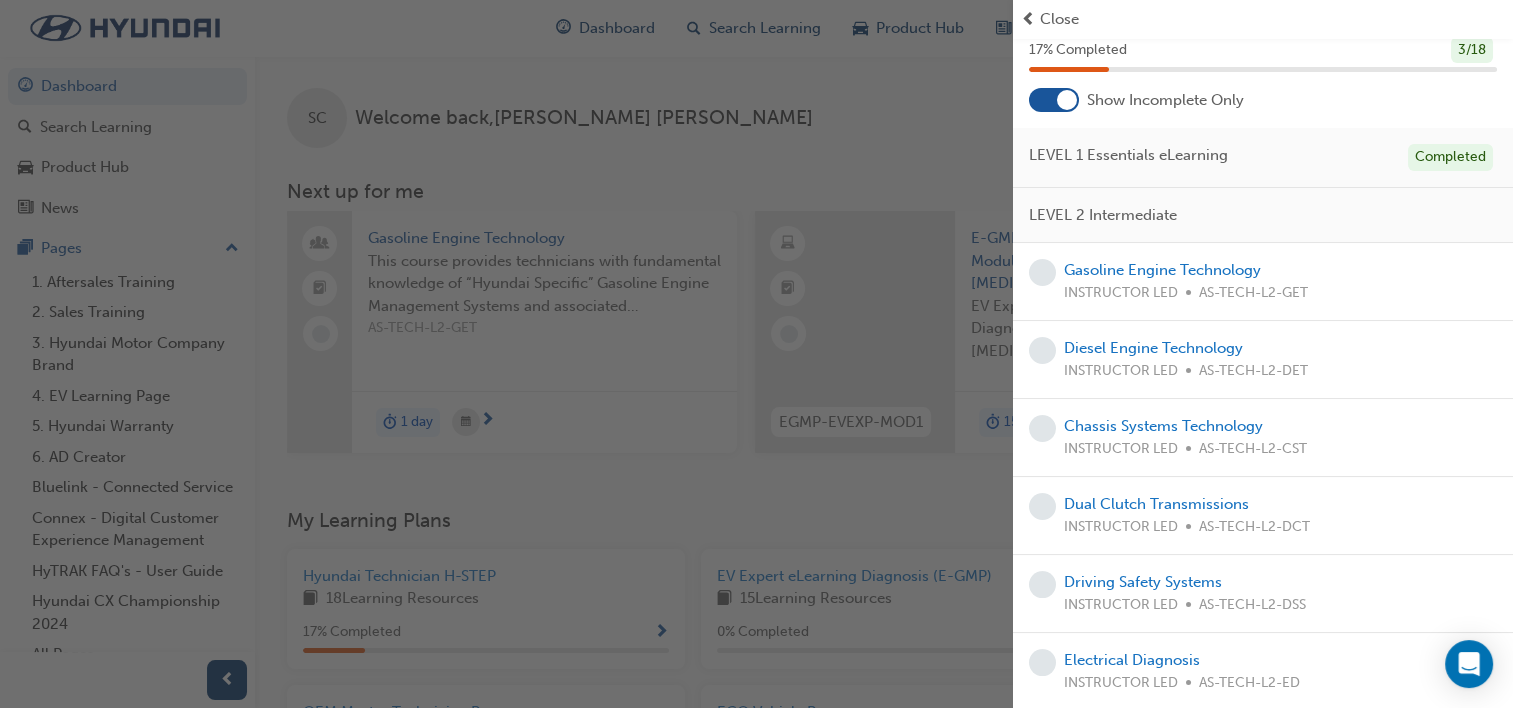 scroll, scrollTop: 0, scrollLeft: 0, axis: both 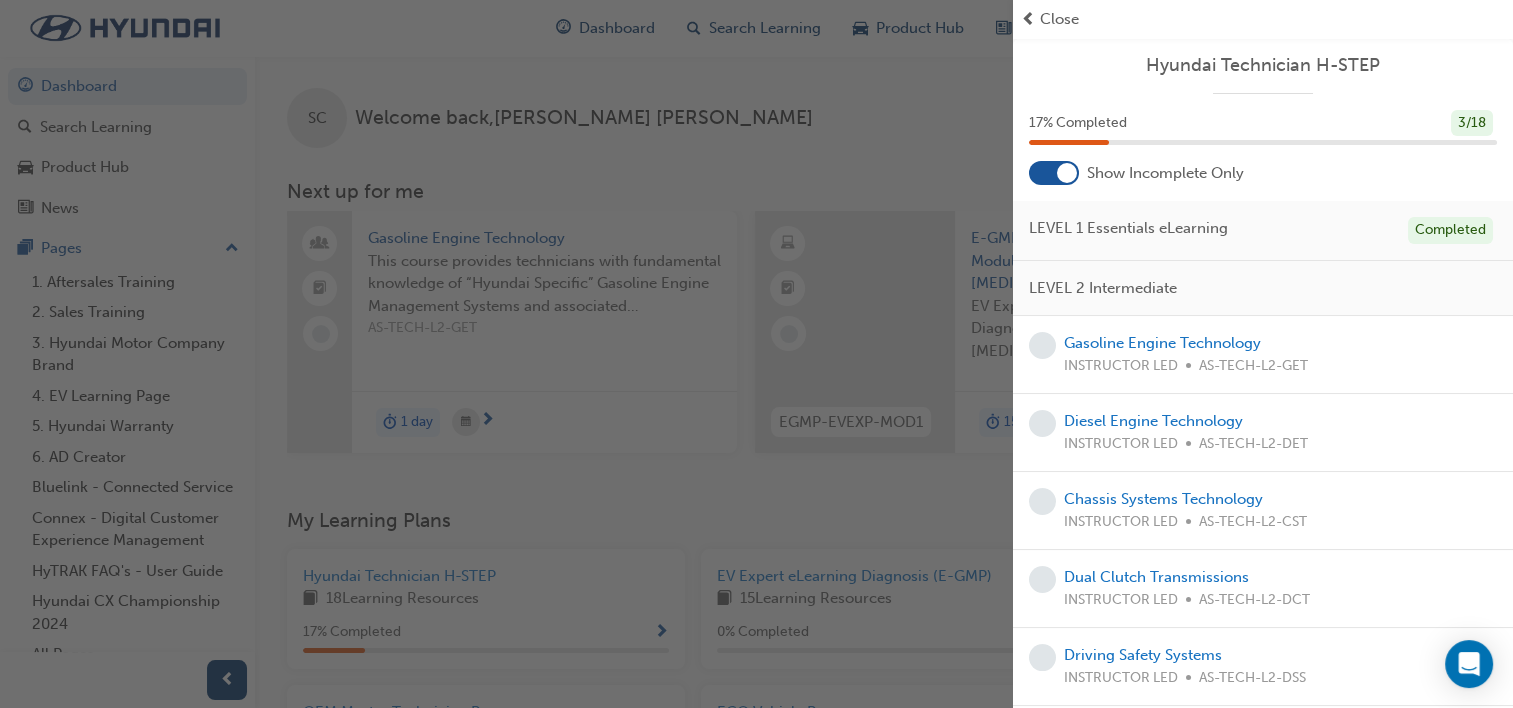 click at bounding box center (506, 354) 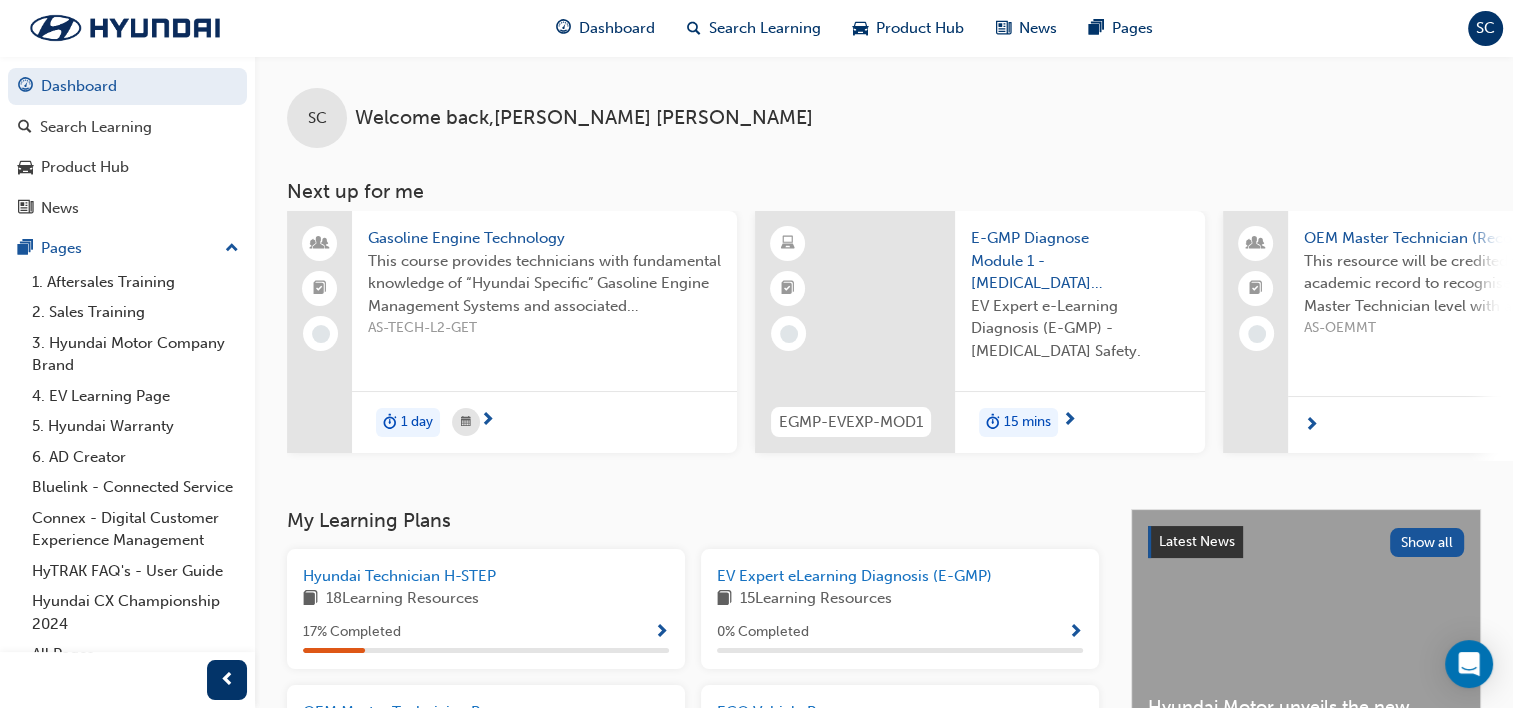 click on "15 mins" at bounding box center (1018, 423) 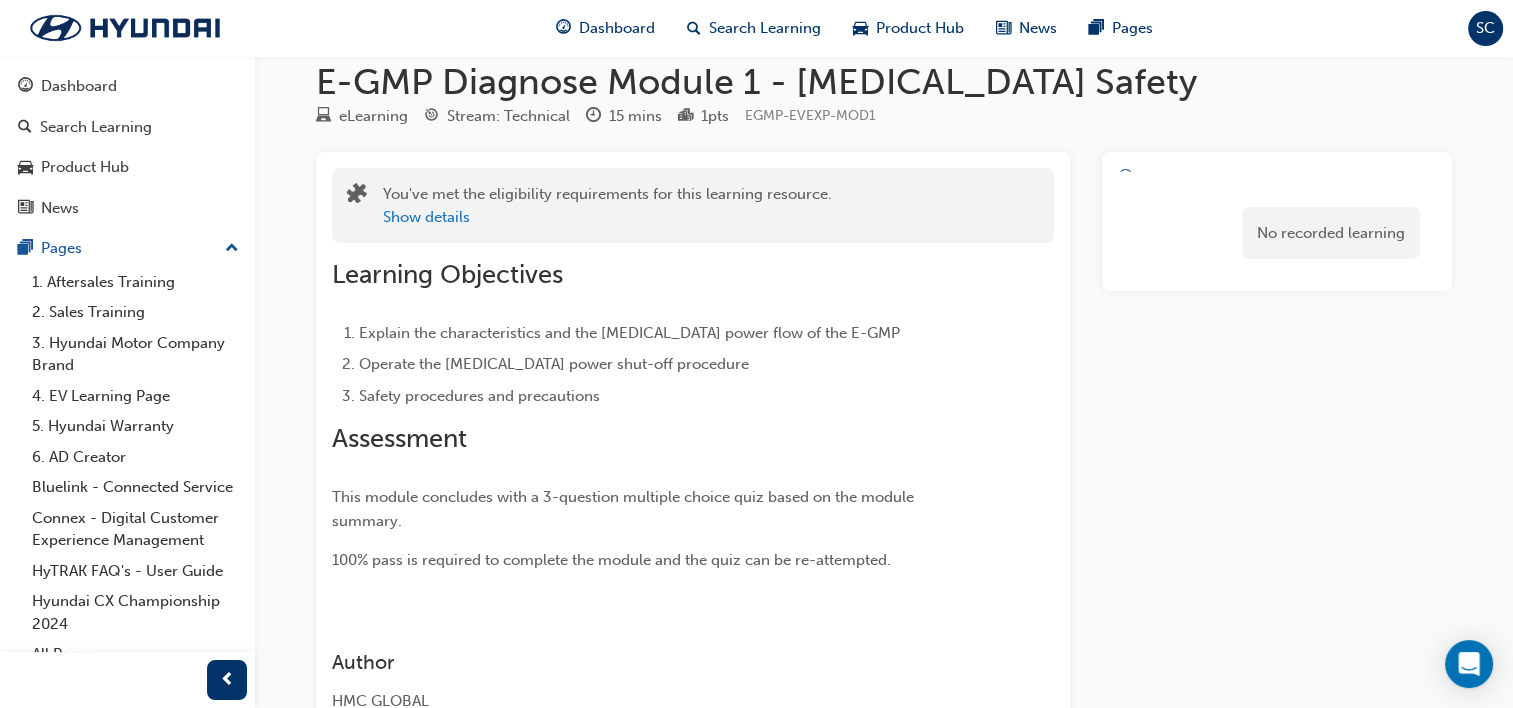 scroll, scrollTop: 0, scrollLeft: 0, axis: both 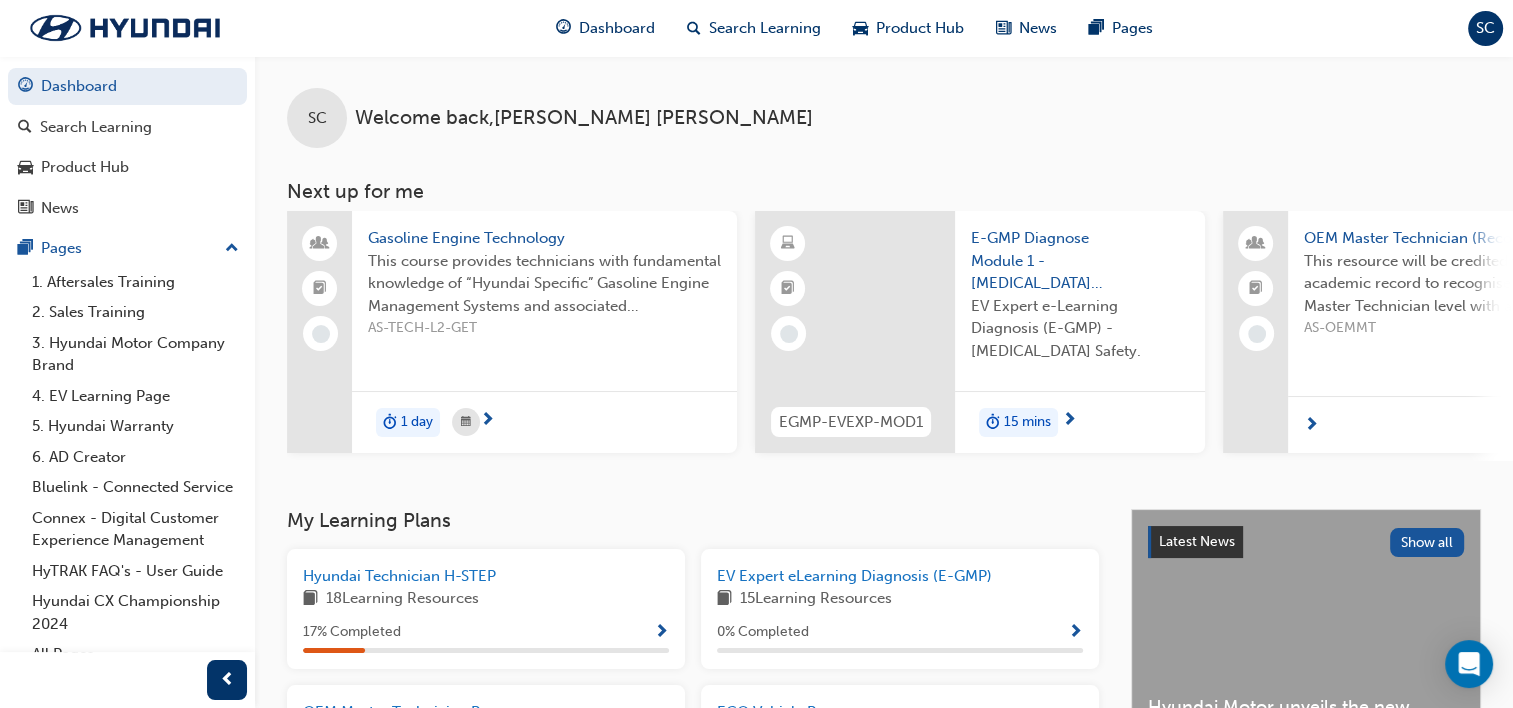 click on "EV Expert e-Learning Diagnosis (E-GMP) - [MEDICAL_DATA] Safety." at bounding box center (1080, 335) 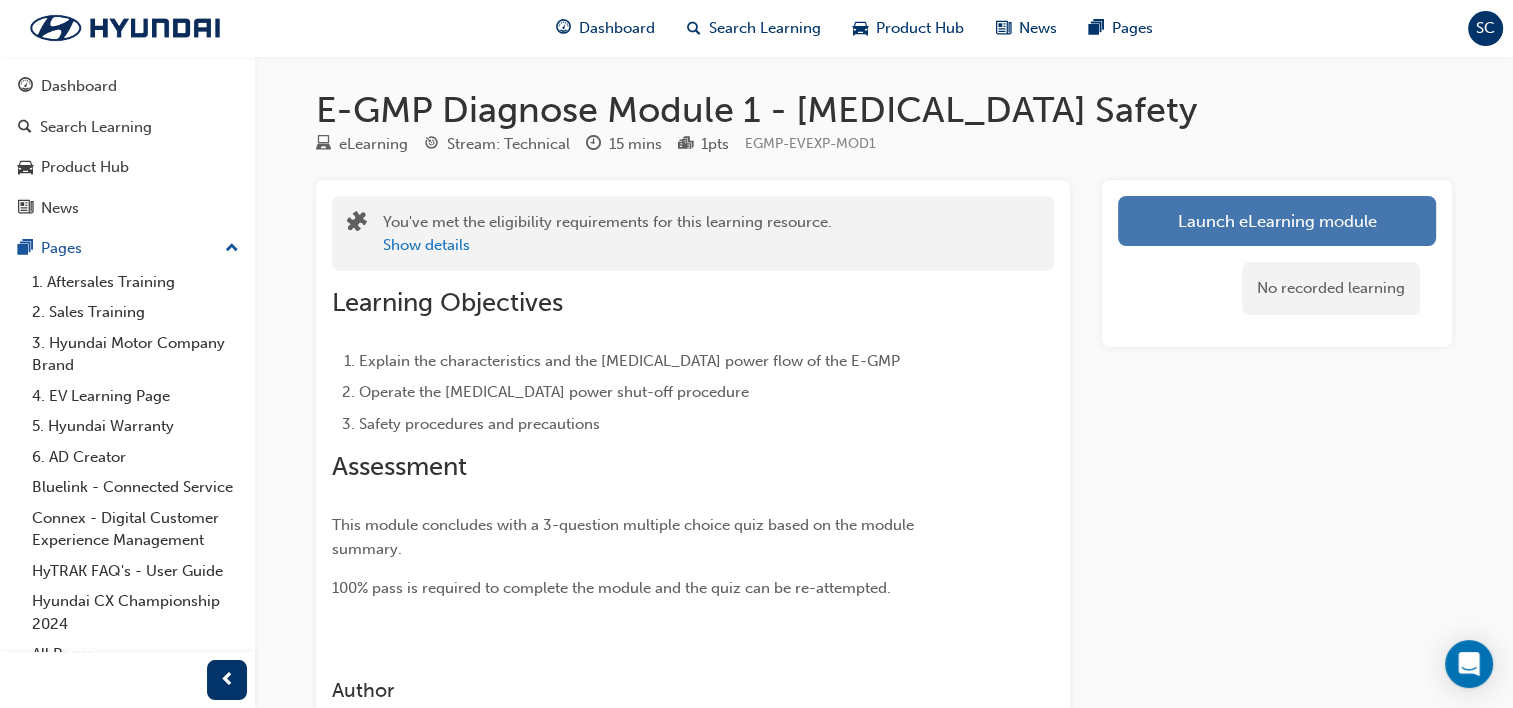 click on "Launch eLearning module" at bounding box center [1277, 221] 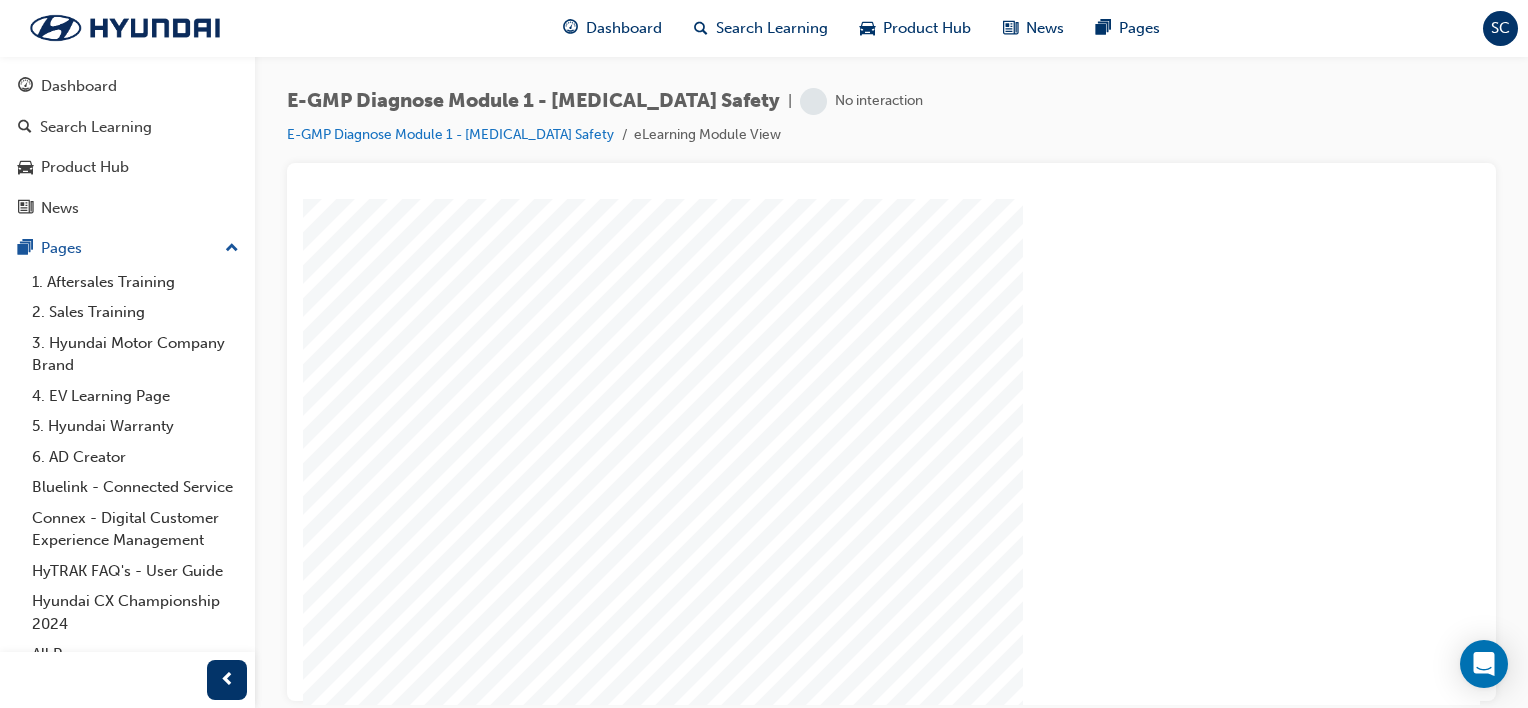 scroll, scrollTop: 0, scrollLeft: 0, axis: both 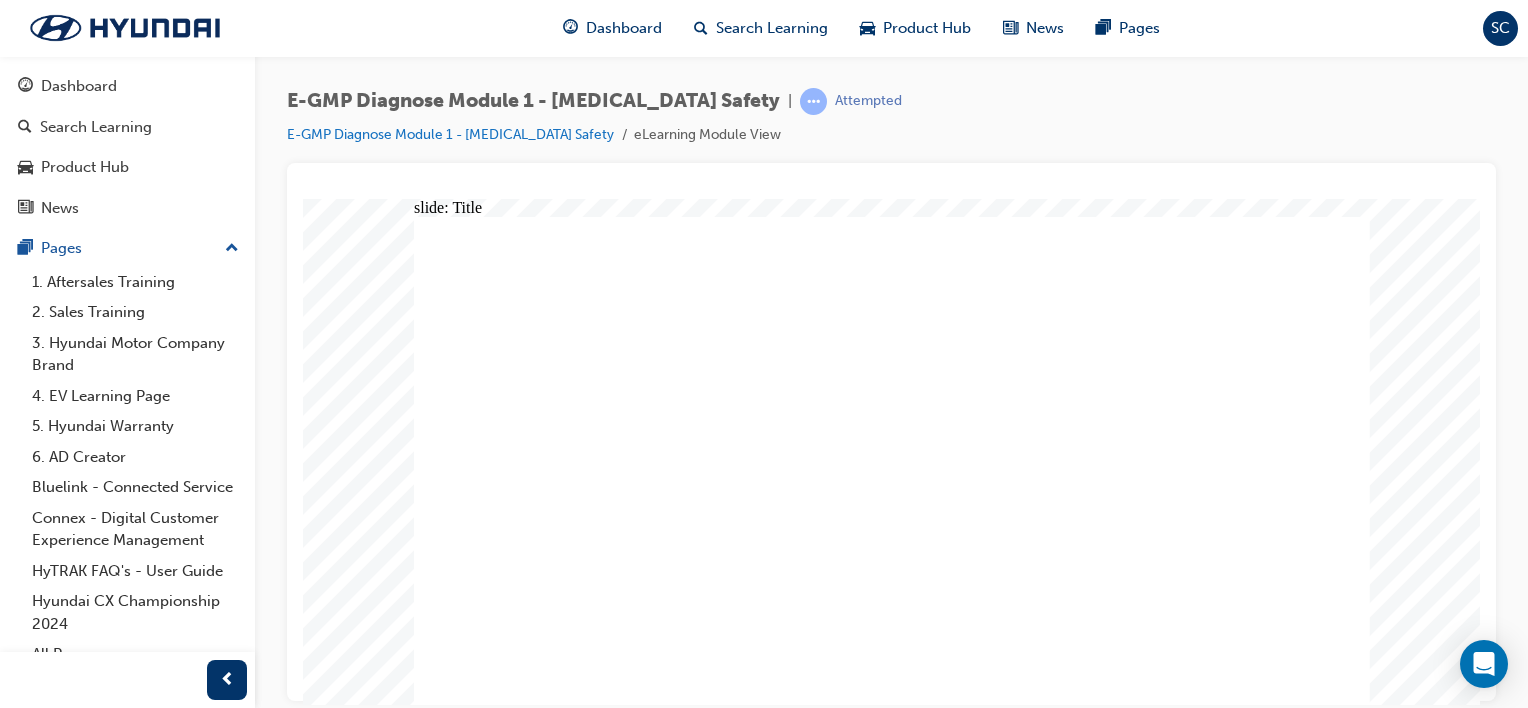 click 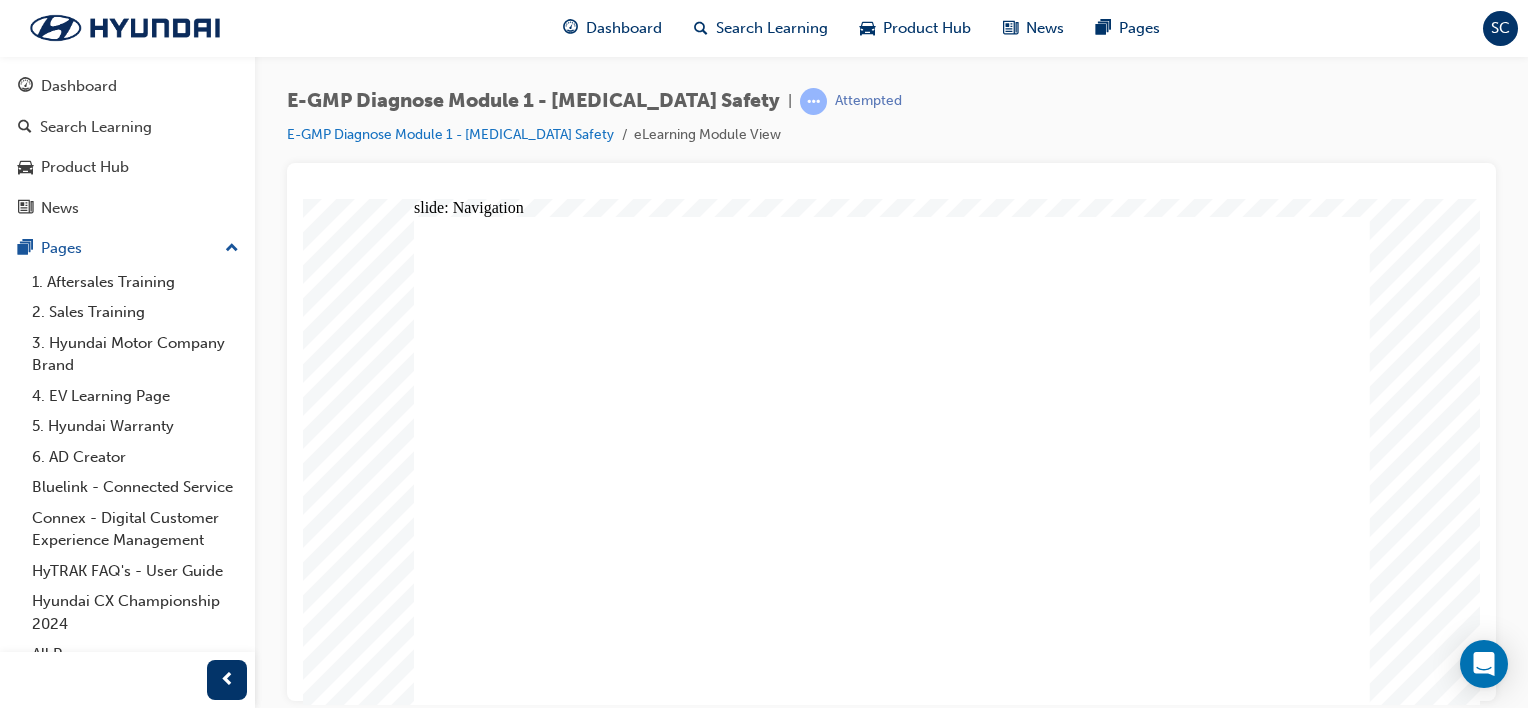 click 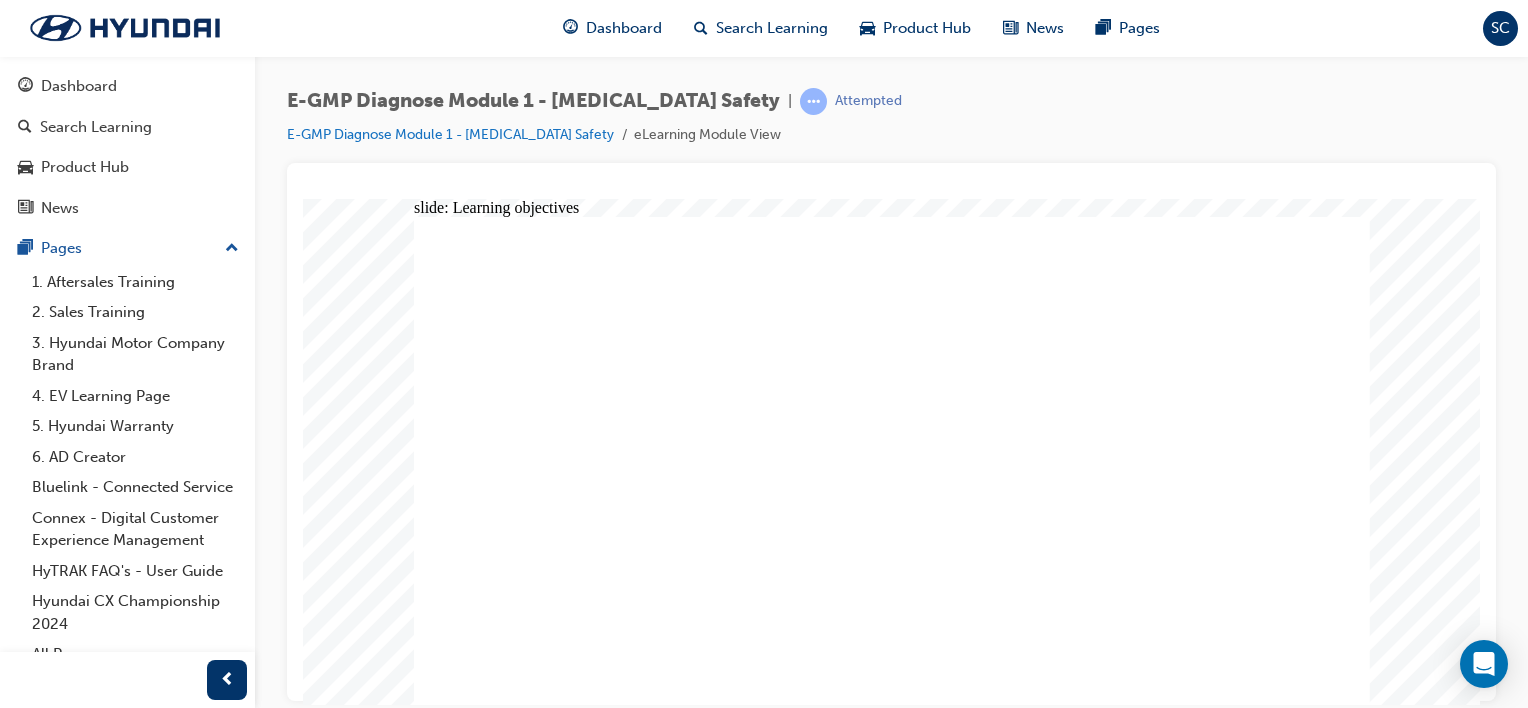 click 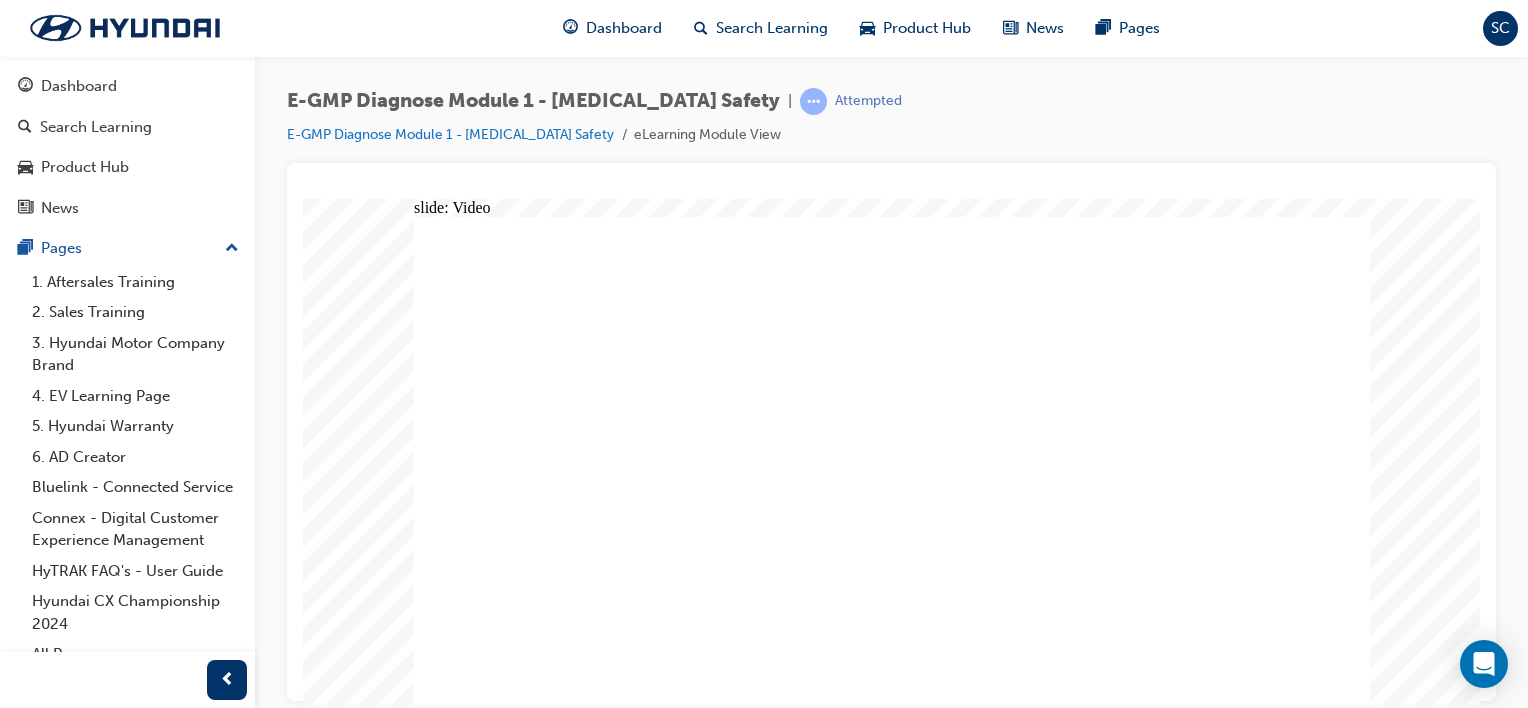 scroll, scrollTop: 0, scrollLeft: 0, axis: both 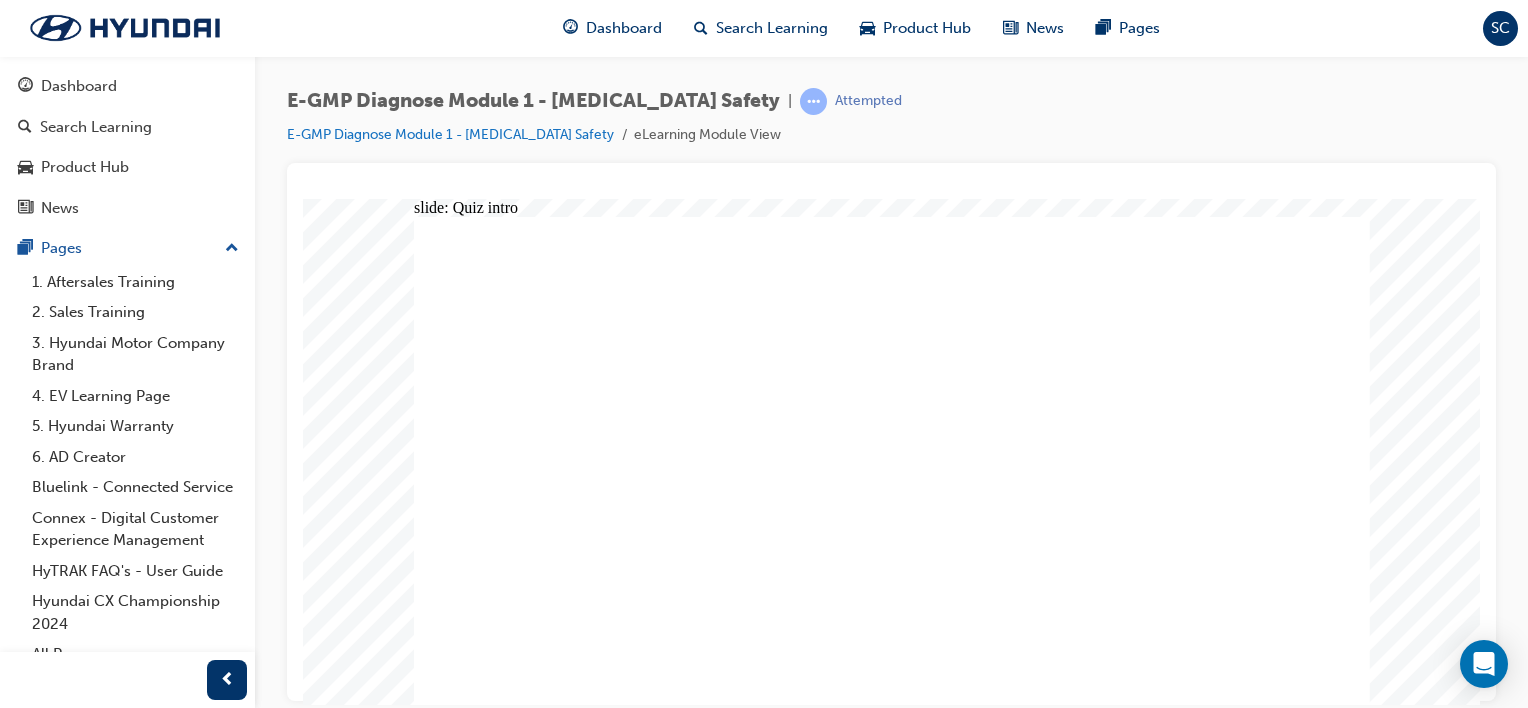 click 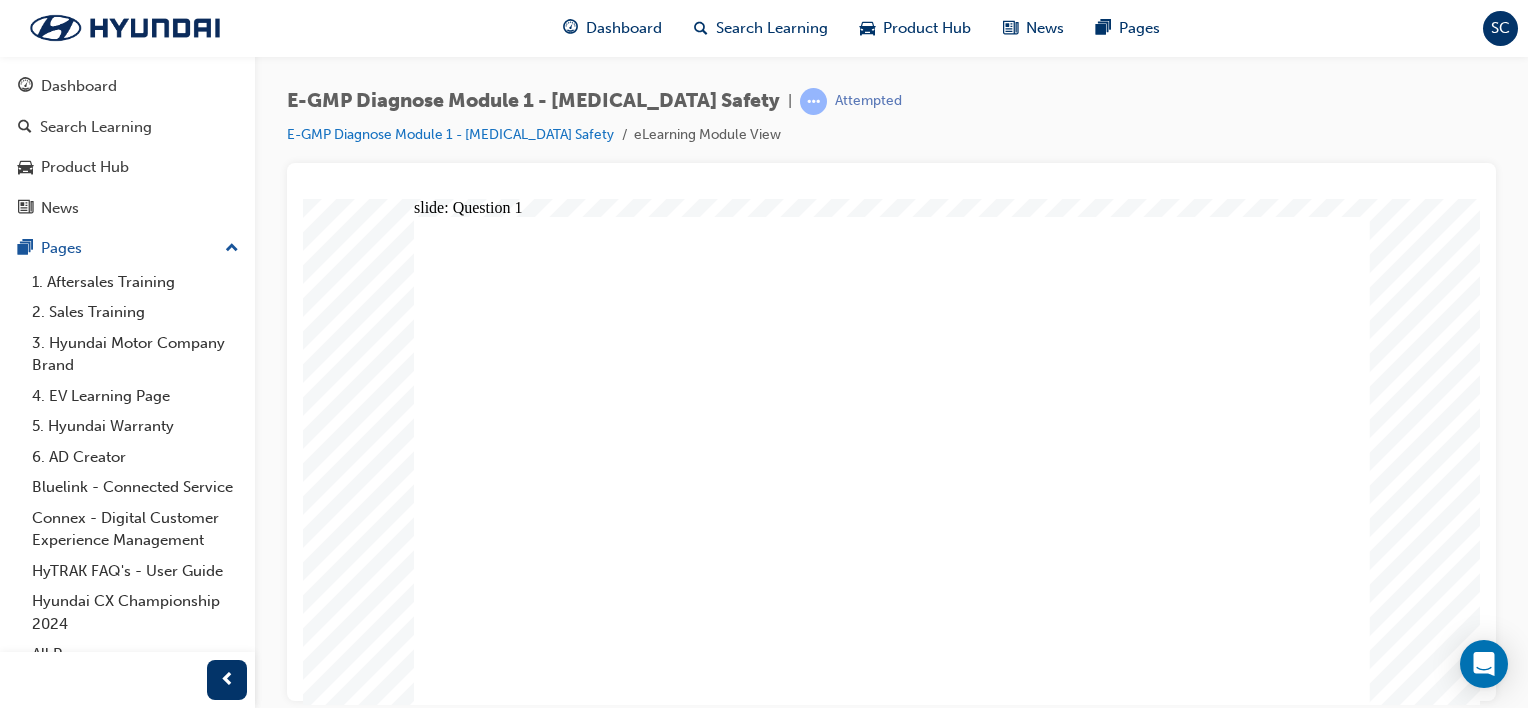 click 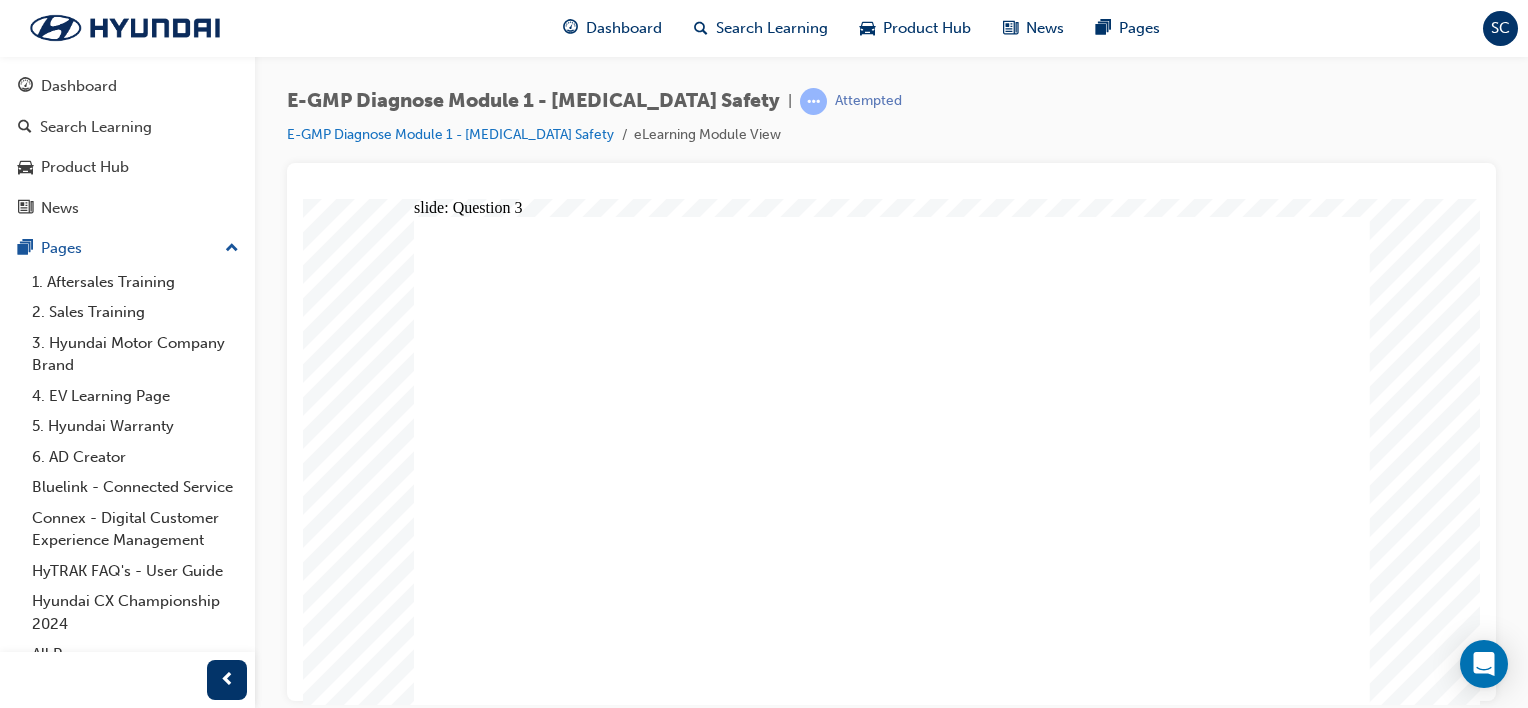 click 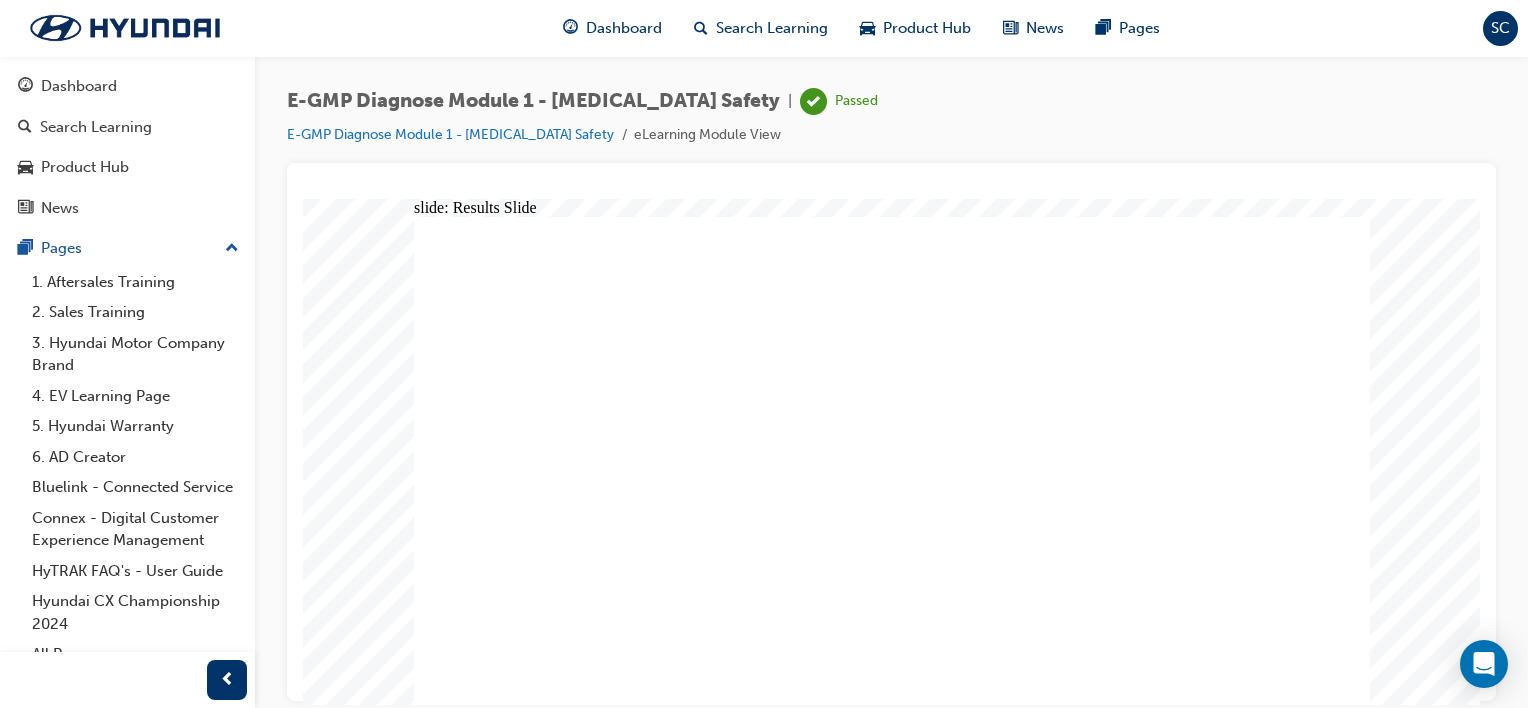 click 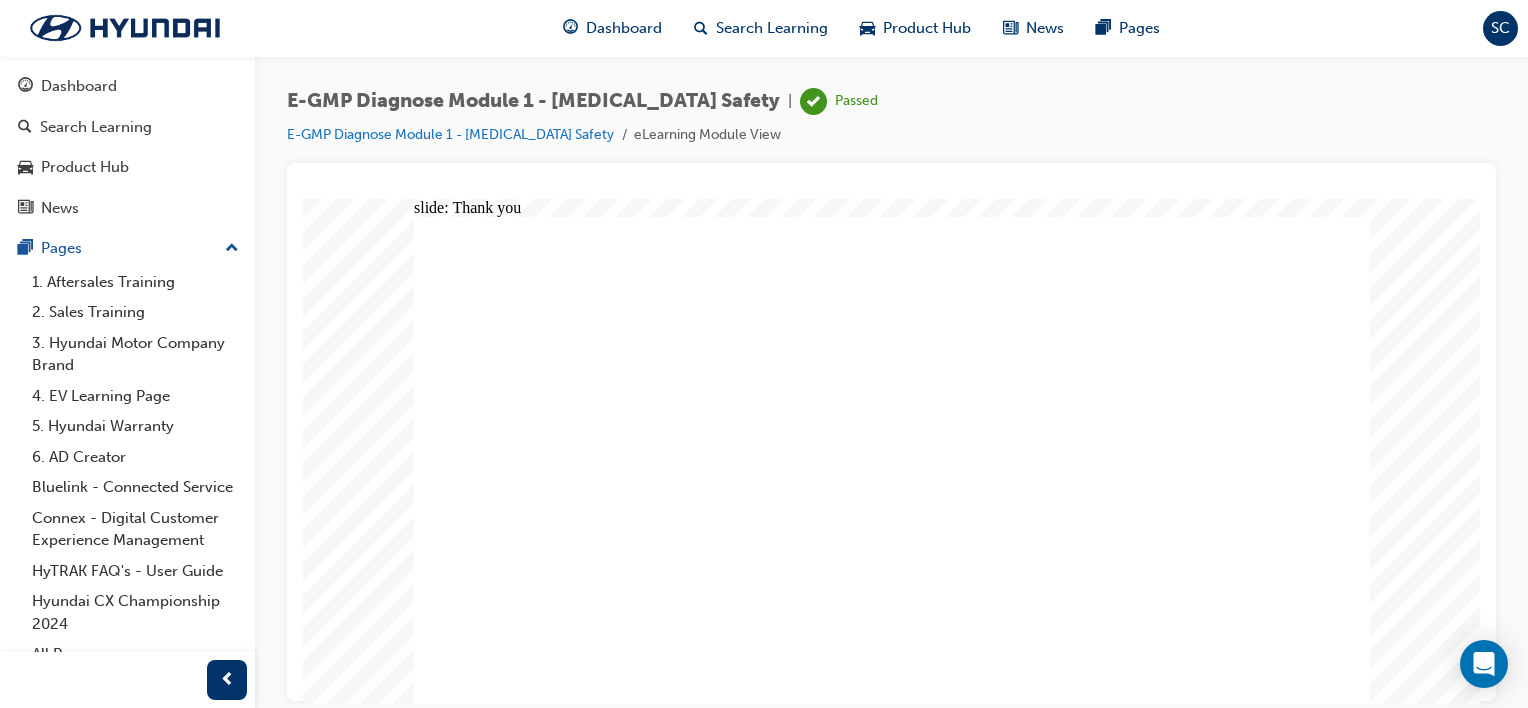 click 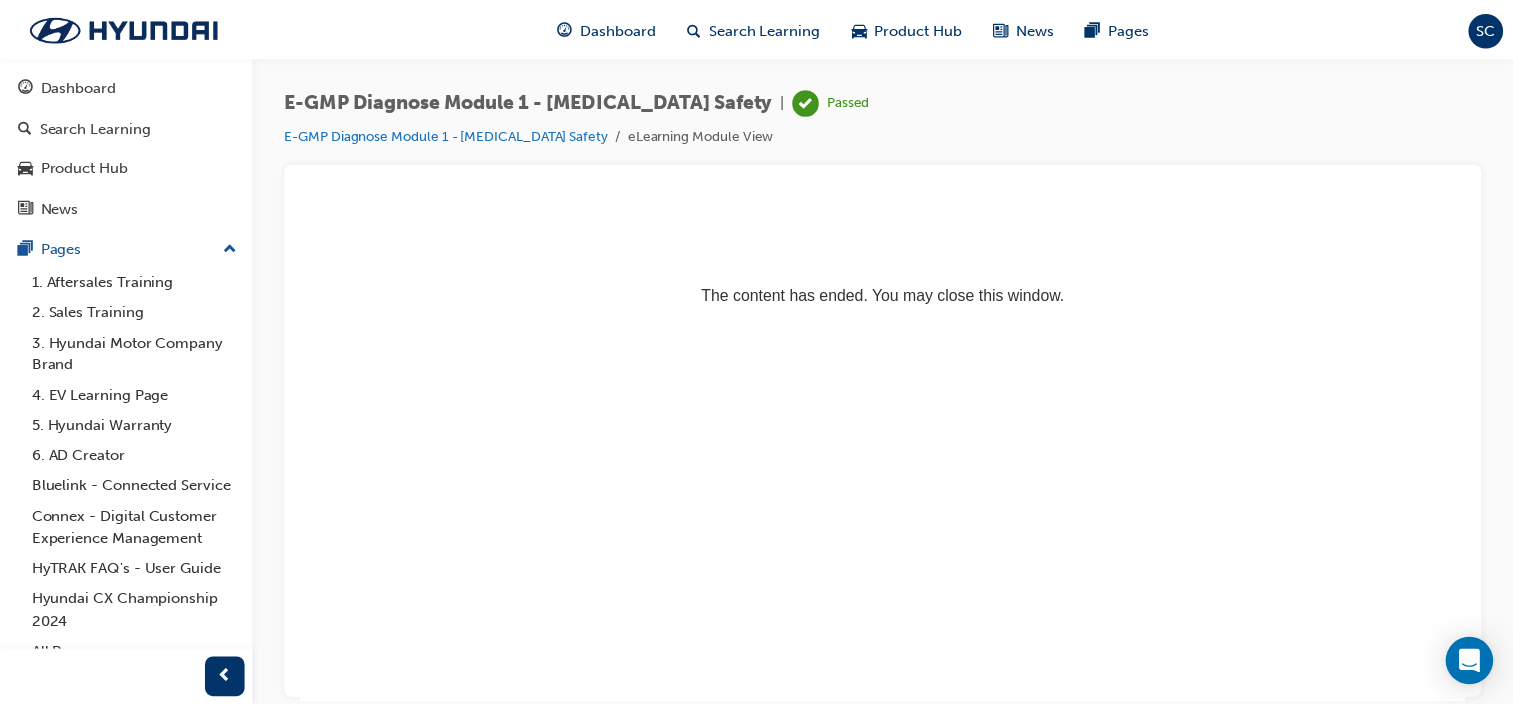 scroll, scrollTop: 0, scrollLeft: 0, axis: both 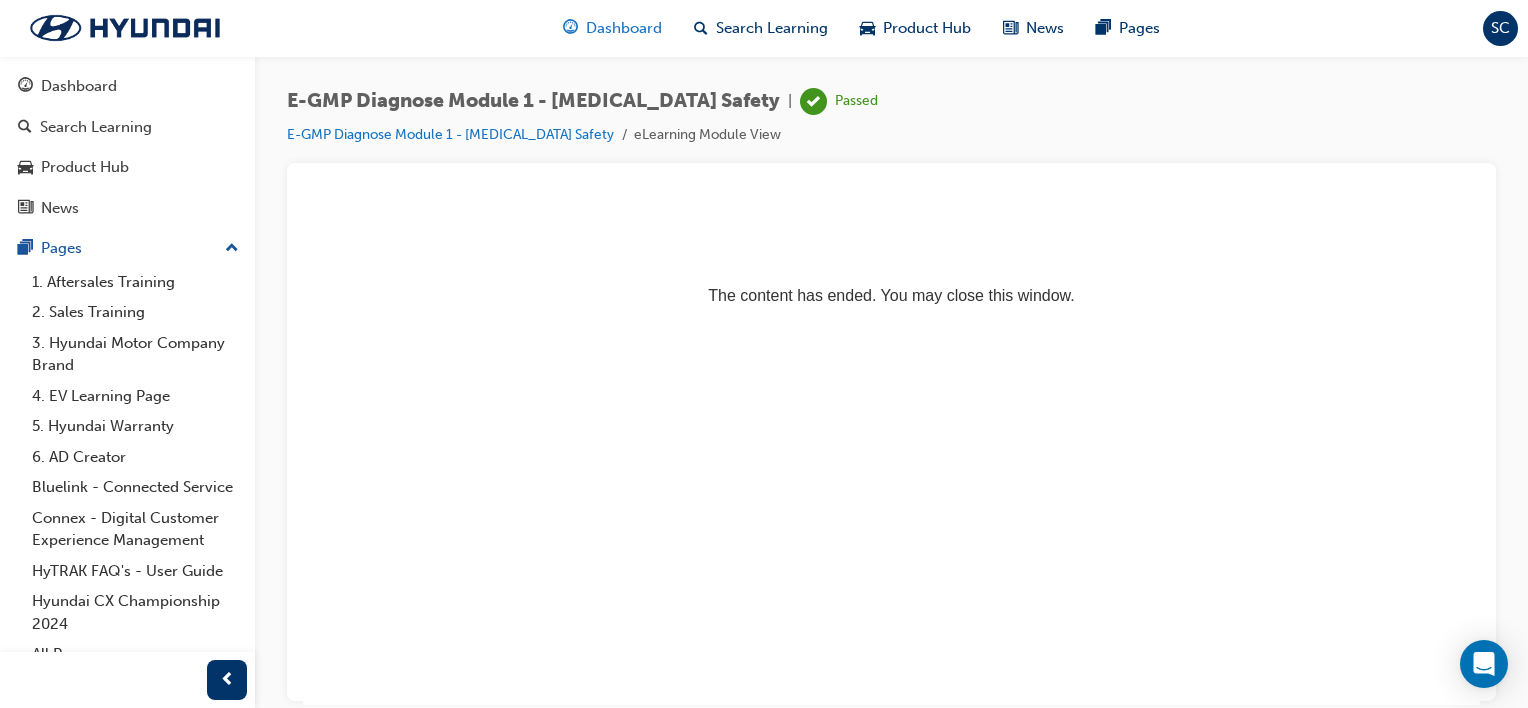 click on "Dashboard" at bounding box center (624, 28) 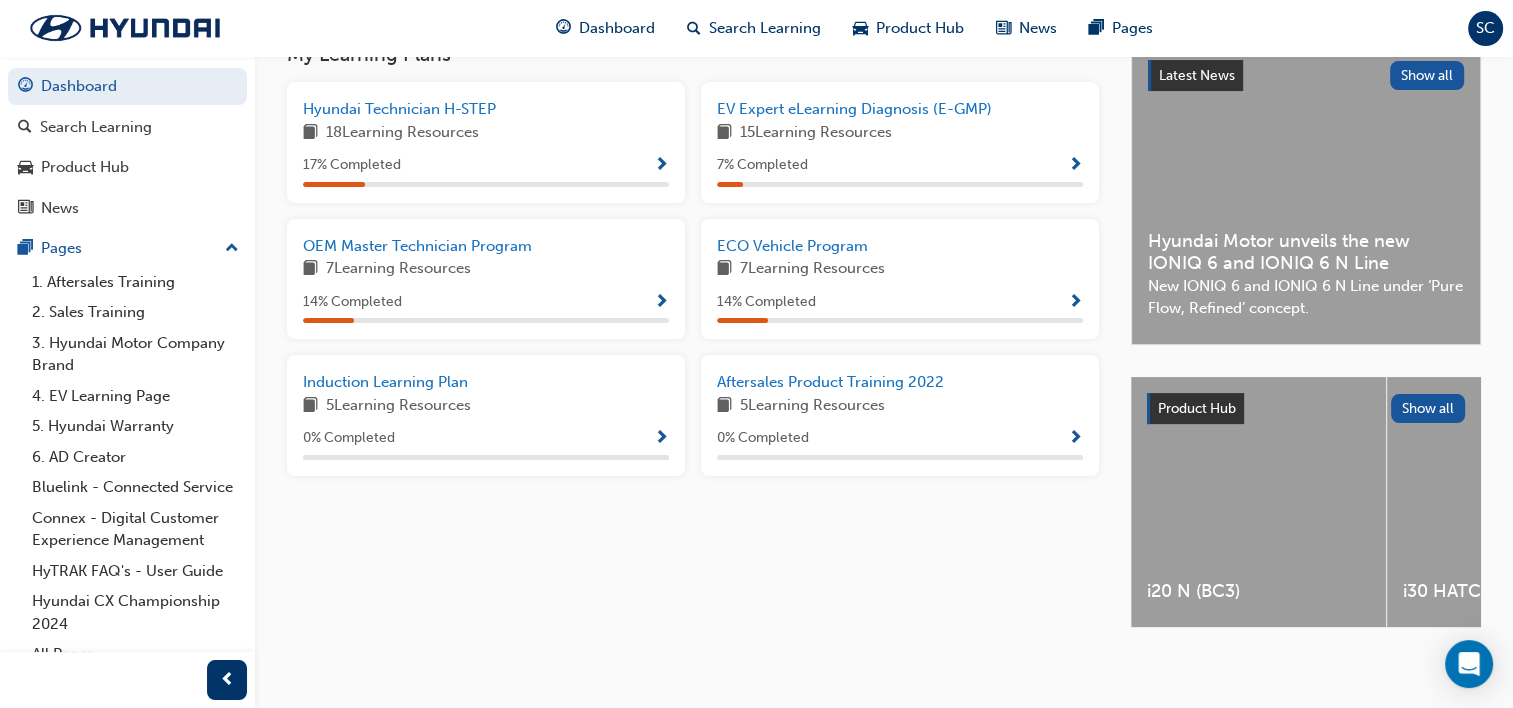 scroll, scrollTop: 463, scrollLeft: 0, axis: vertical 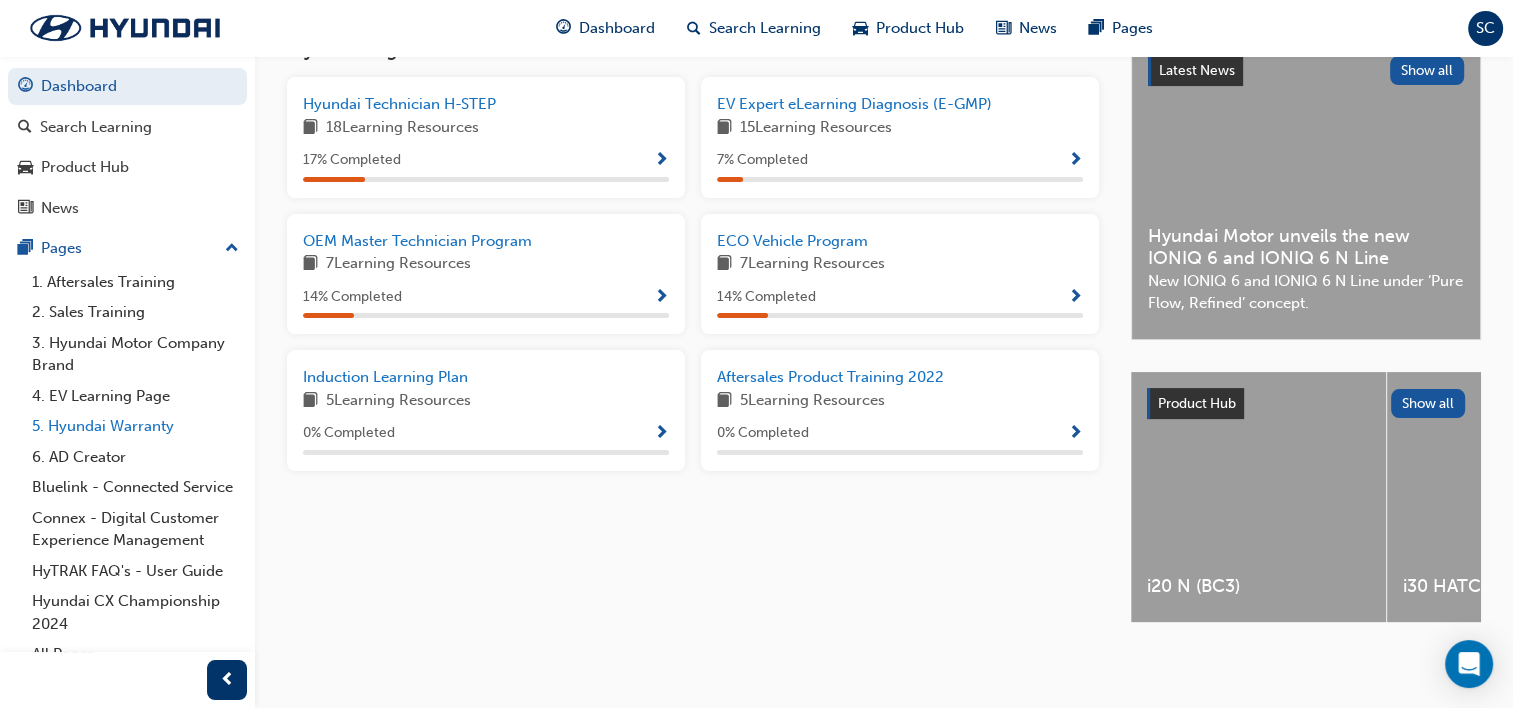 click on "5. Hyundai Warranty" at bounding box center [135, 426] 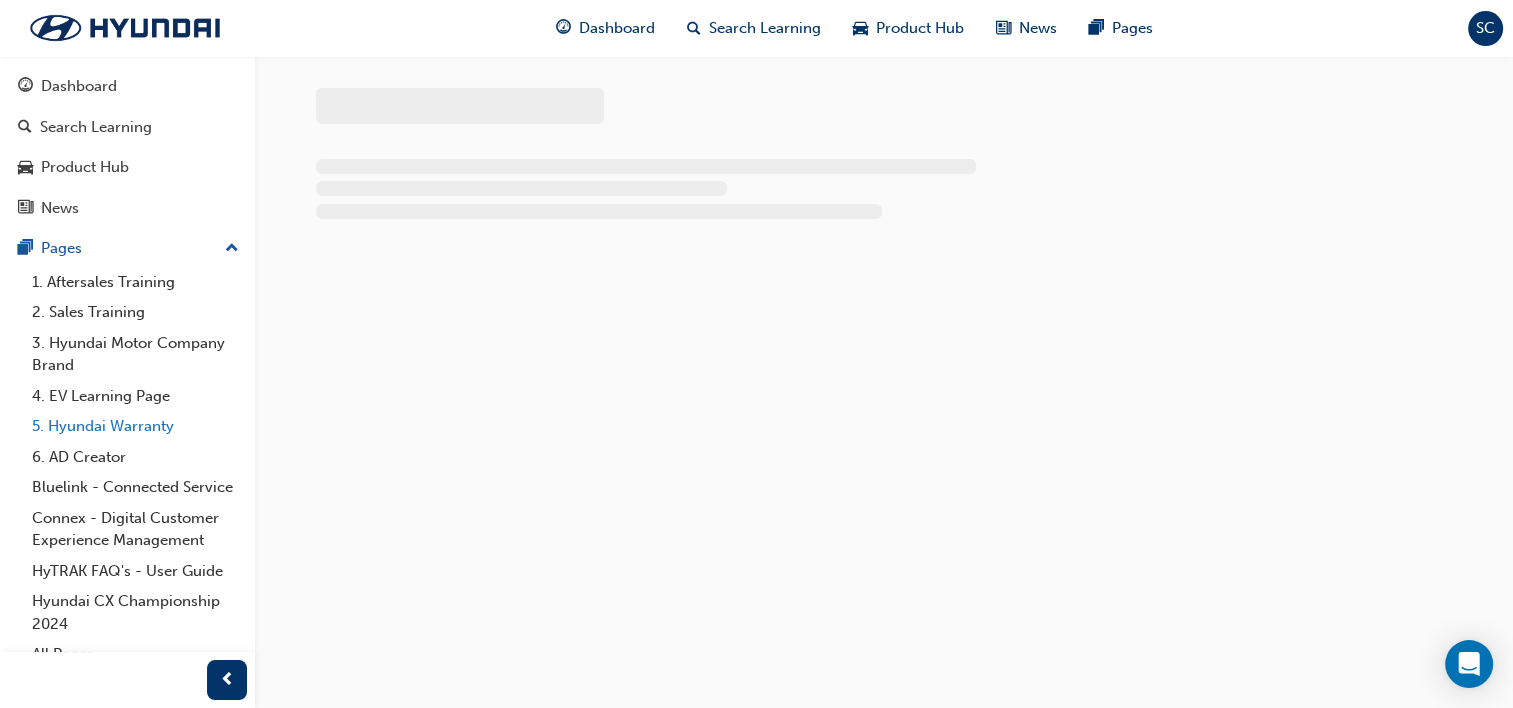 scroll, scrollTop: 0, scrollLeft: 0, axis: both 